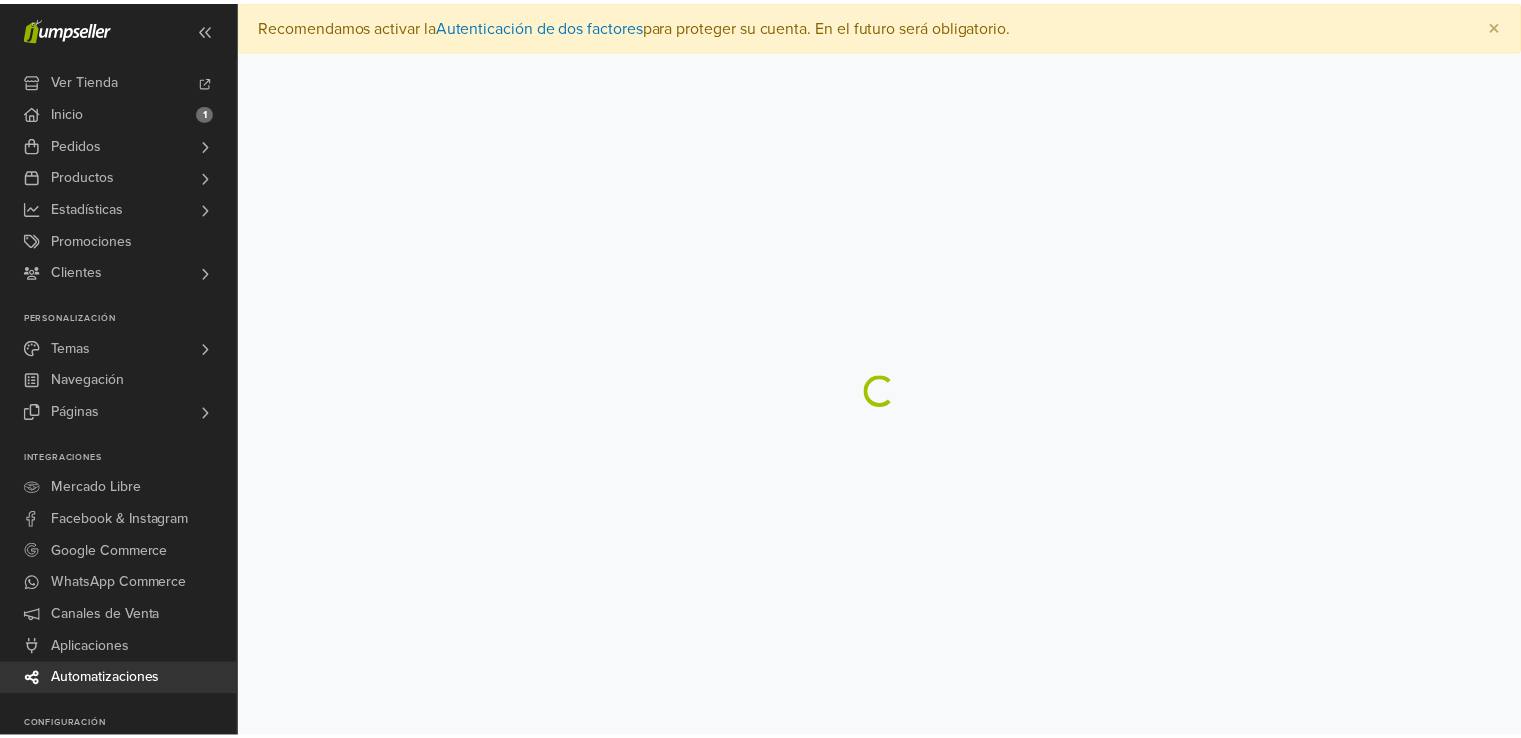 scroll, scrollTop: 0, scrollLeft: 0, axis: both 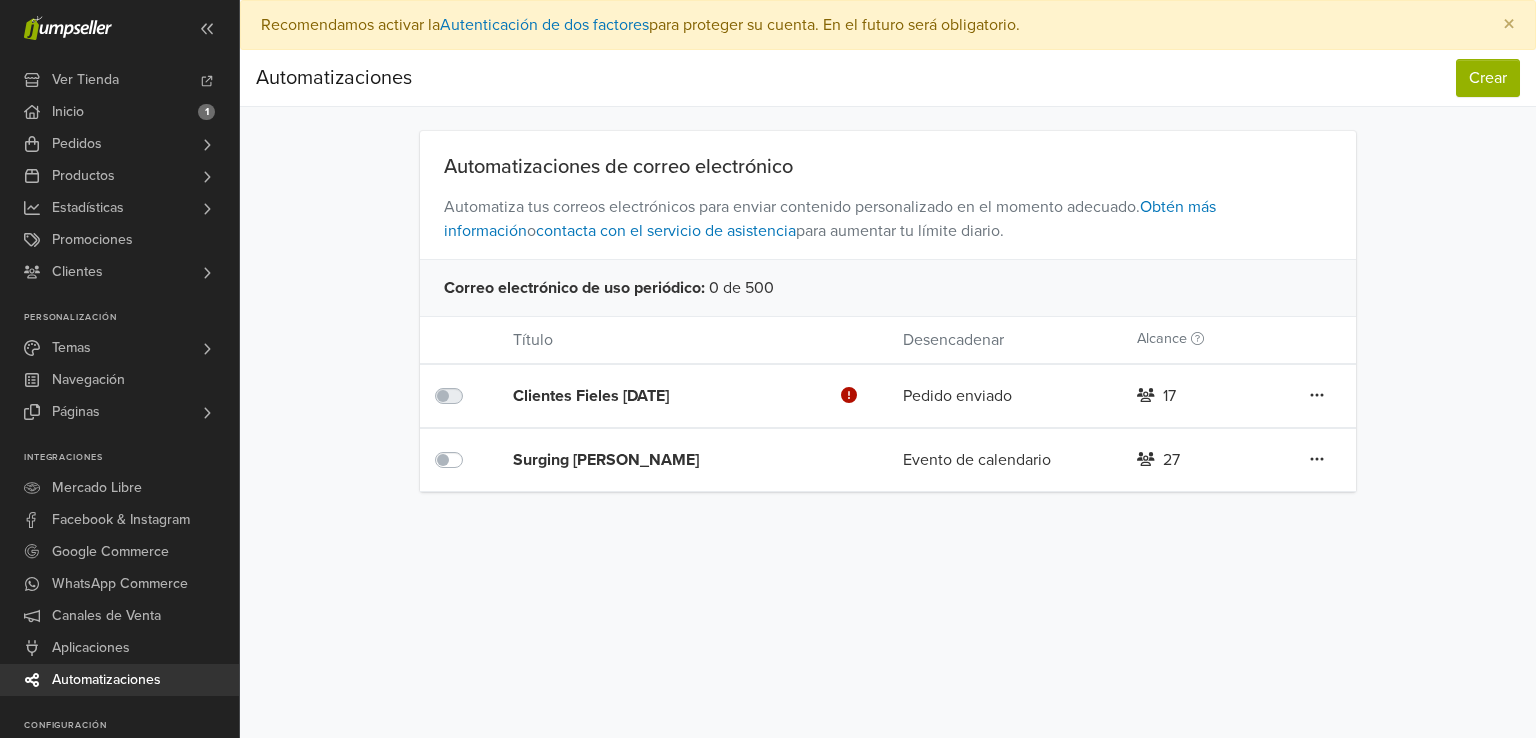 click 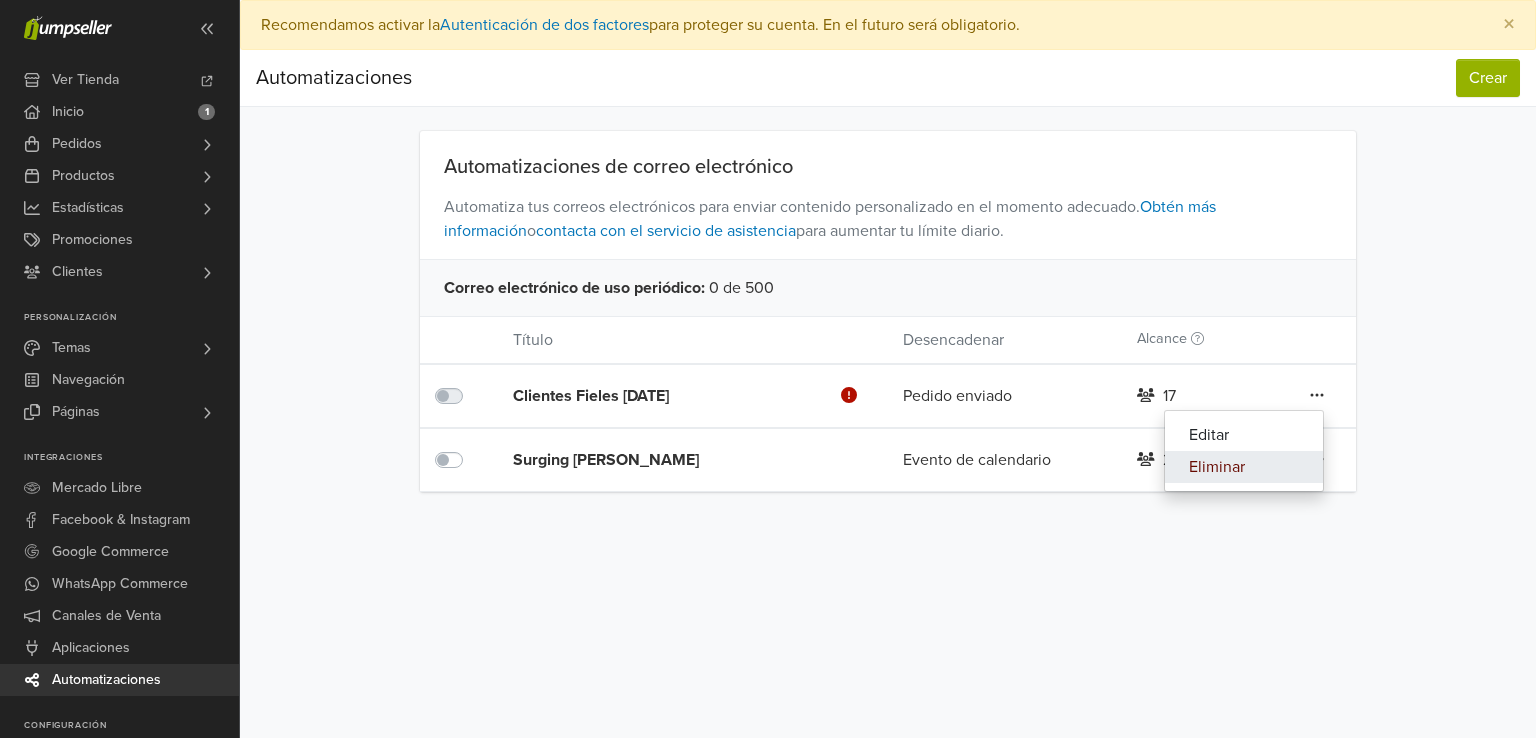 click on "Eliminar" at bounding box center [1244, 467] 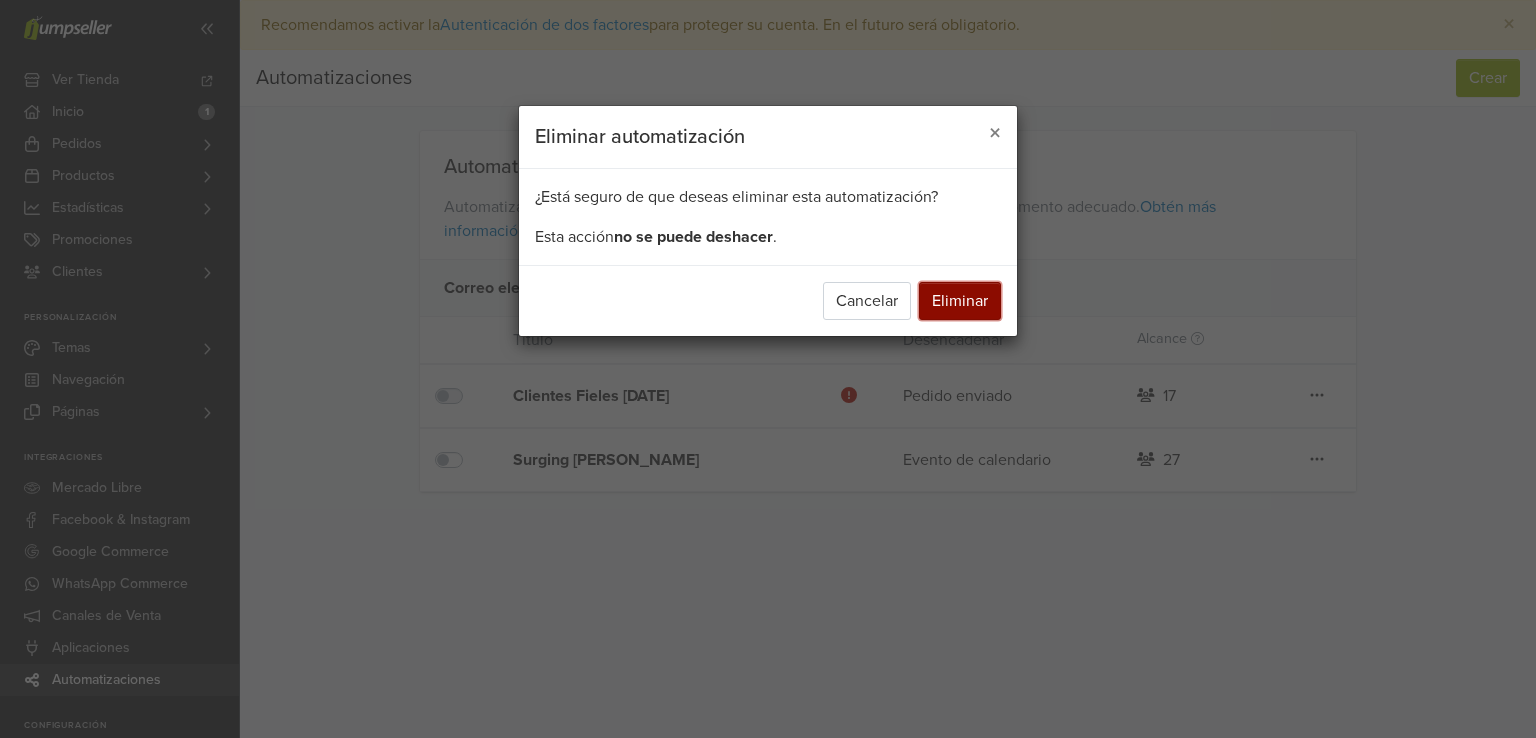 click on "Eliminar" at bounding box center [960, 301] 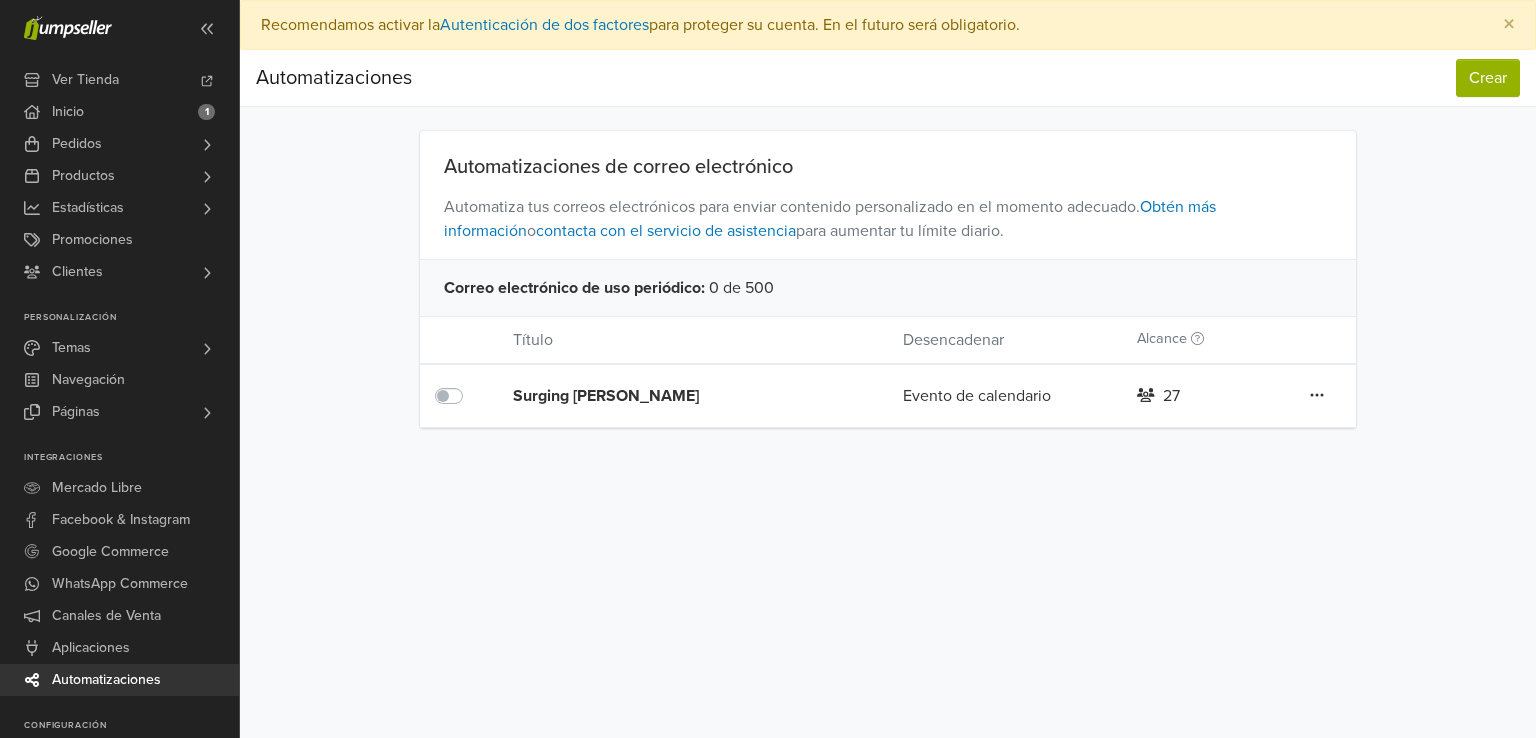 click 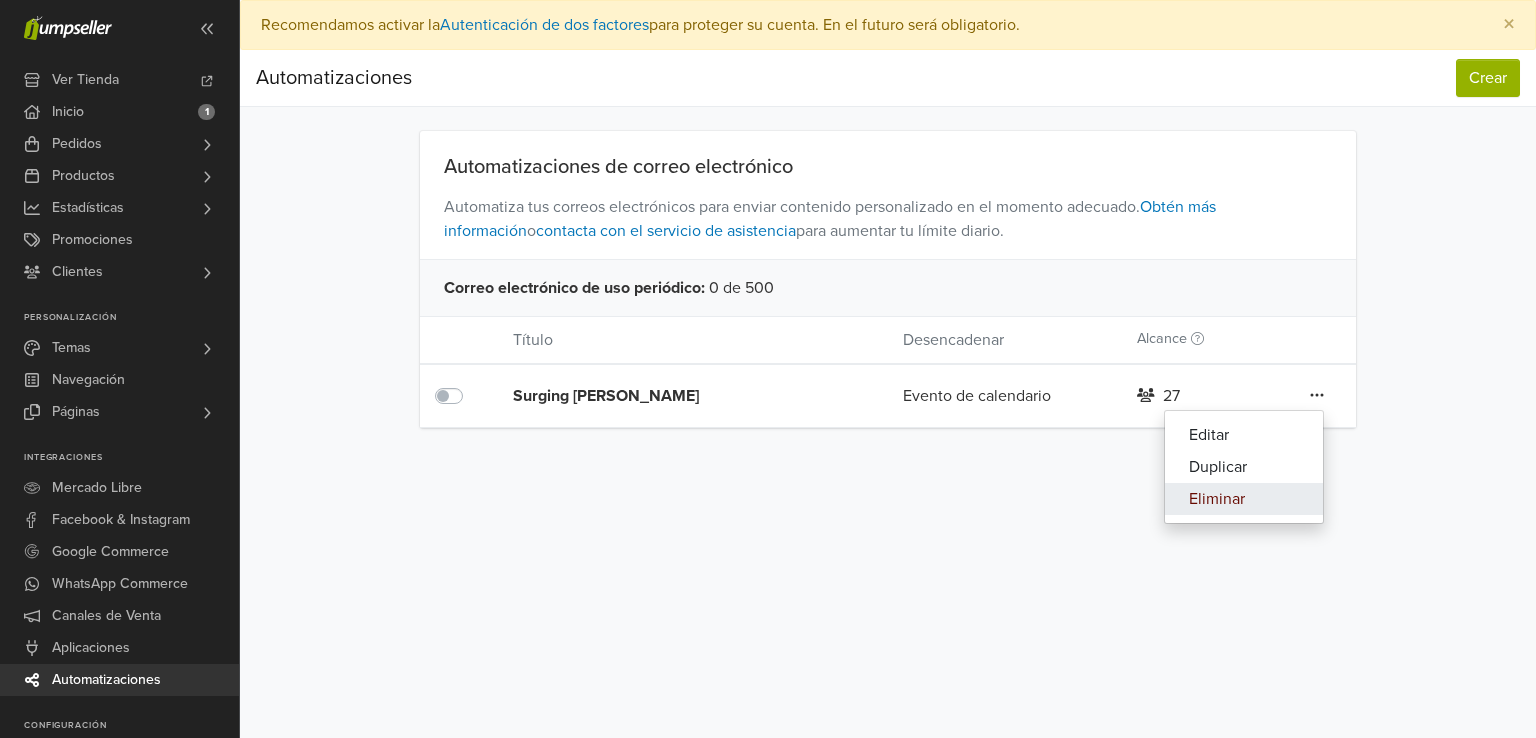 click on "Eliminar" at bounding box center (1244, 499) 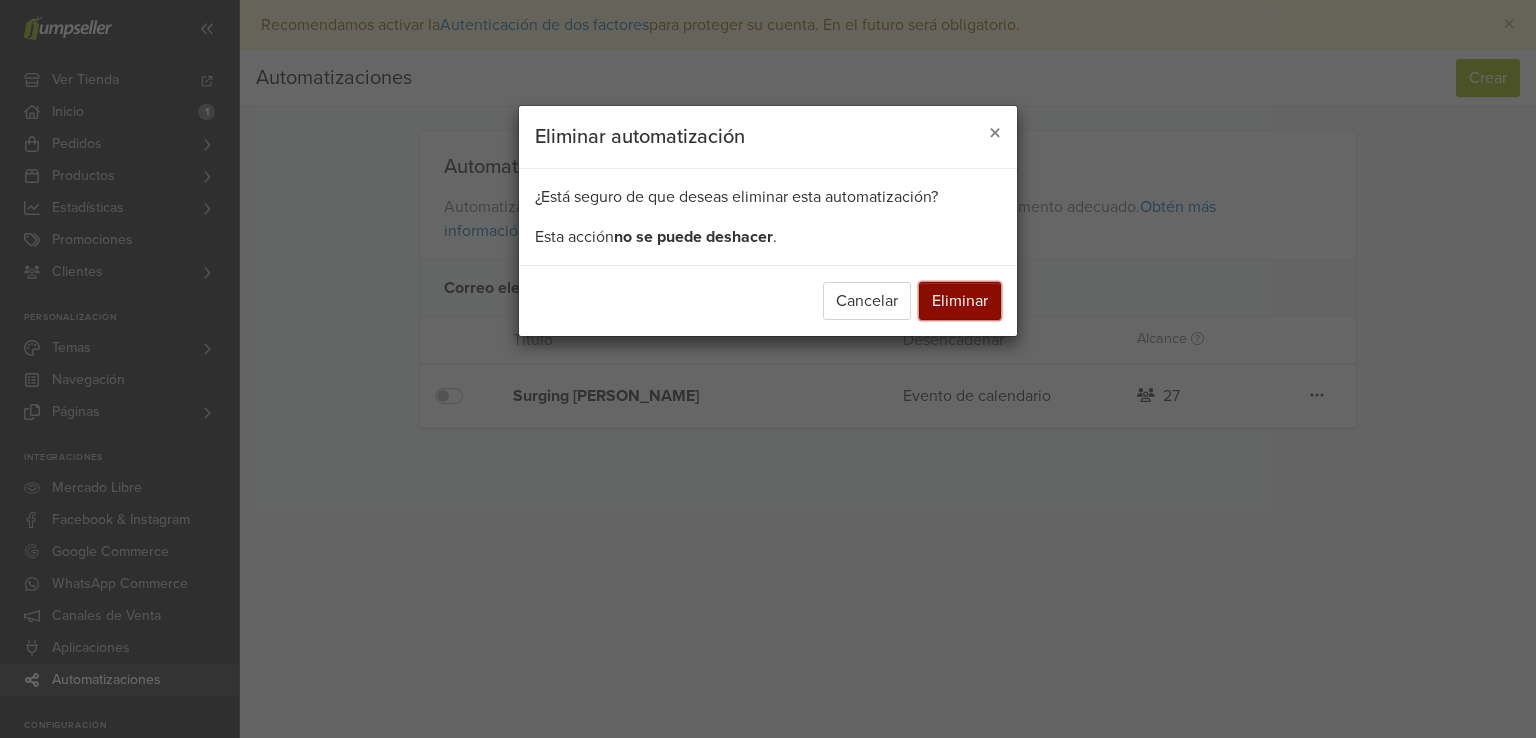 click on "Eliminar" at bounding box center (960, 301) 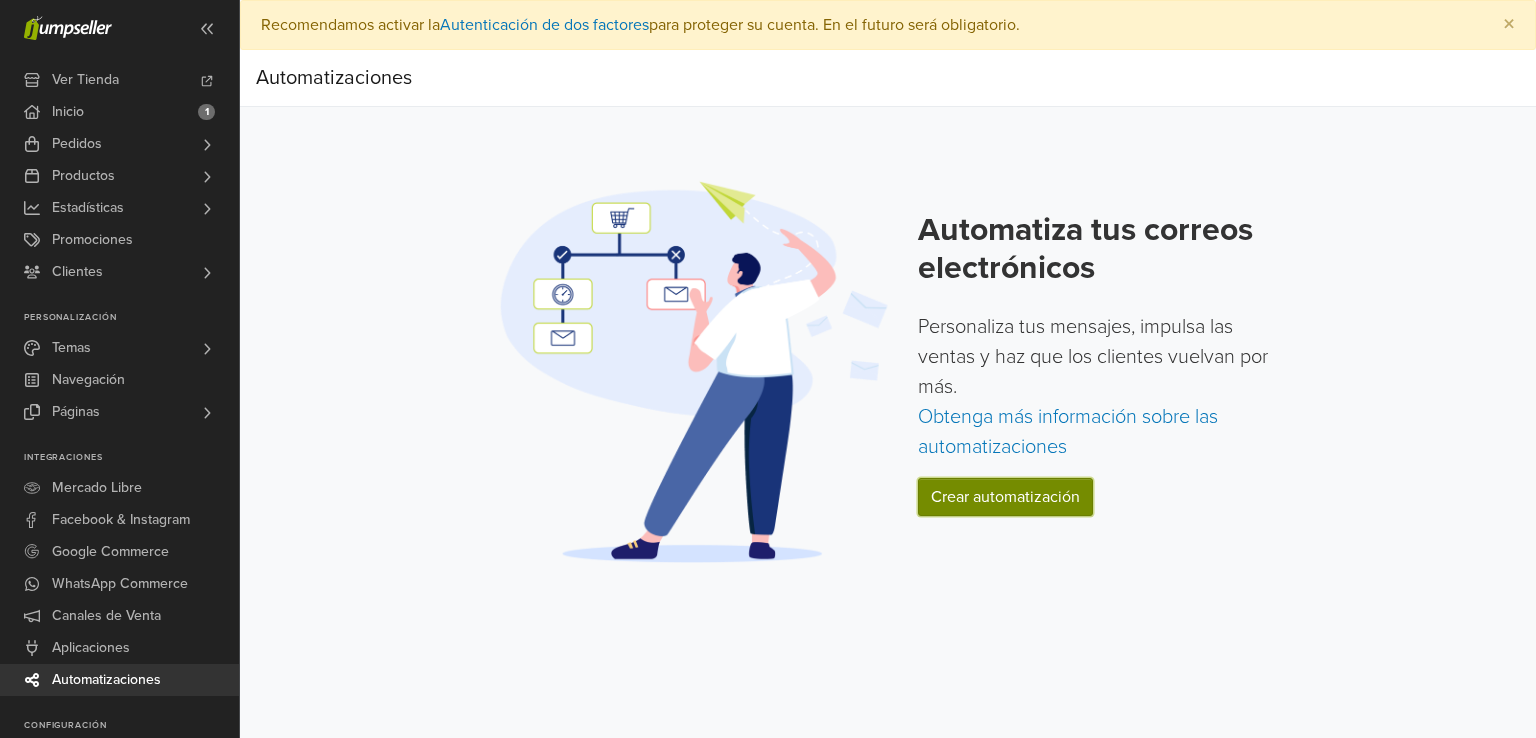 click on "Crear automatización" at bounding box center (1005, 497) 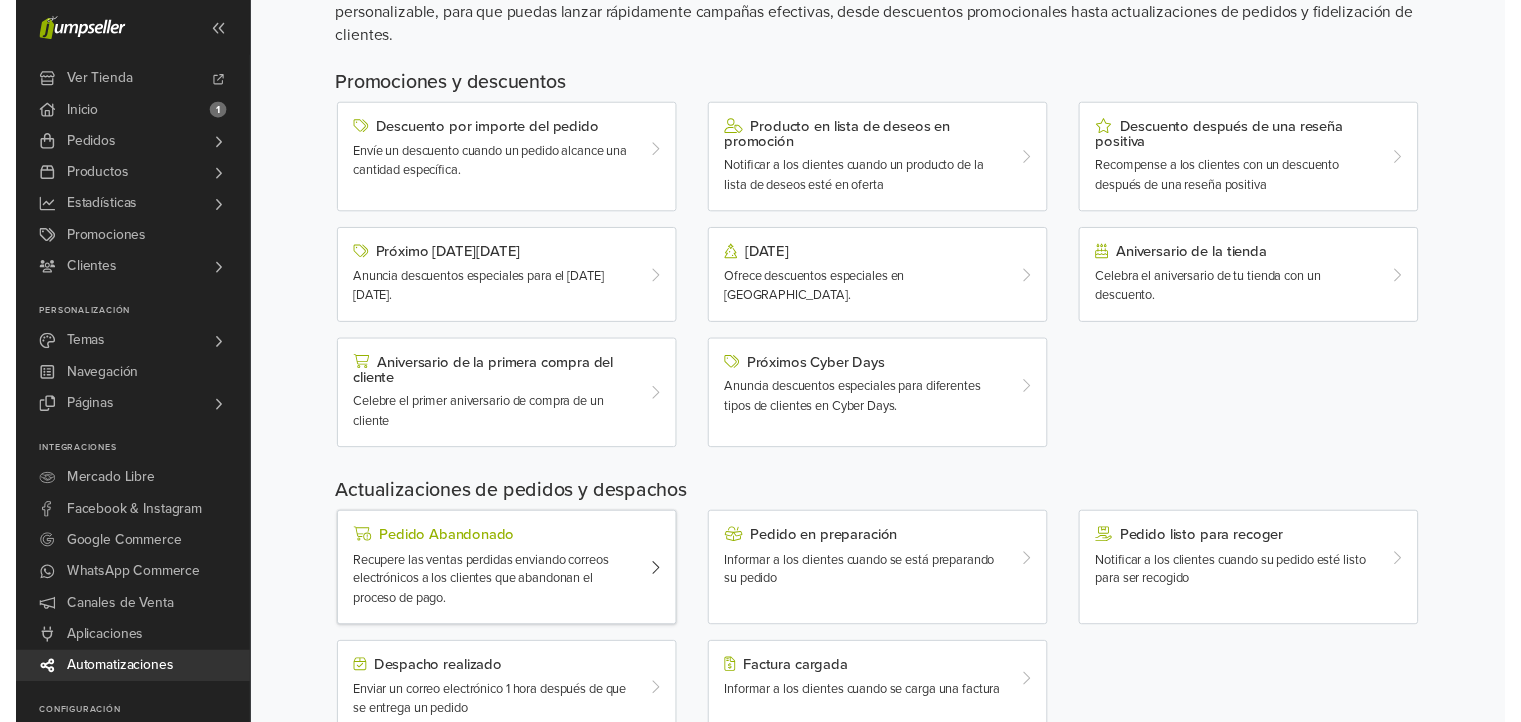 scroll, scrollTop: 0, scrollLeft: 0, axis: both 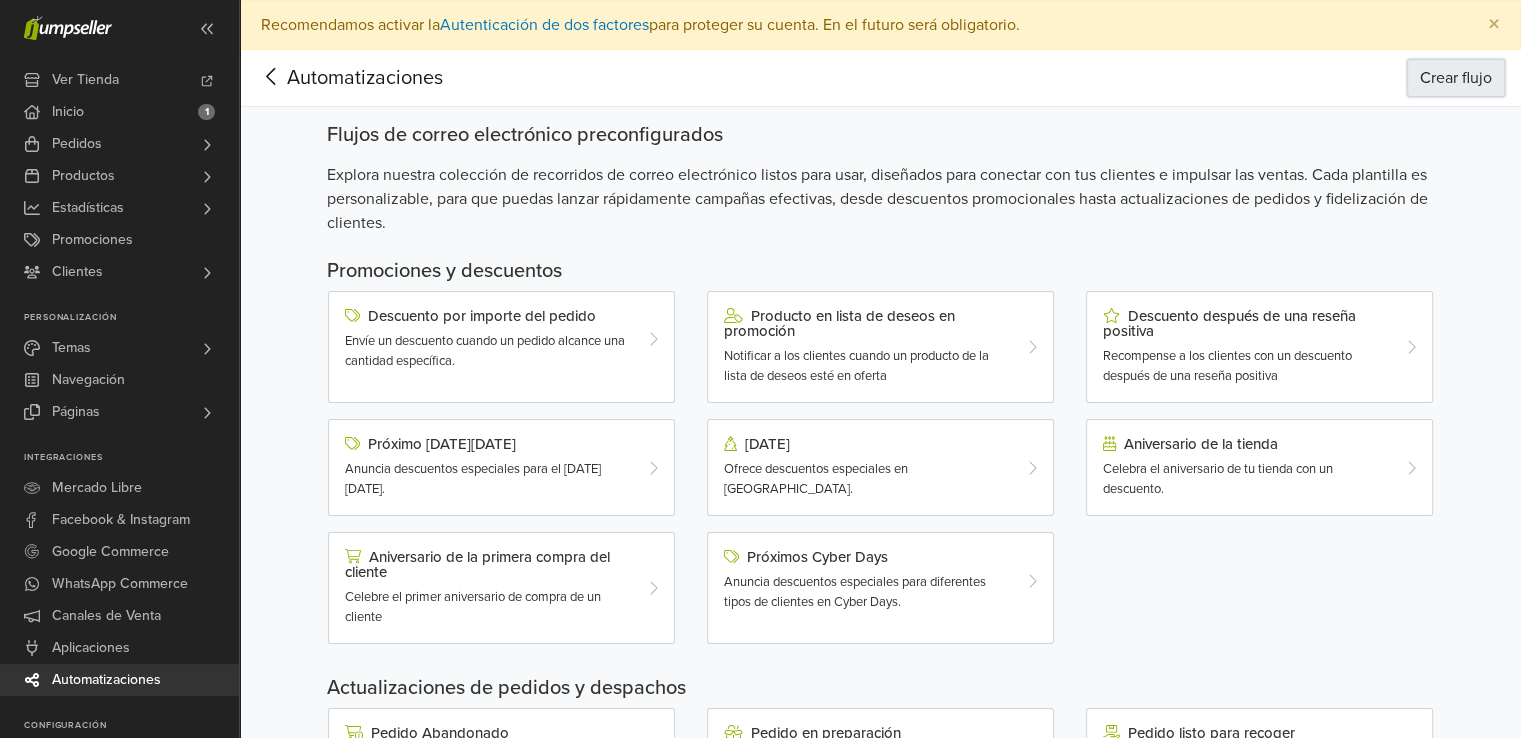 click on "Crear flujo" at bounding box center (1456, 78) 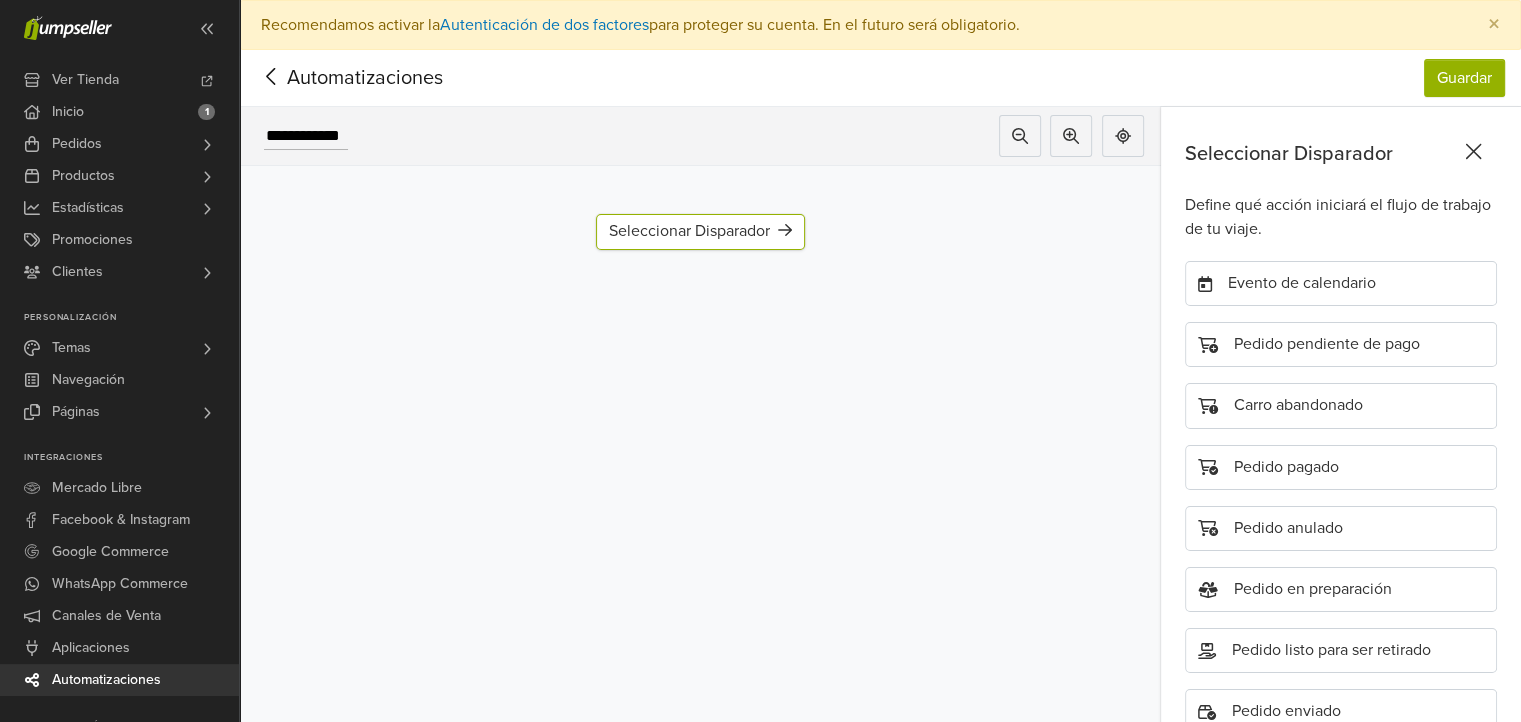 click on "Seleccionar Disparador" at bounding box center (700, 231) 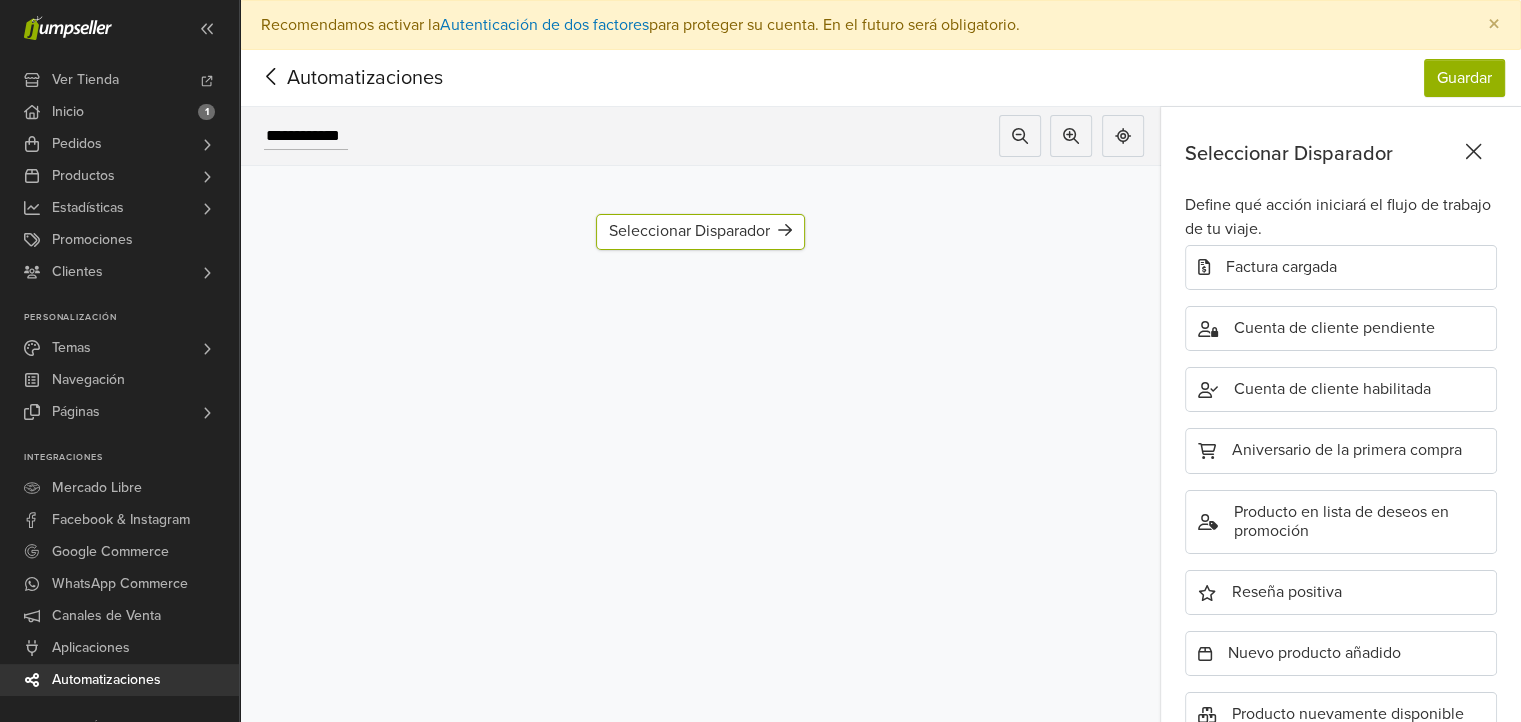 scroll, scrollTop: 635, scrollLeft: 0, axis: vertical 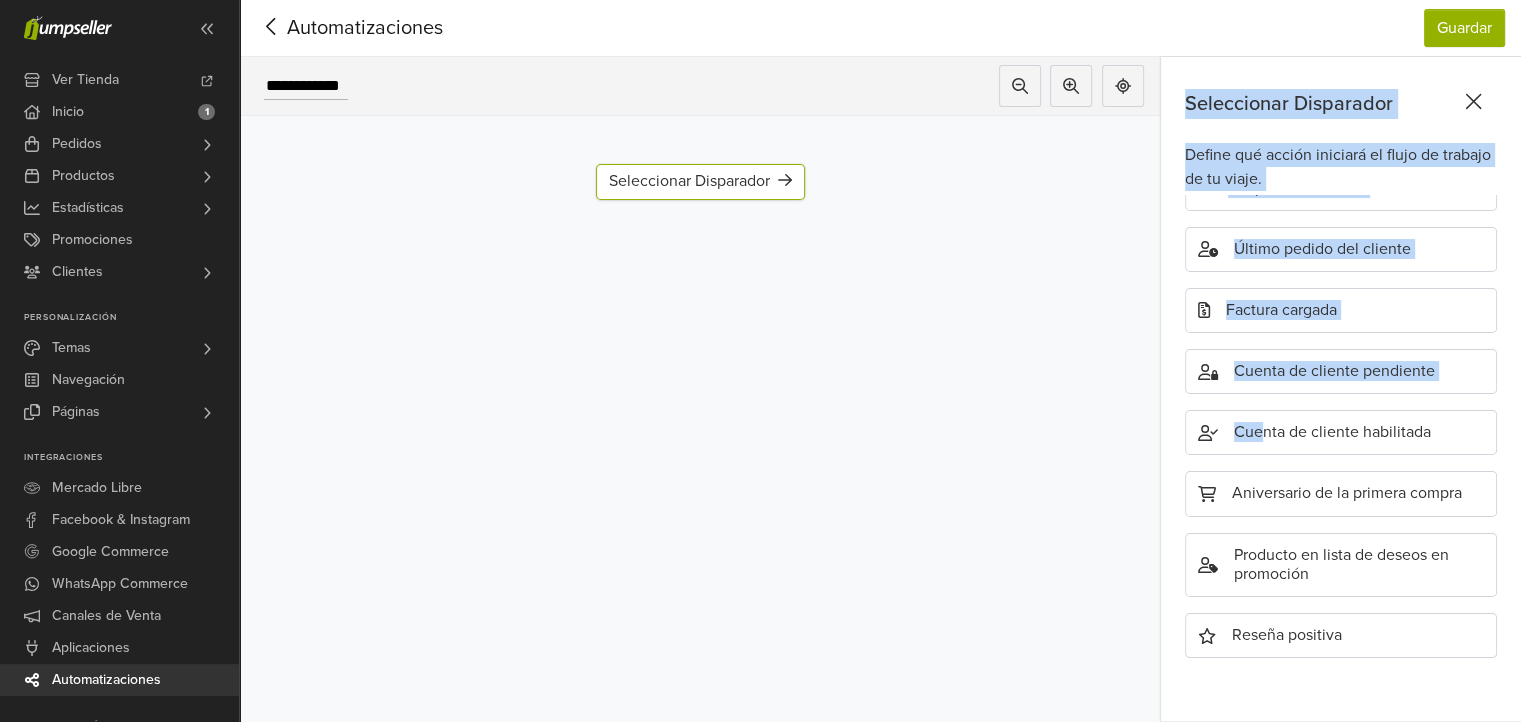 drag, startPoint x: 1275, startPoint y: 421, endPoint x: 736, endPoint y: 268, distance: 560.29456 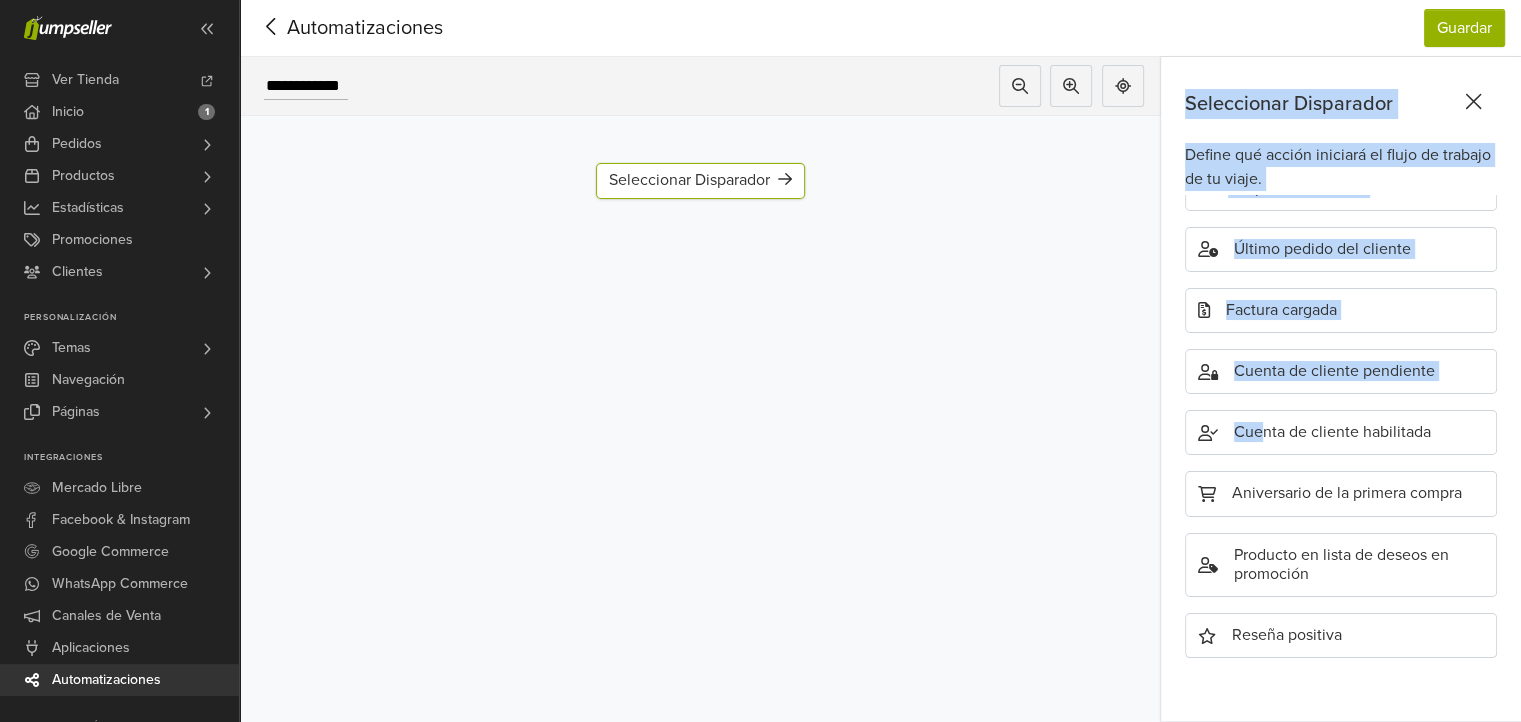 click on "Seleccionar Disparador Agregar Disparador" at bounding box center [700, 376] 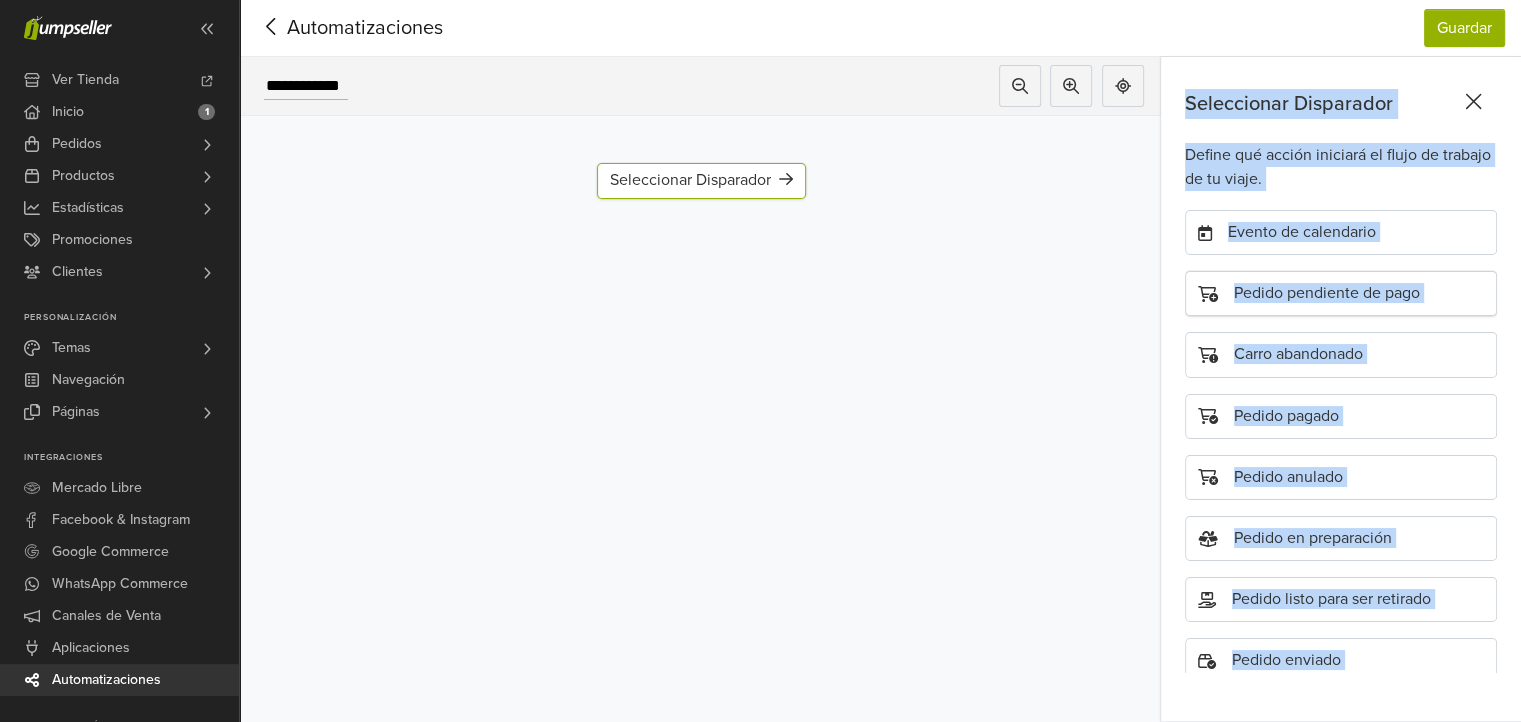 scroll, scrollTop: 0, scrollLeft: 0, axis: both 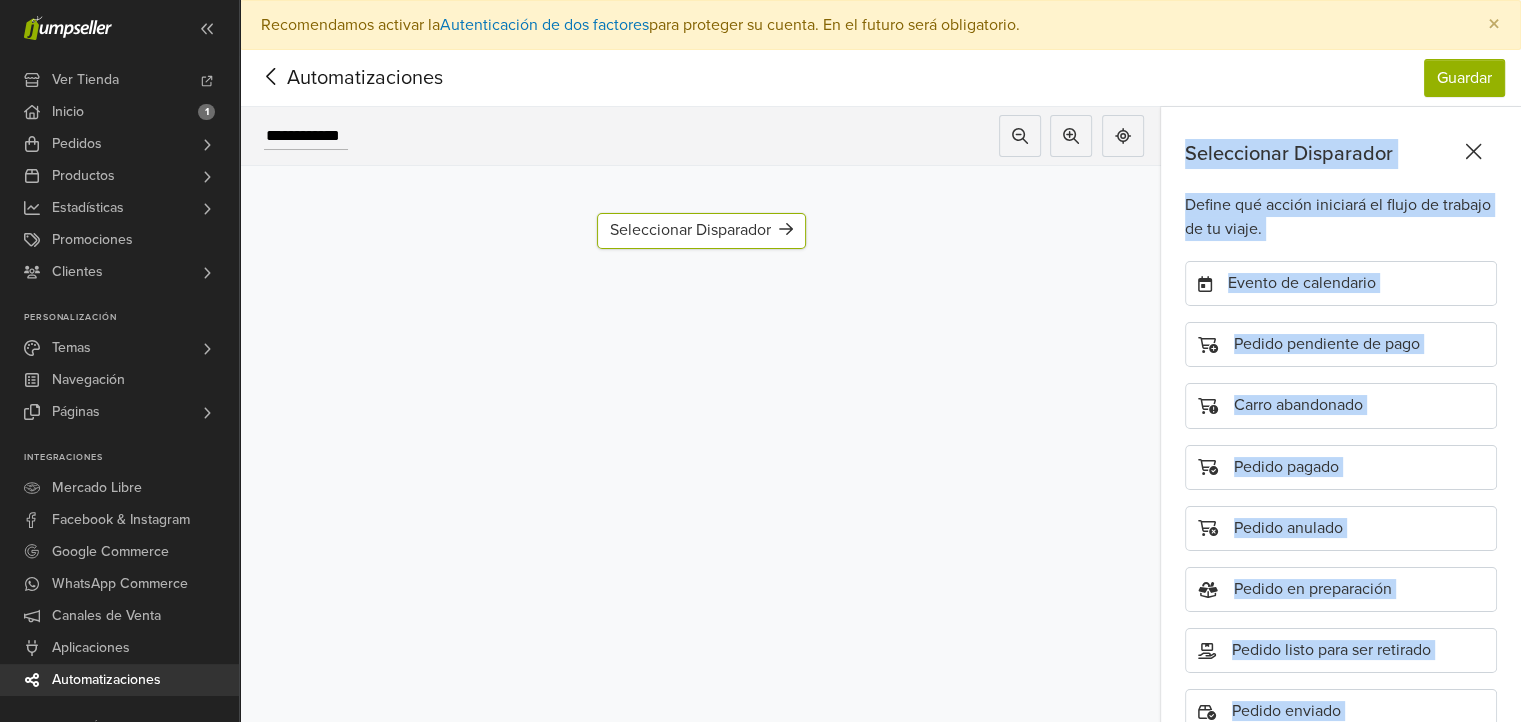 click on "Define qué acción iniciará el flujo de trabajo de tu viaje." at bounding box center [1341, 217] 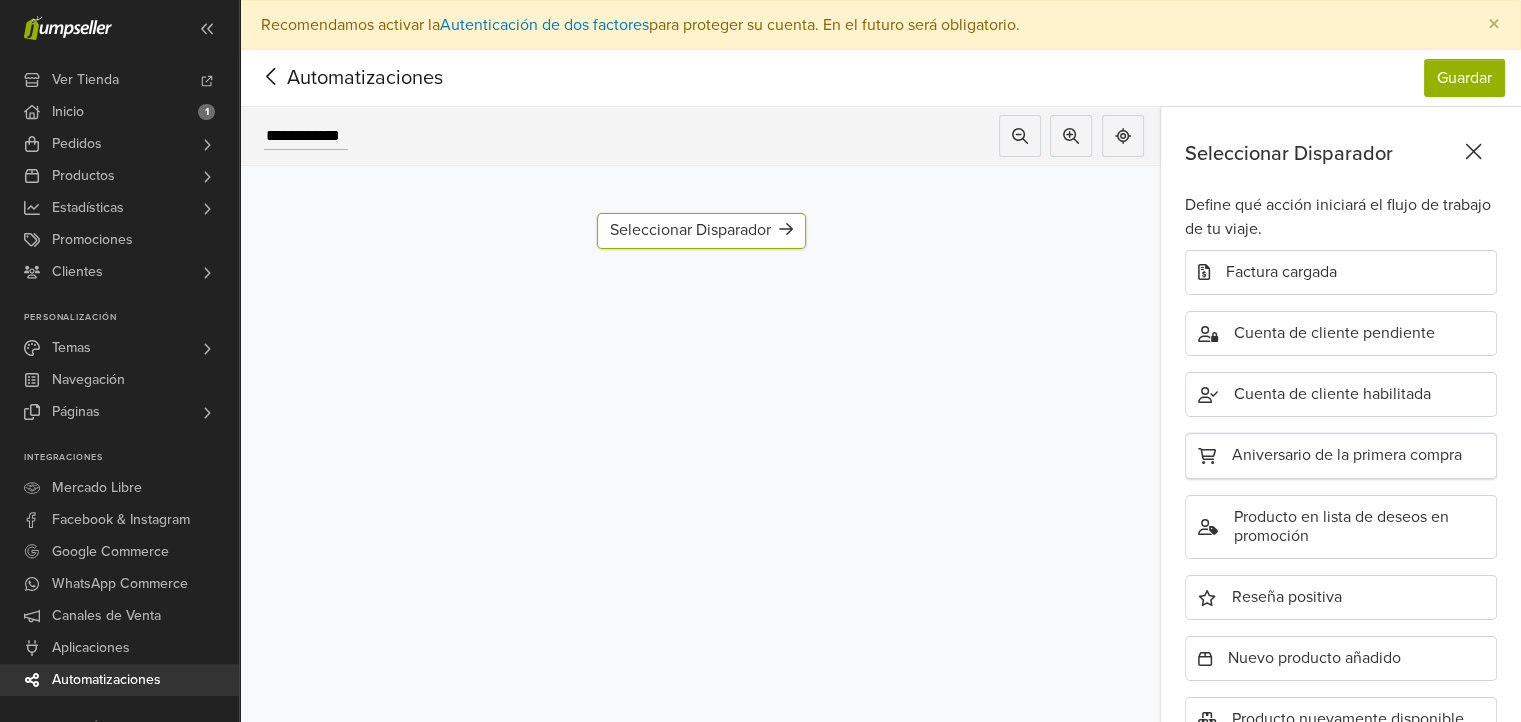 scroll, scrollTop: 635, scrollLeft: 0, axis: vertical 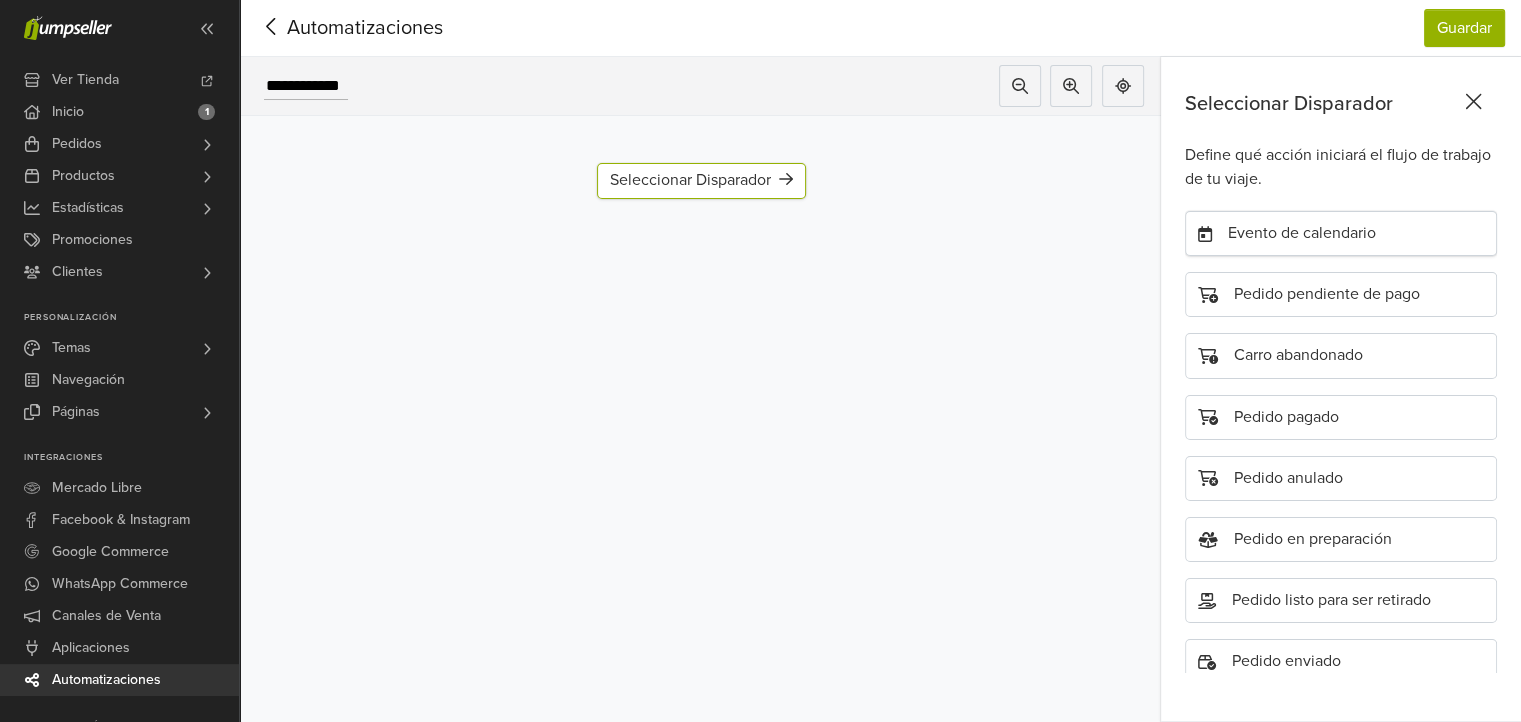 click on "Evento de calendario" at bounding box center [1341, 233] 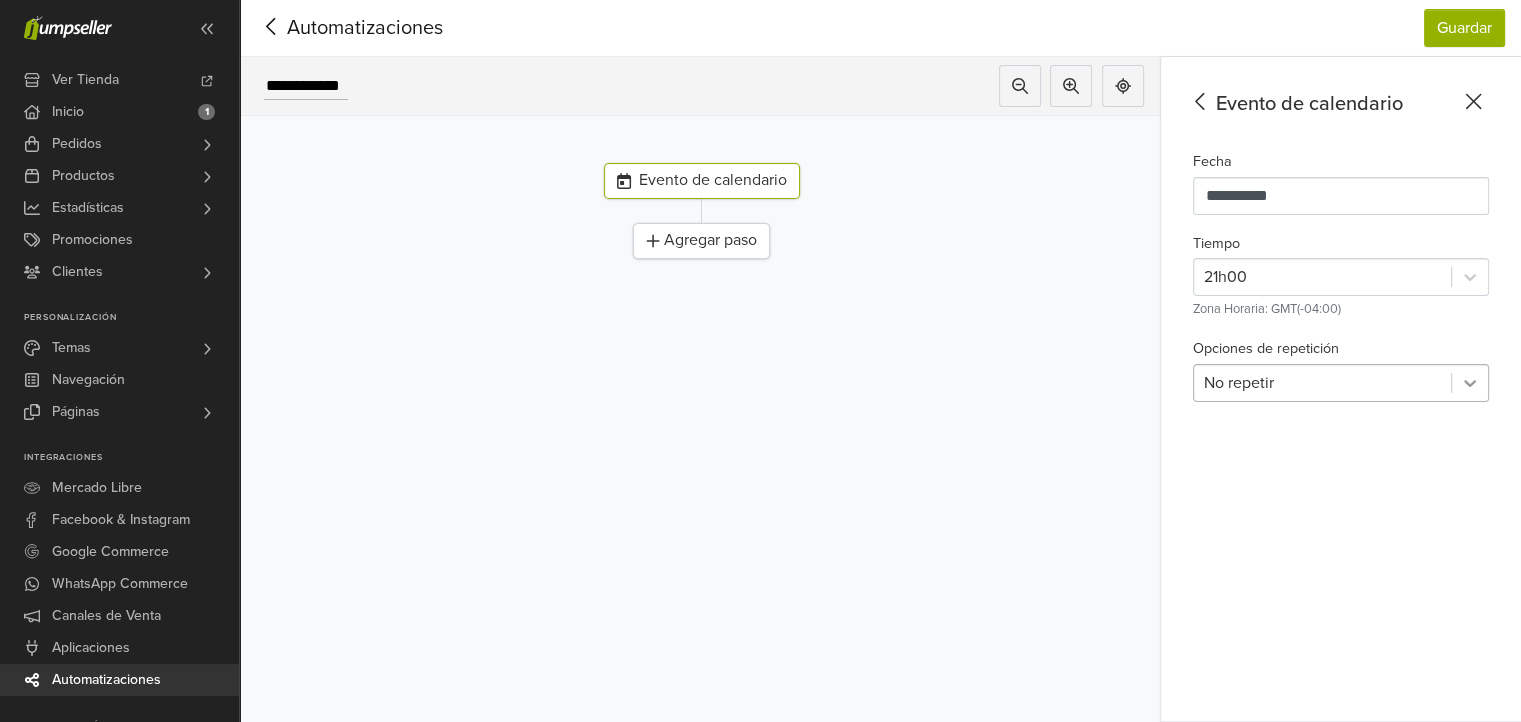 click 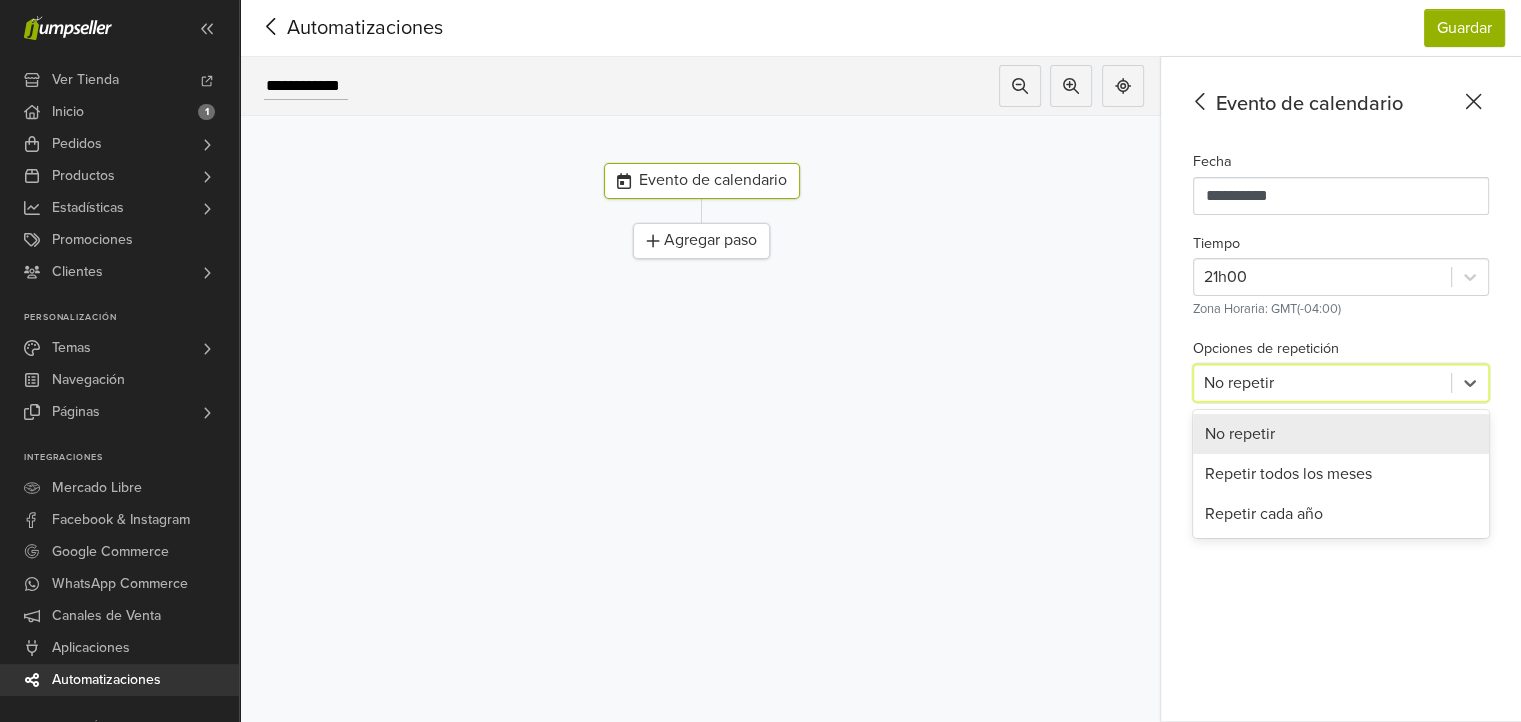 click on "No repetir" at bounding box center [1341, 434] 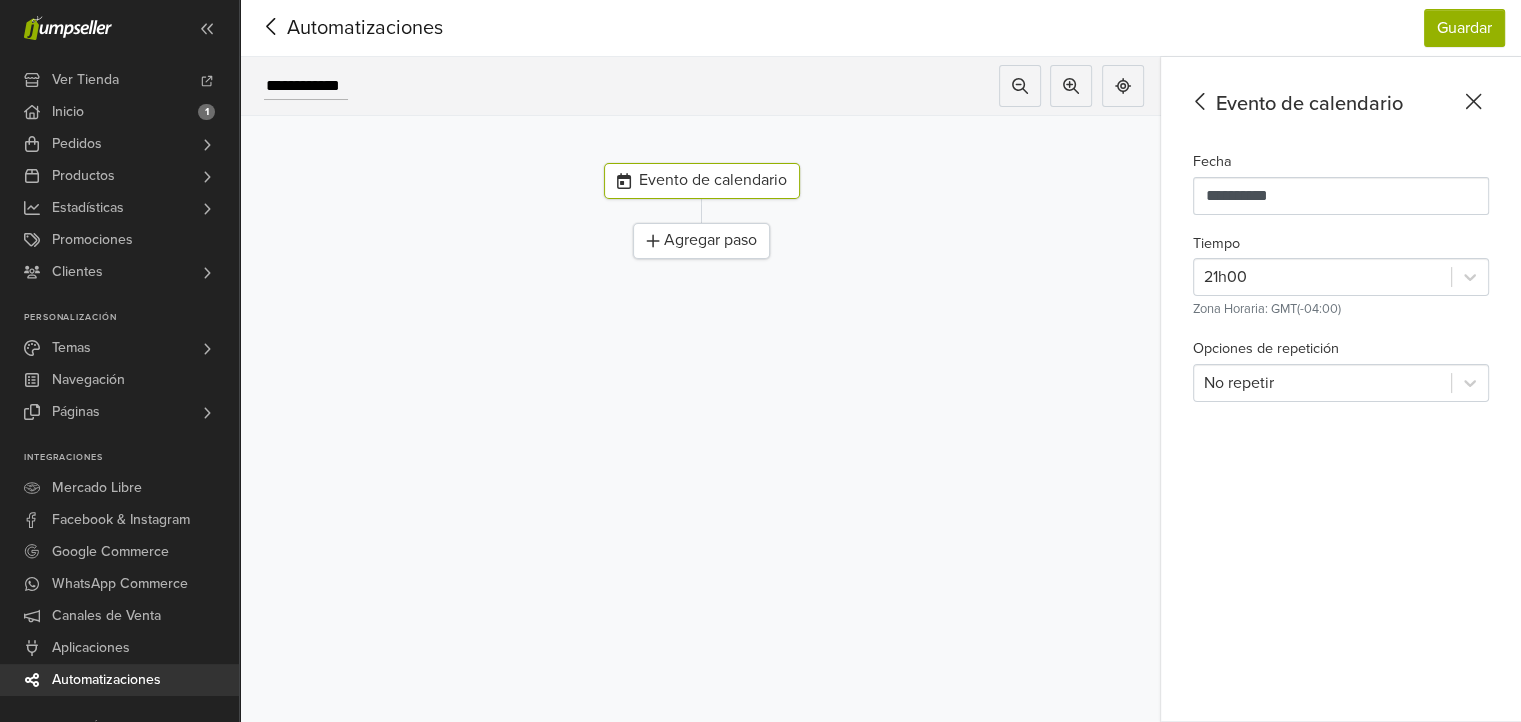 drag, startPoint x: 1239, startPoint y: 489, endPoint x: 1194, endPoint y: 473, distance: 47.759815 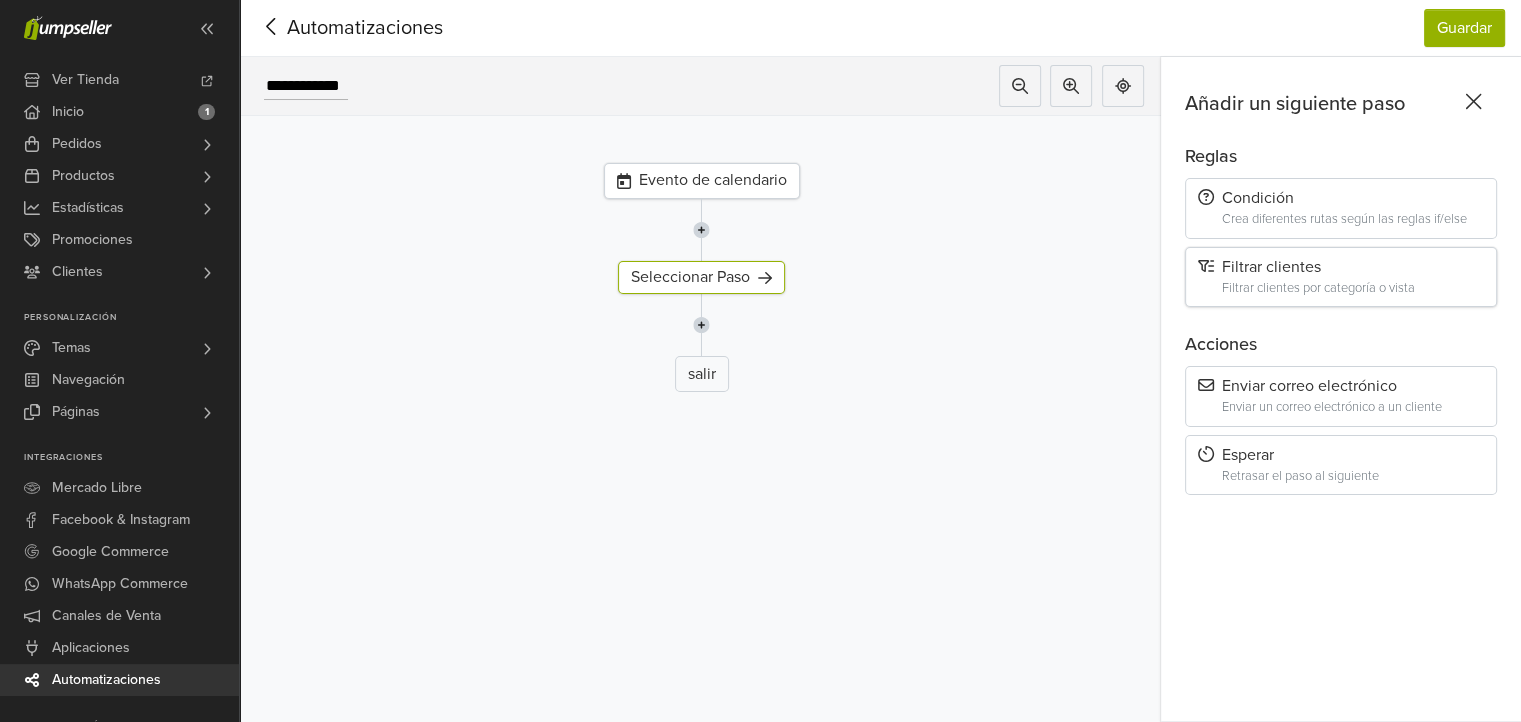 click on "Filtrar clientes Filtrar clientes por categoría o vista" at bounding box center (1341, 277) 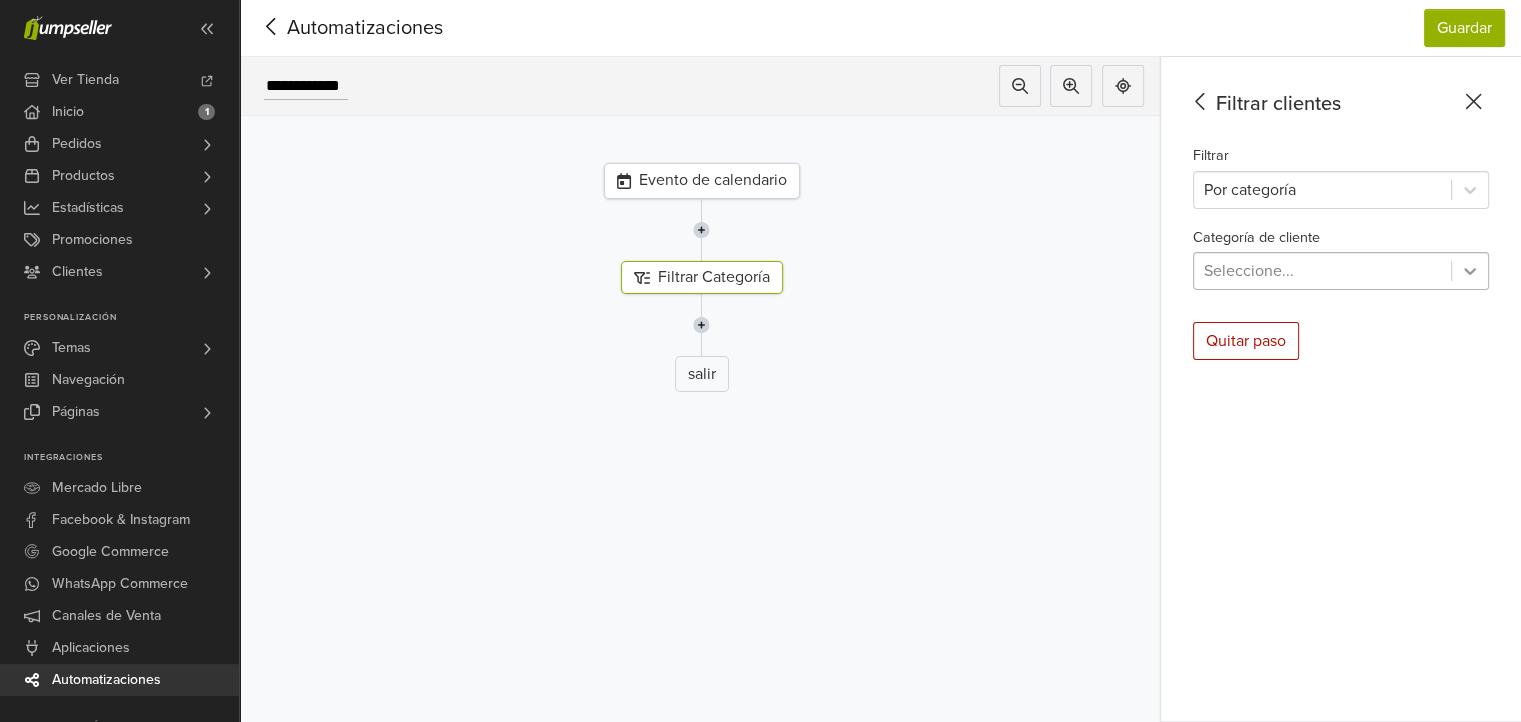 click at bounding box center (1470, 271) 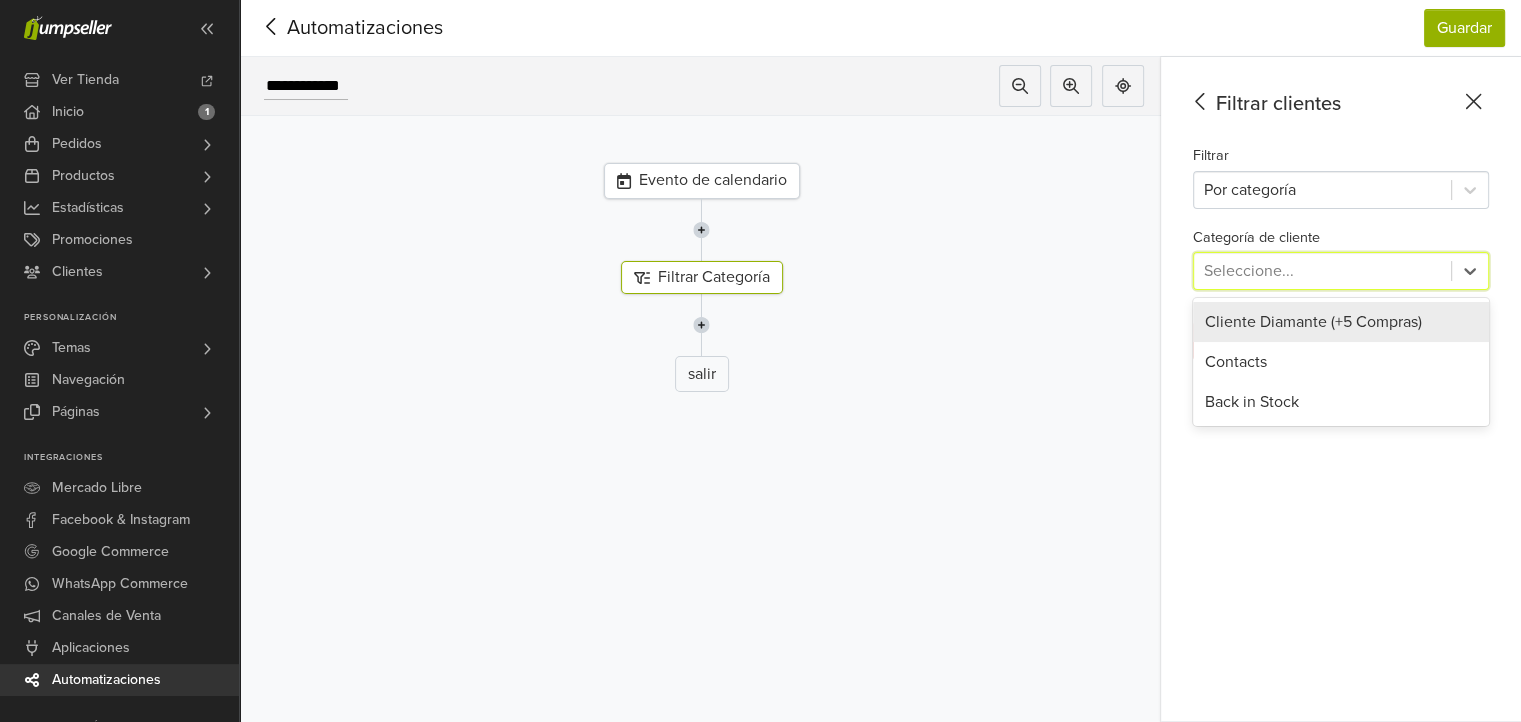 click on "Cliente Diamante (+5 Compras)" at bounding box center [1341, 322] 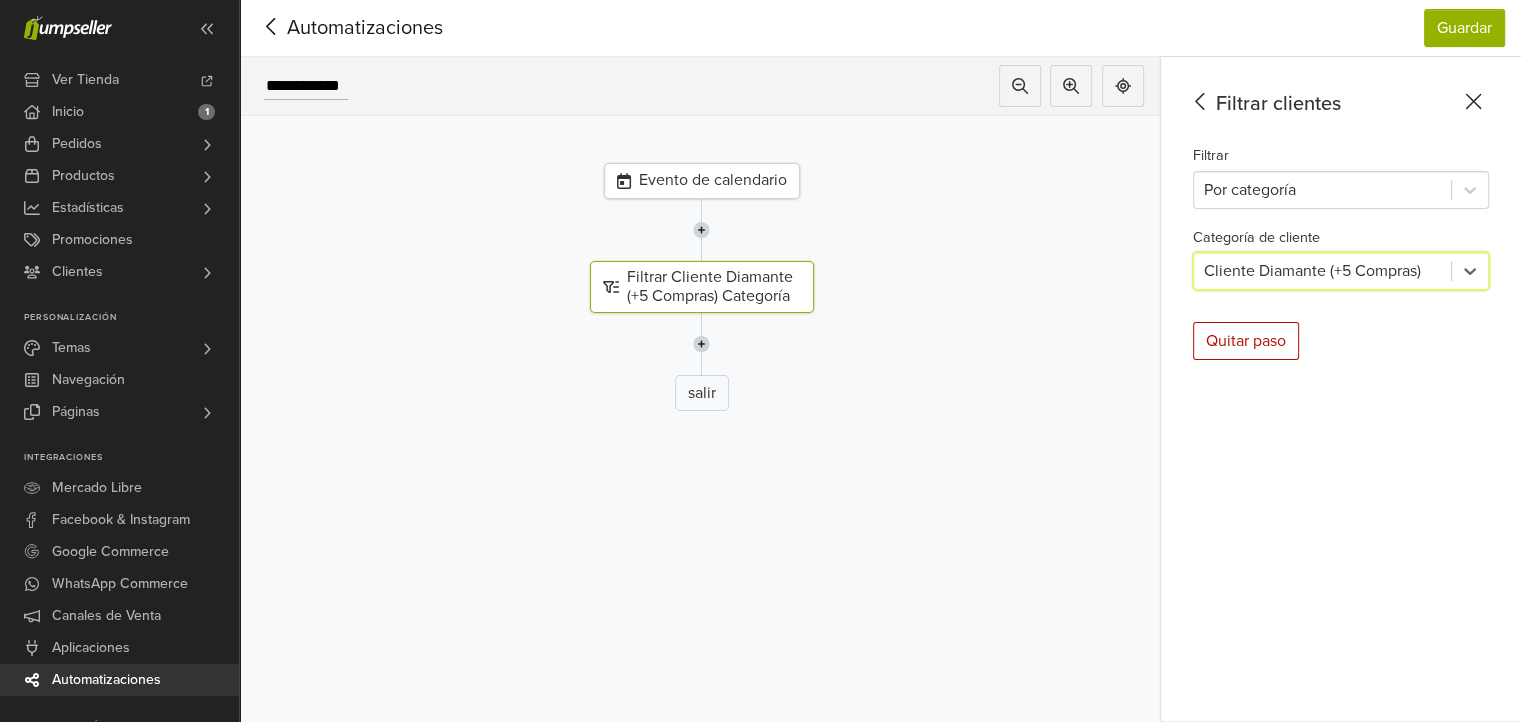 click at bounding box center [701, 344] 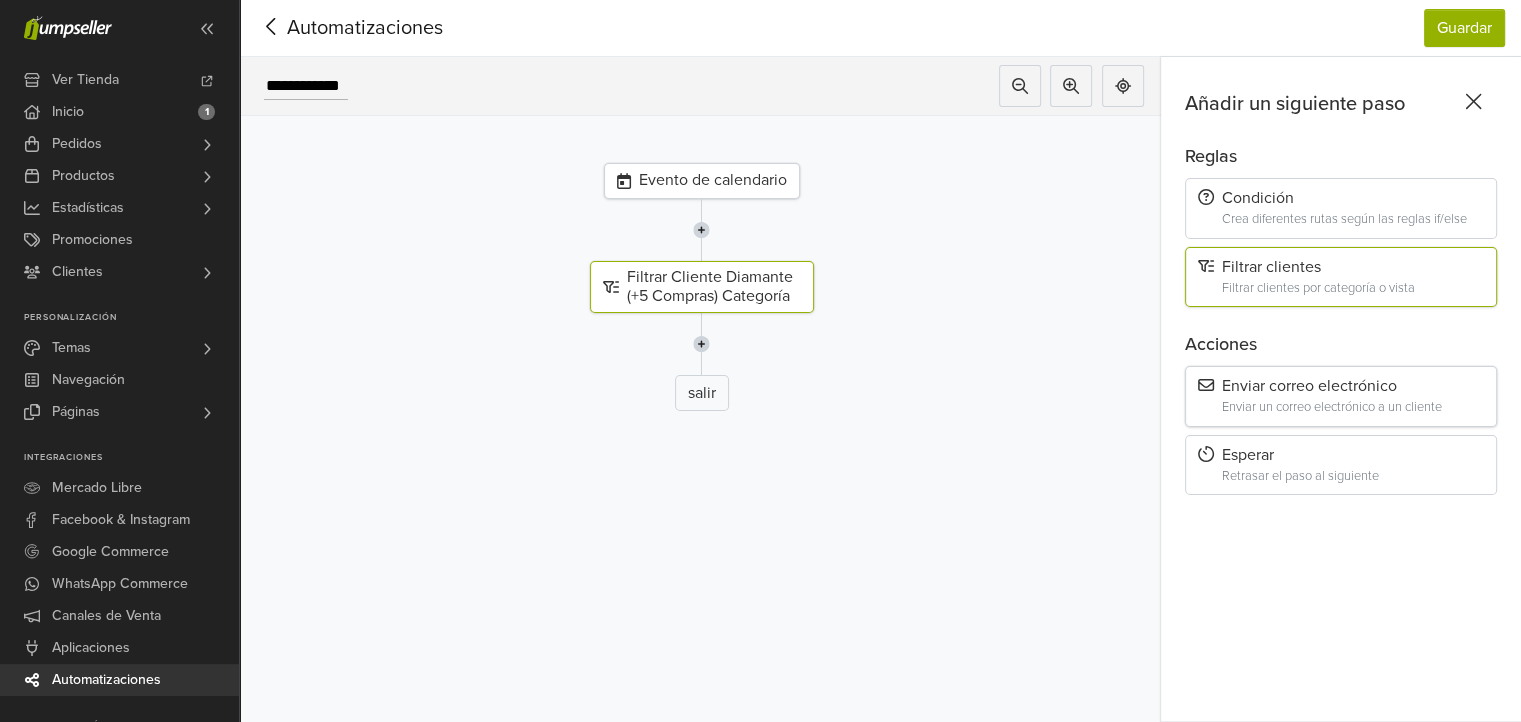 click on "Enviar correo electrónico" at bounding box center (1341, 386) 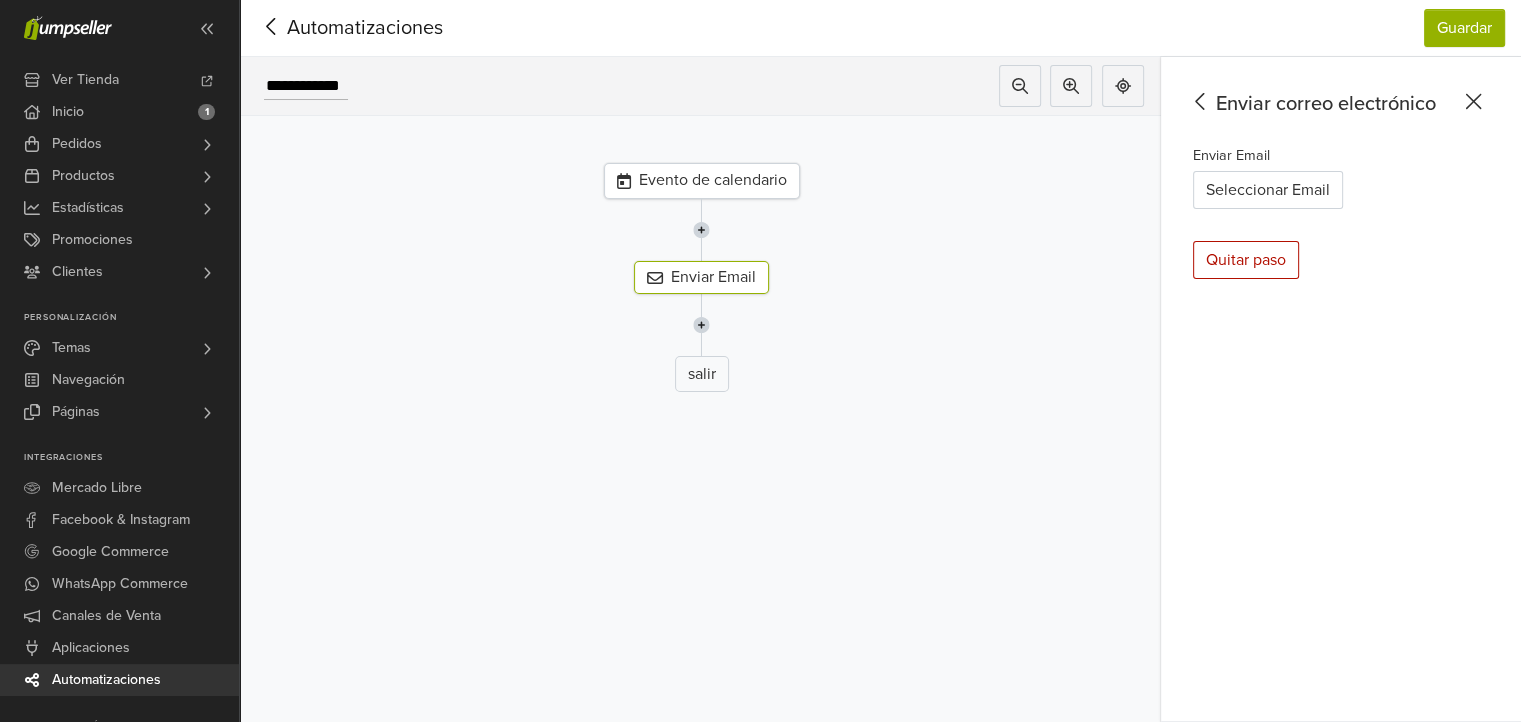 click 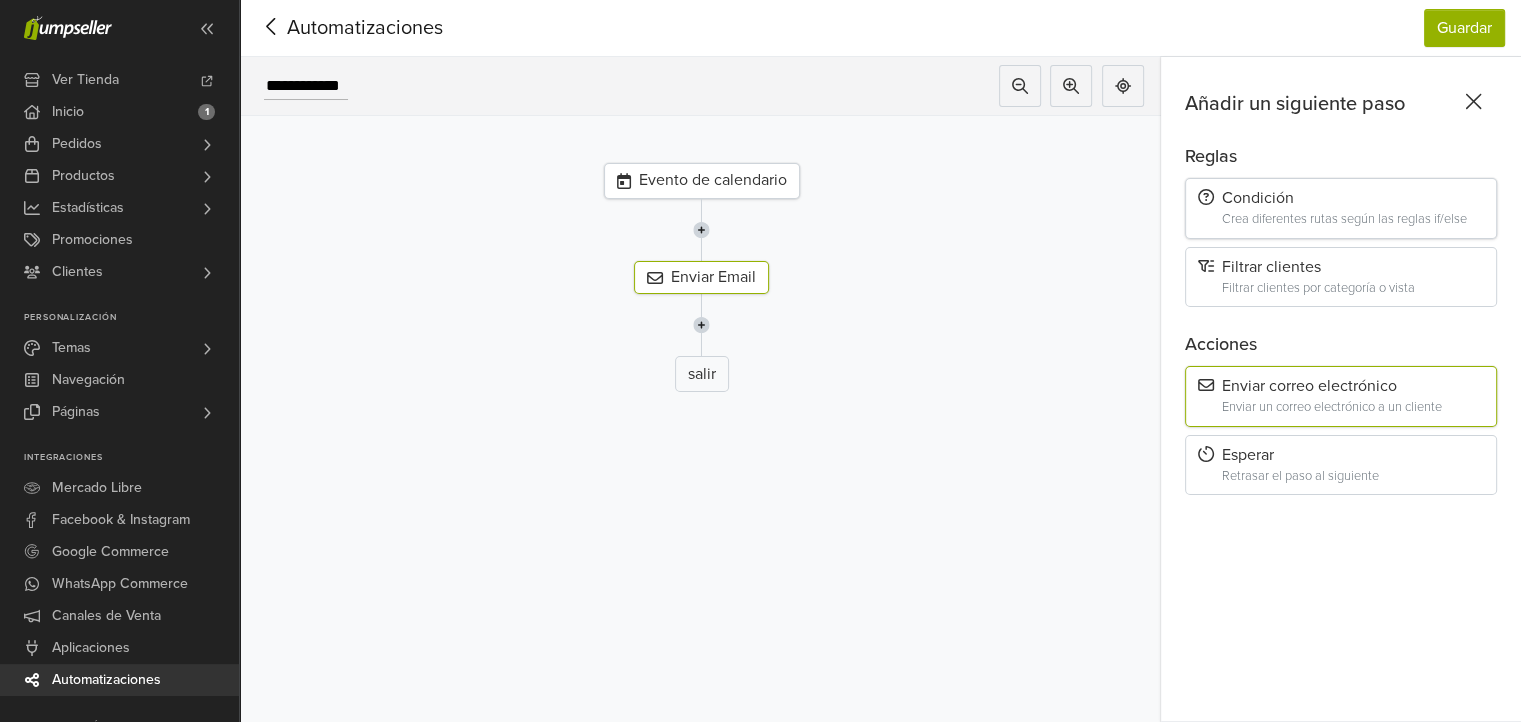 click on "Condición Crea diferentes rutas según las reglas if/else" at bounding box center [1341, 208] 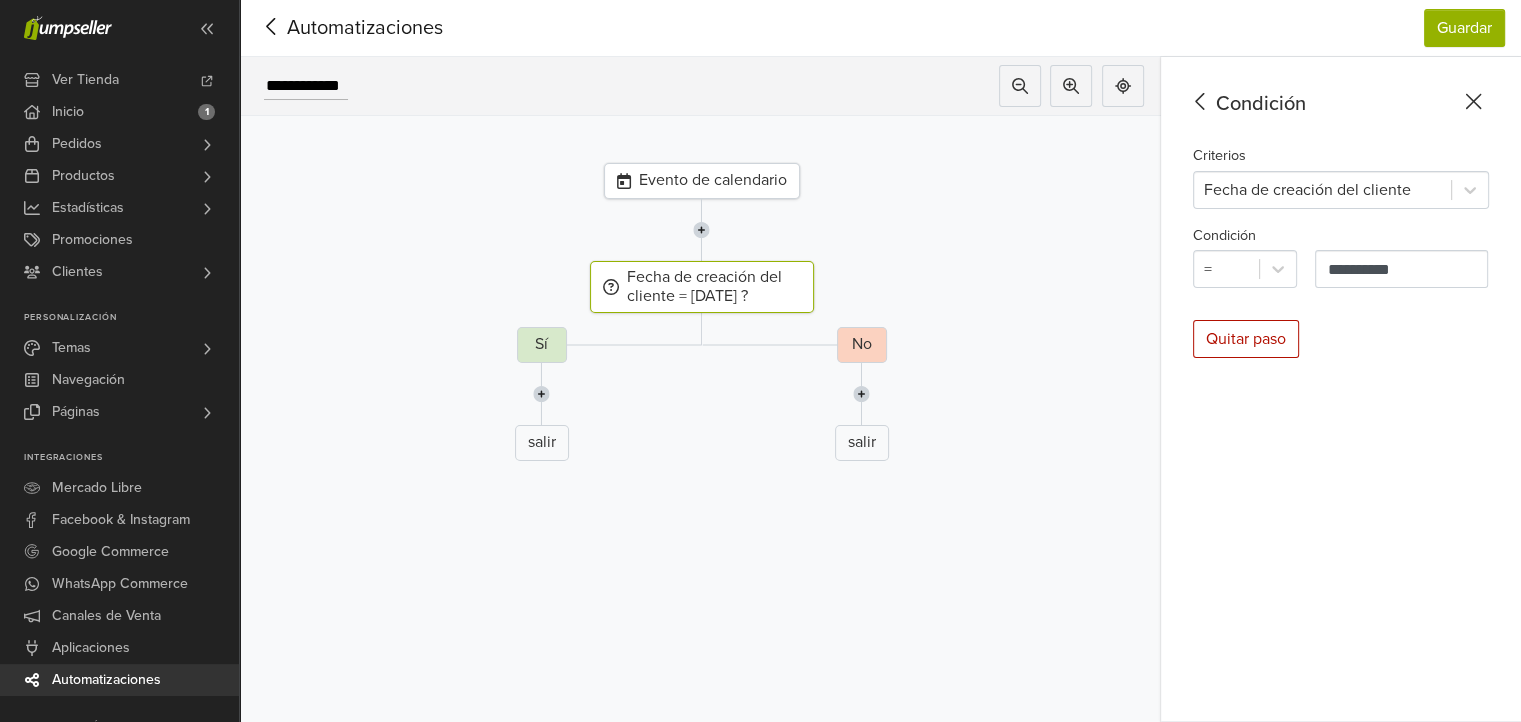 click 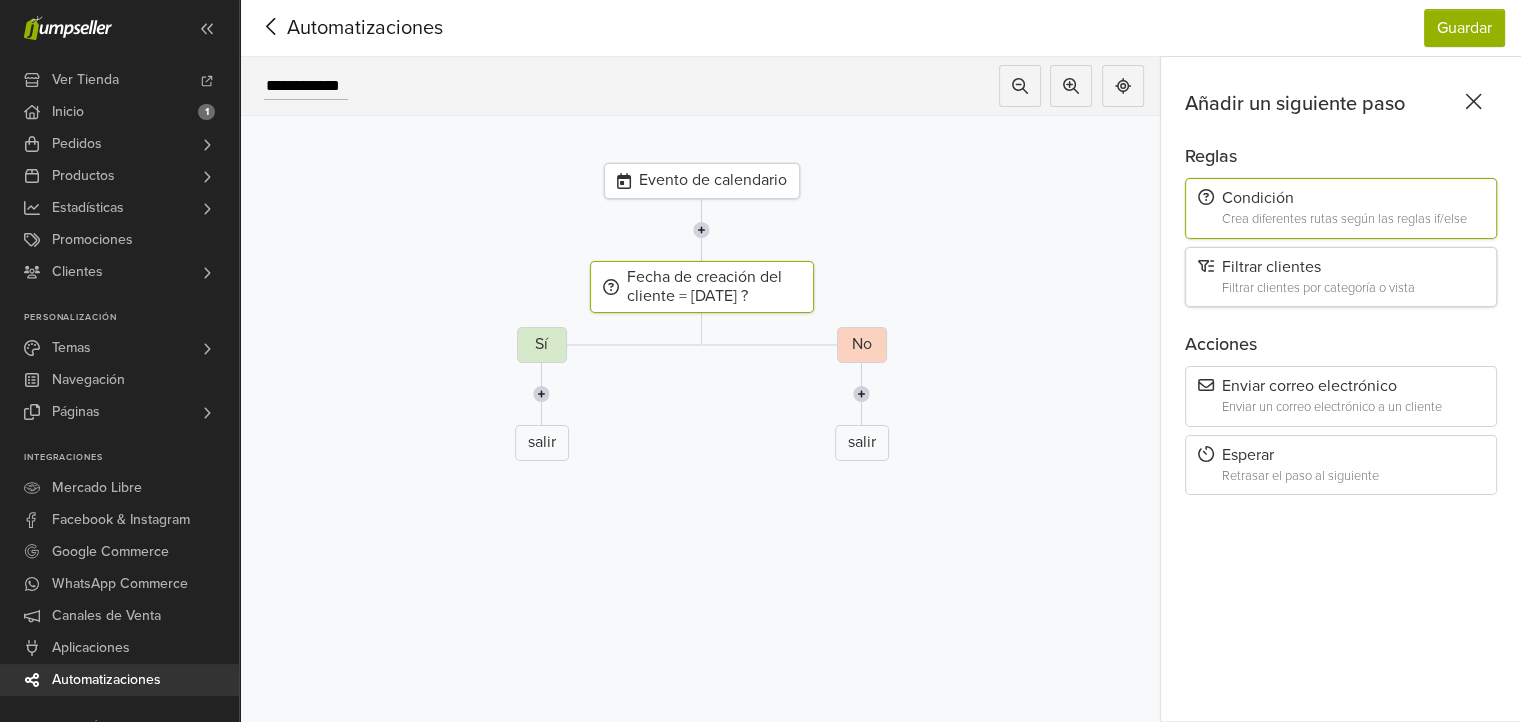 click on "Filtrar clientes" at bounding box center (1341, 267) 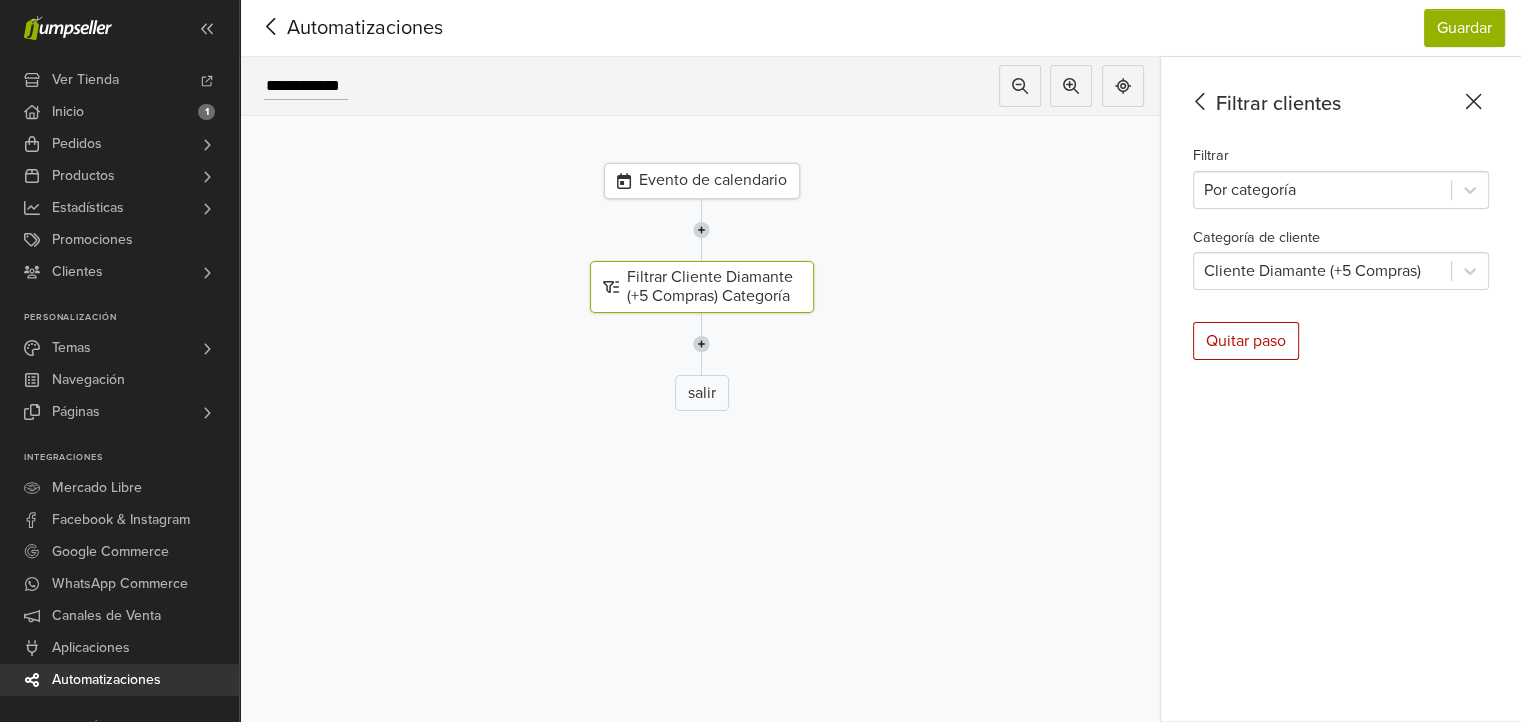 click at bounding box center [701, 344] 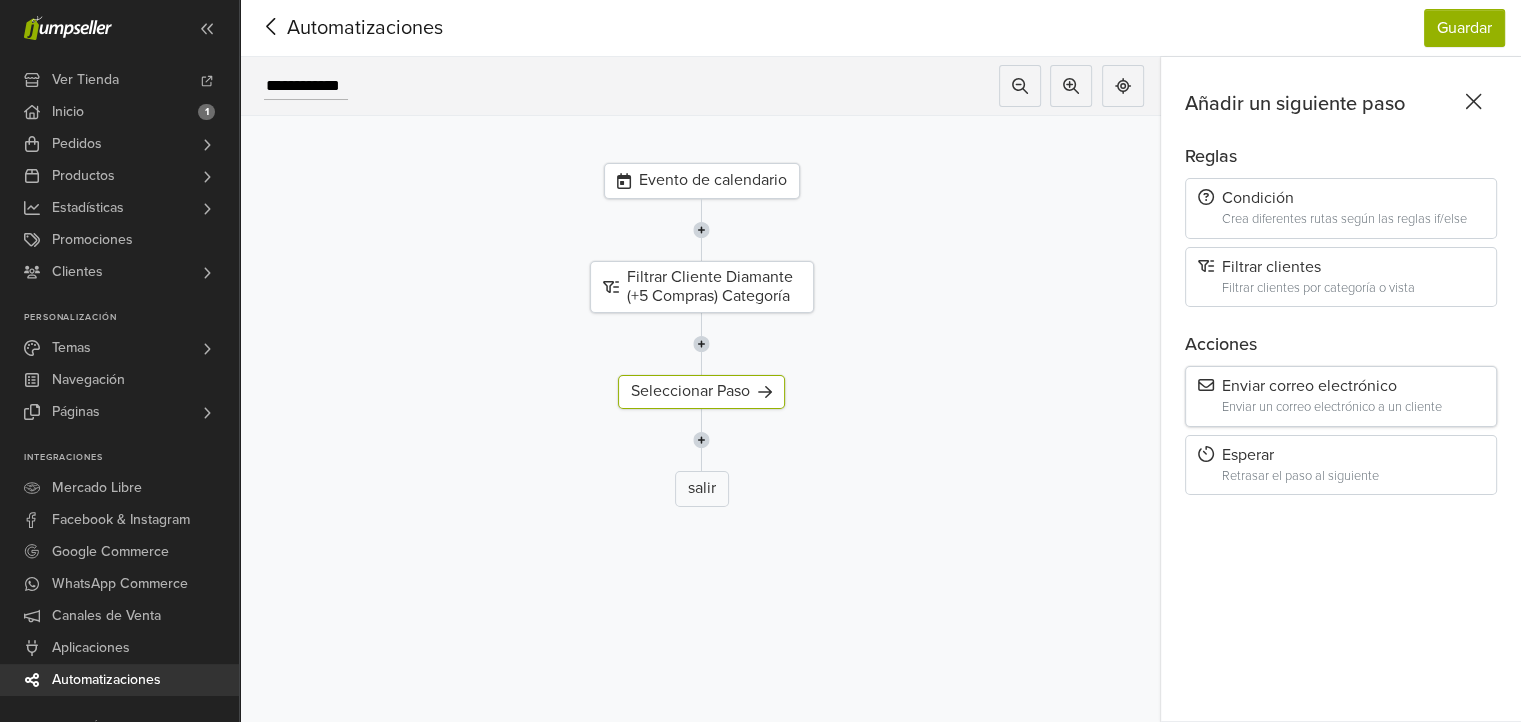 click on "Enviar correo electrónico" at bounding box center [1341, 386] 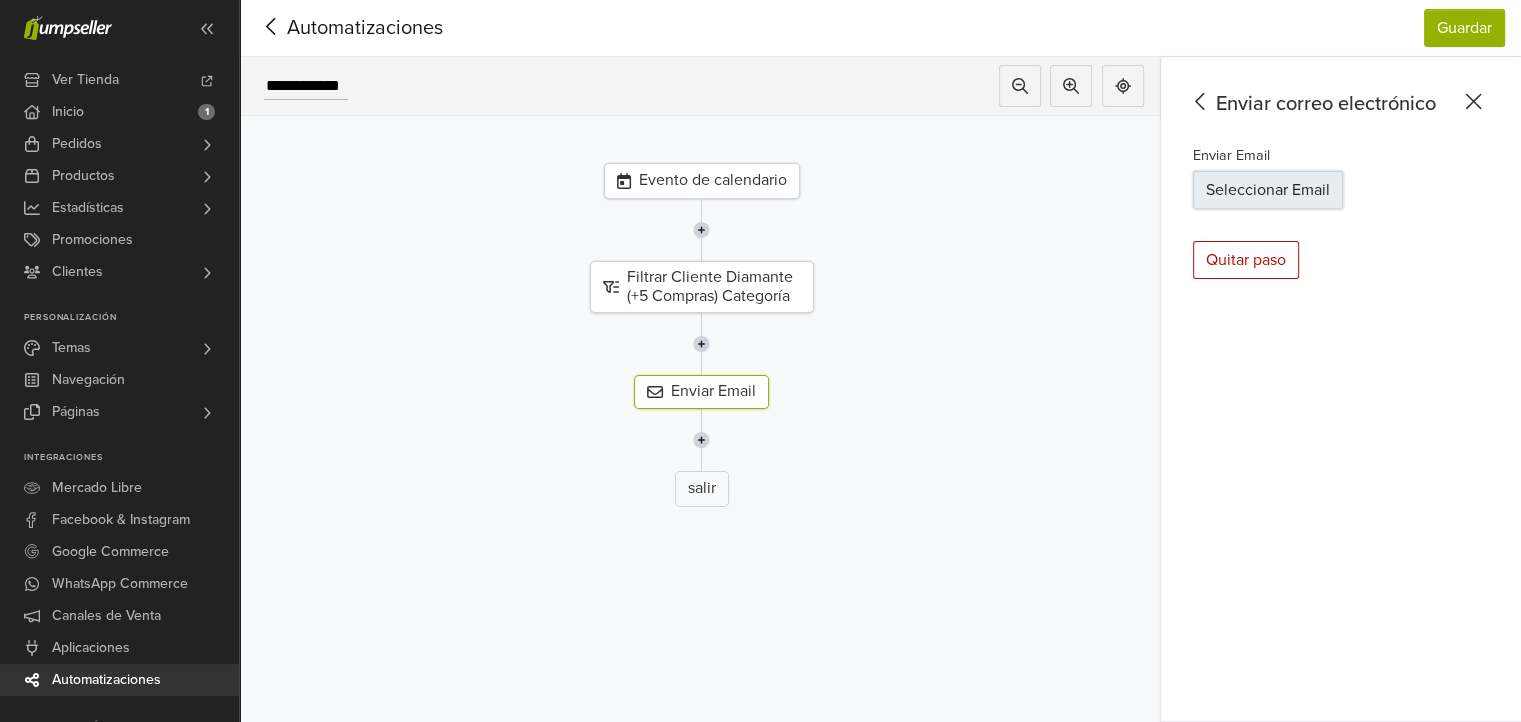 click on "Seleccionar Email" at bounding box center (1268, 190) 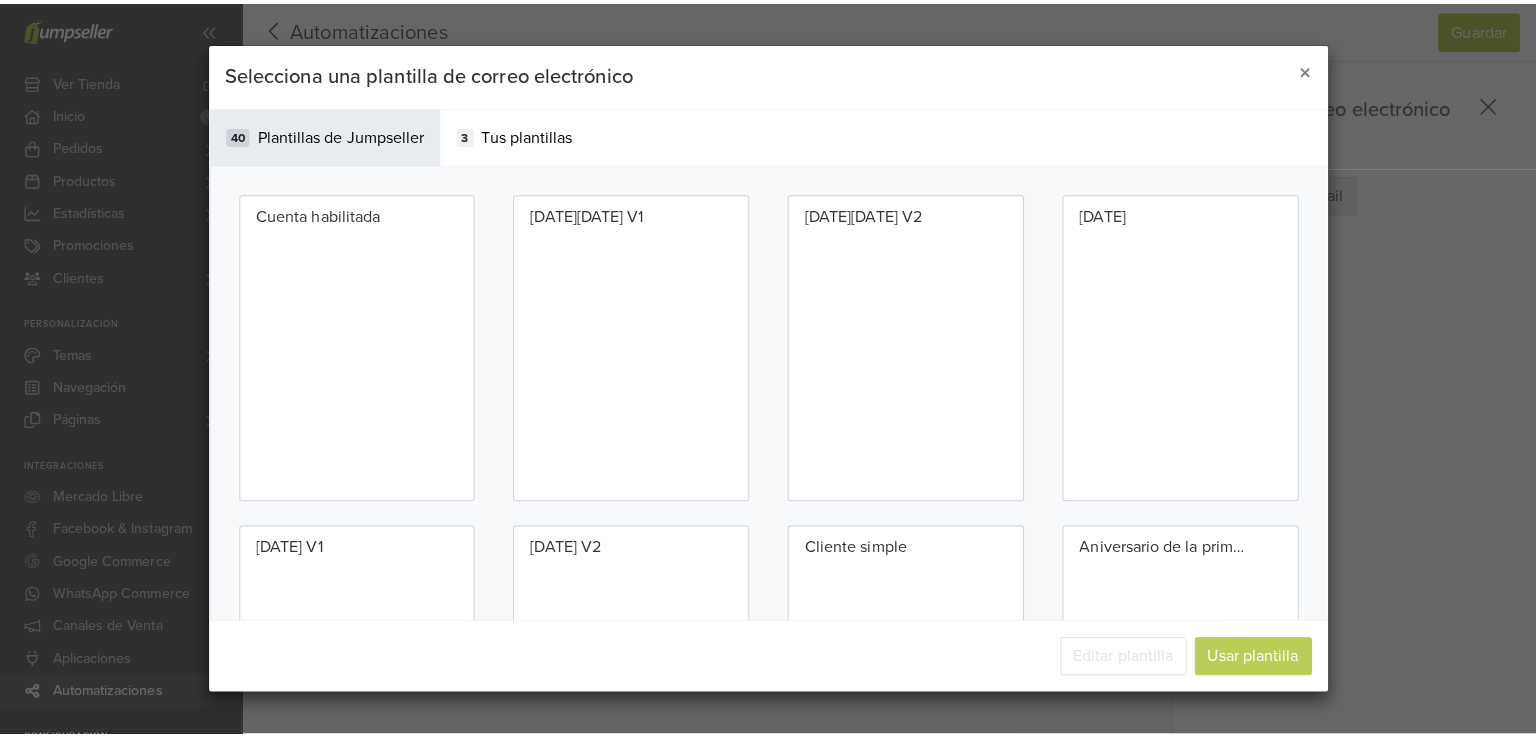 scroll, scrollTop: 49, scrollLeft: 0, axis: vertical 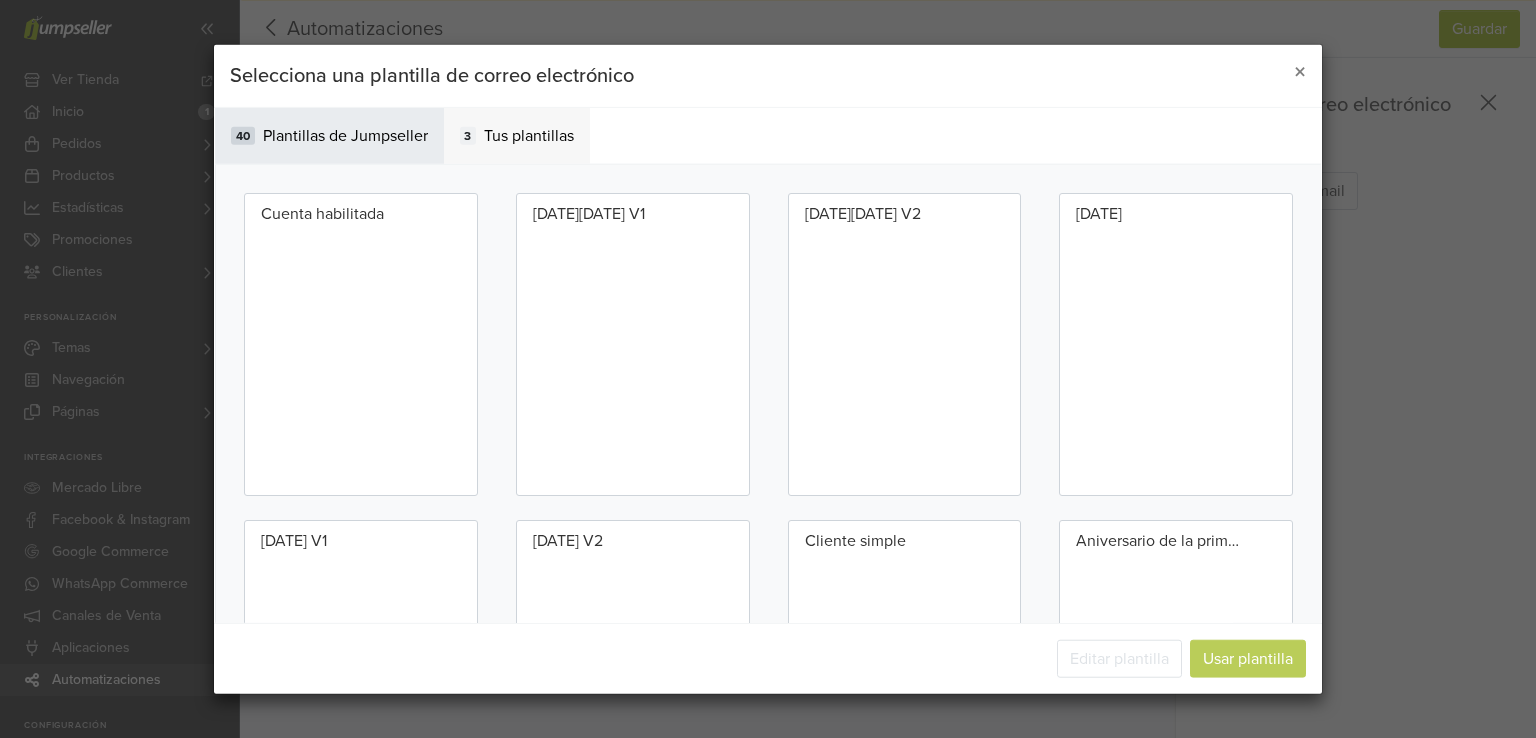 click on "Tus plantillas" at bounding box center (529, 136) 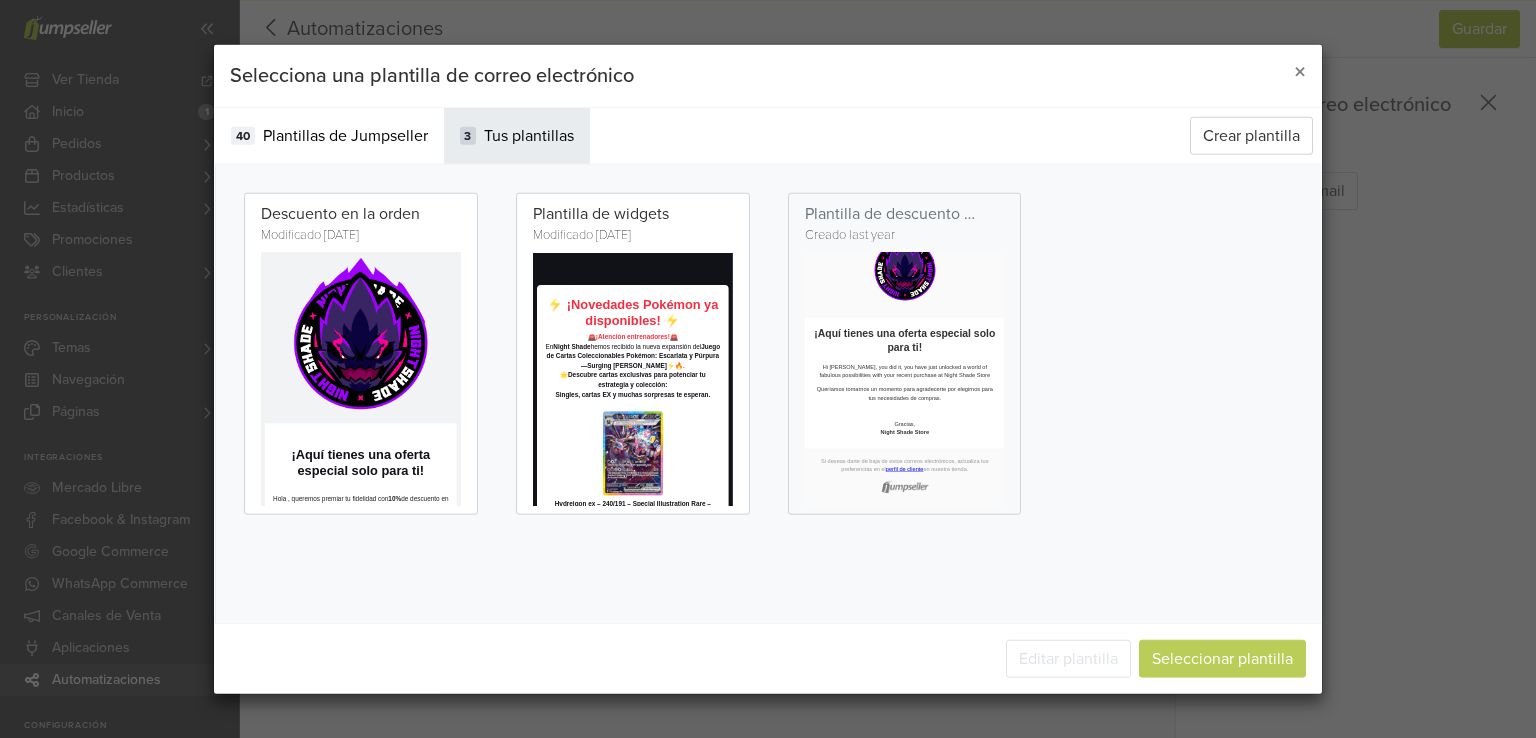 scroll, scrollTop: 100, scrollLeft: 0, axis: vertical 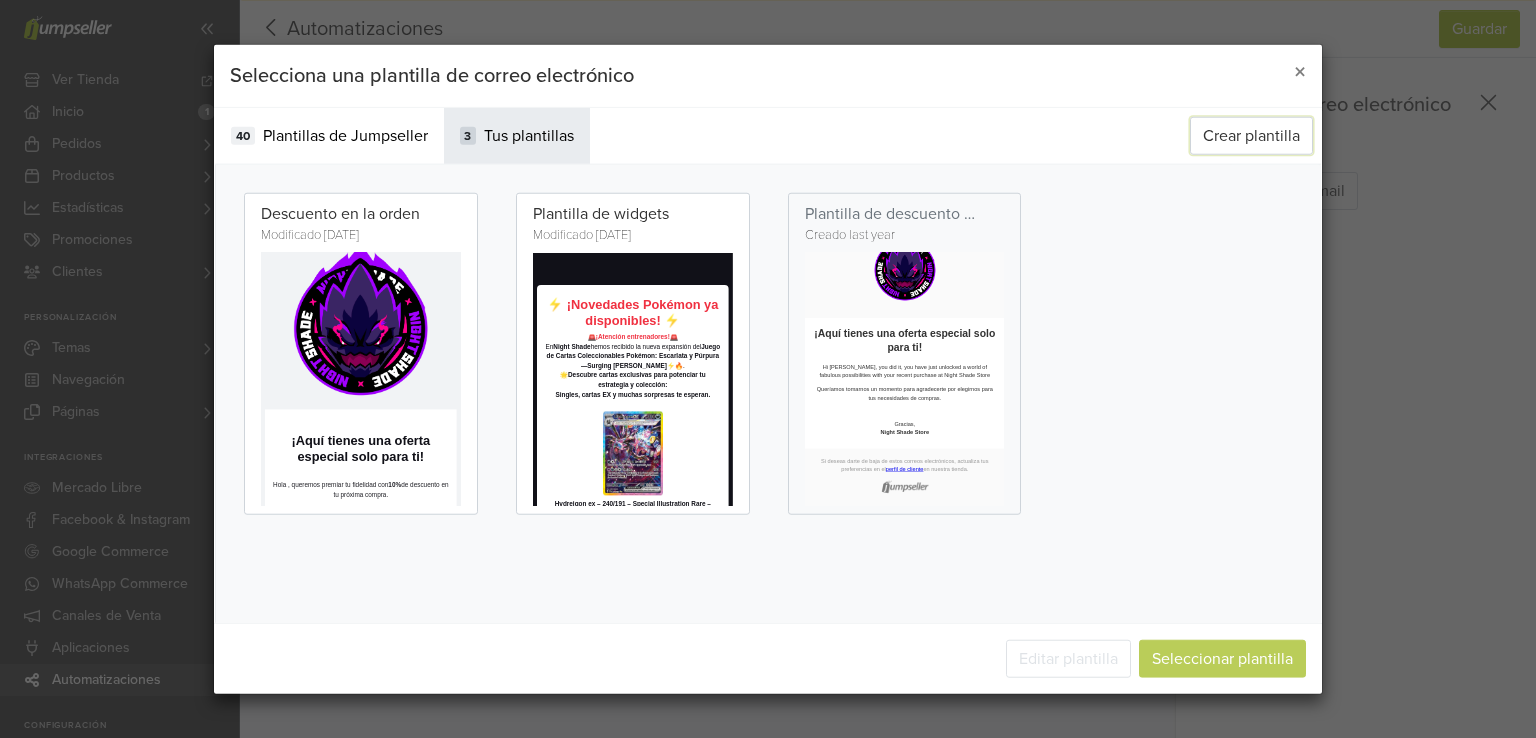 click on "Crear plantilla" at bounding box center [1251, 136] 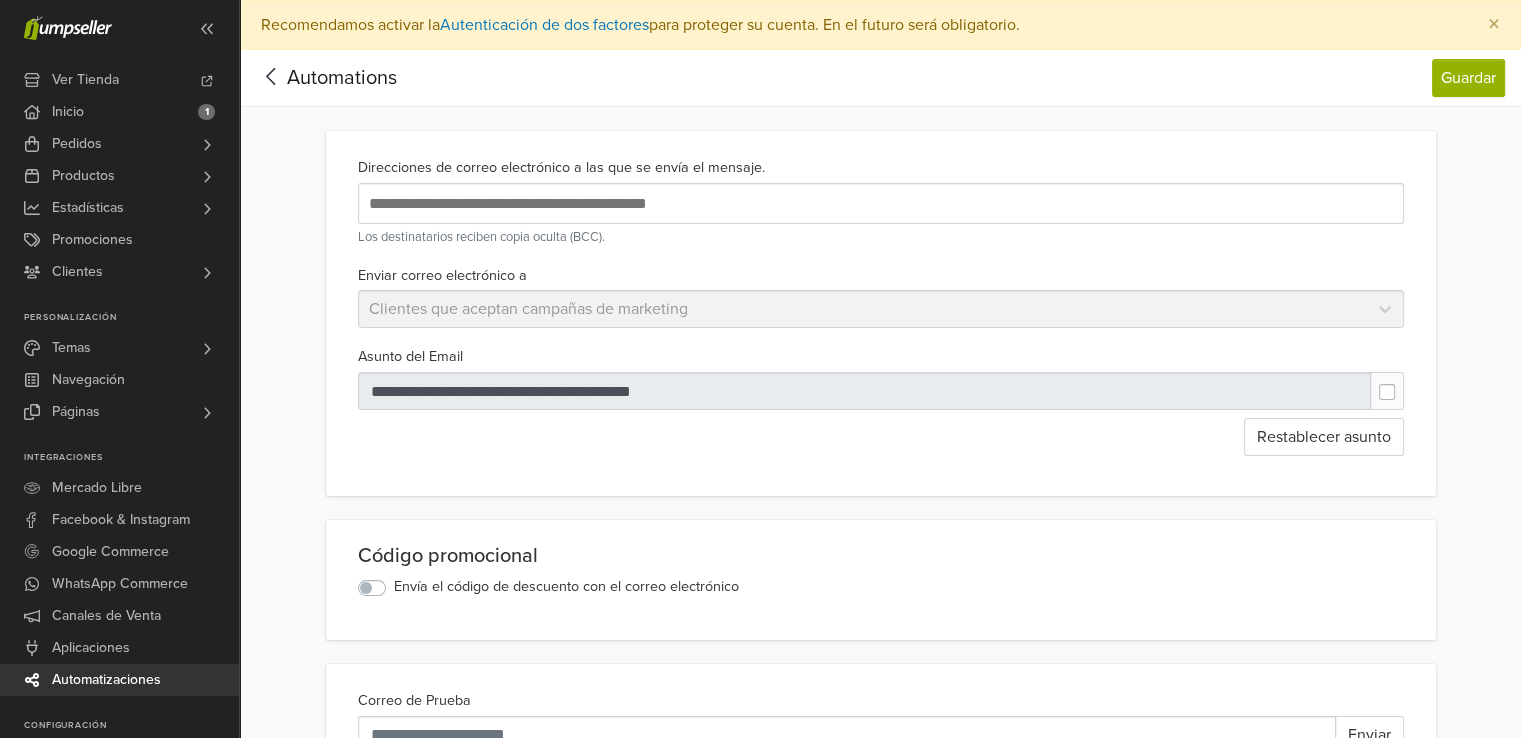 scroll, scrollTop: 0, scrollLeft: 0, axis: both 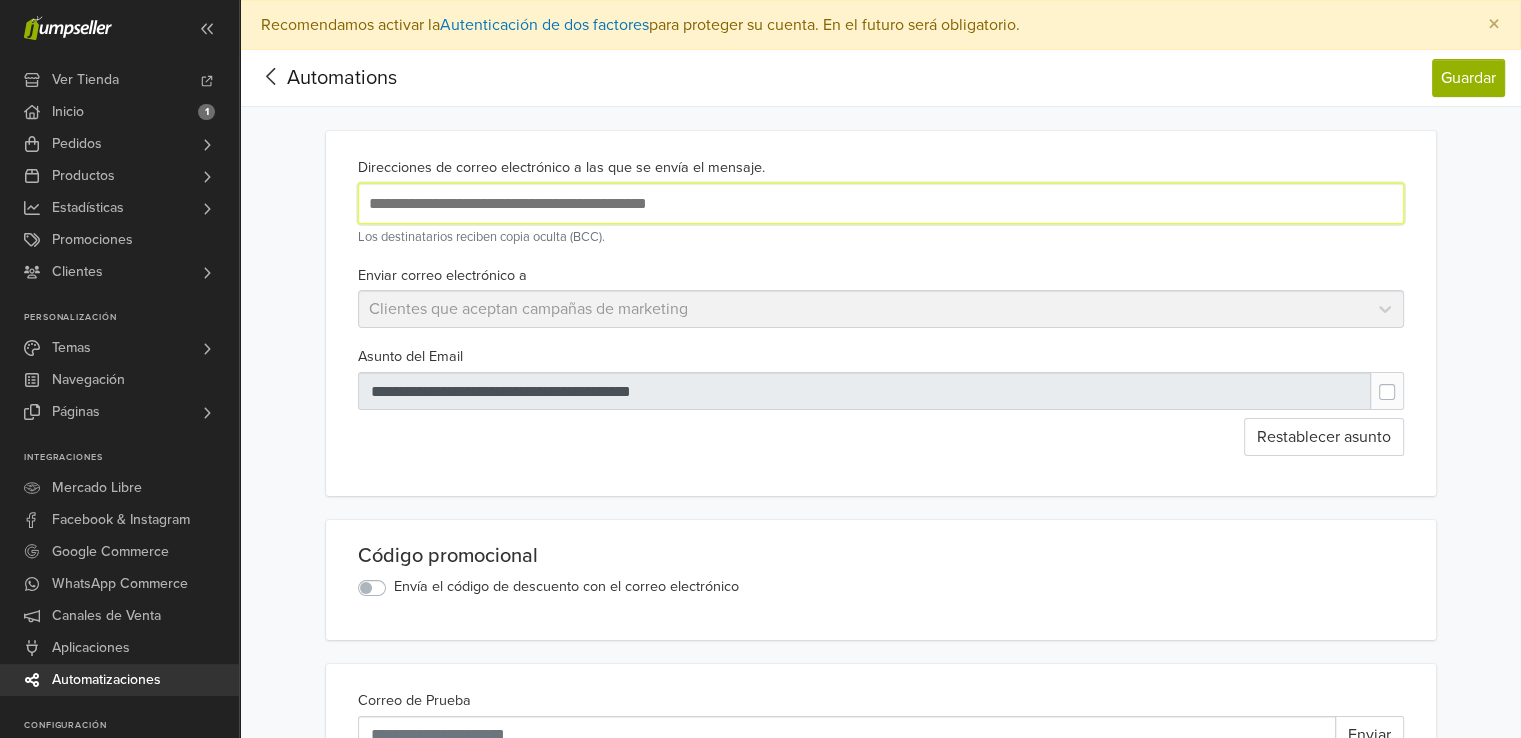 click on "**********" at bounding box center (881, 313) 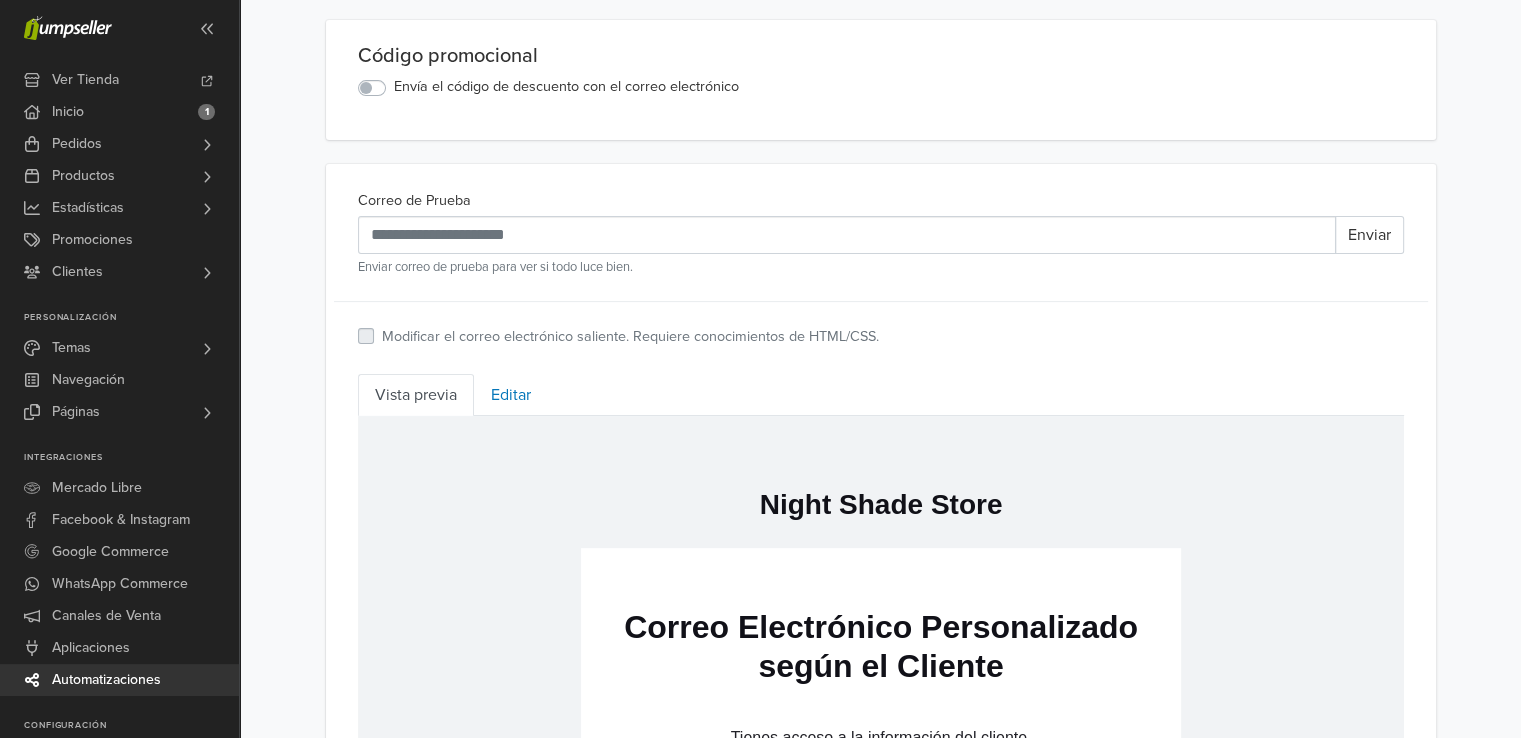 scroll, scrollTop: 700, scrollLeft: 0, axis: vertical 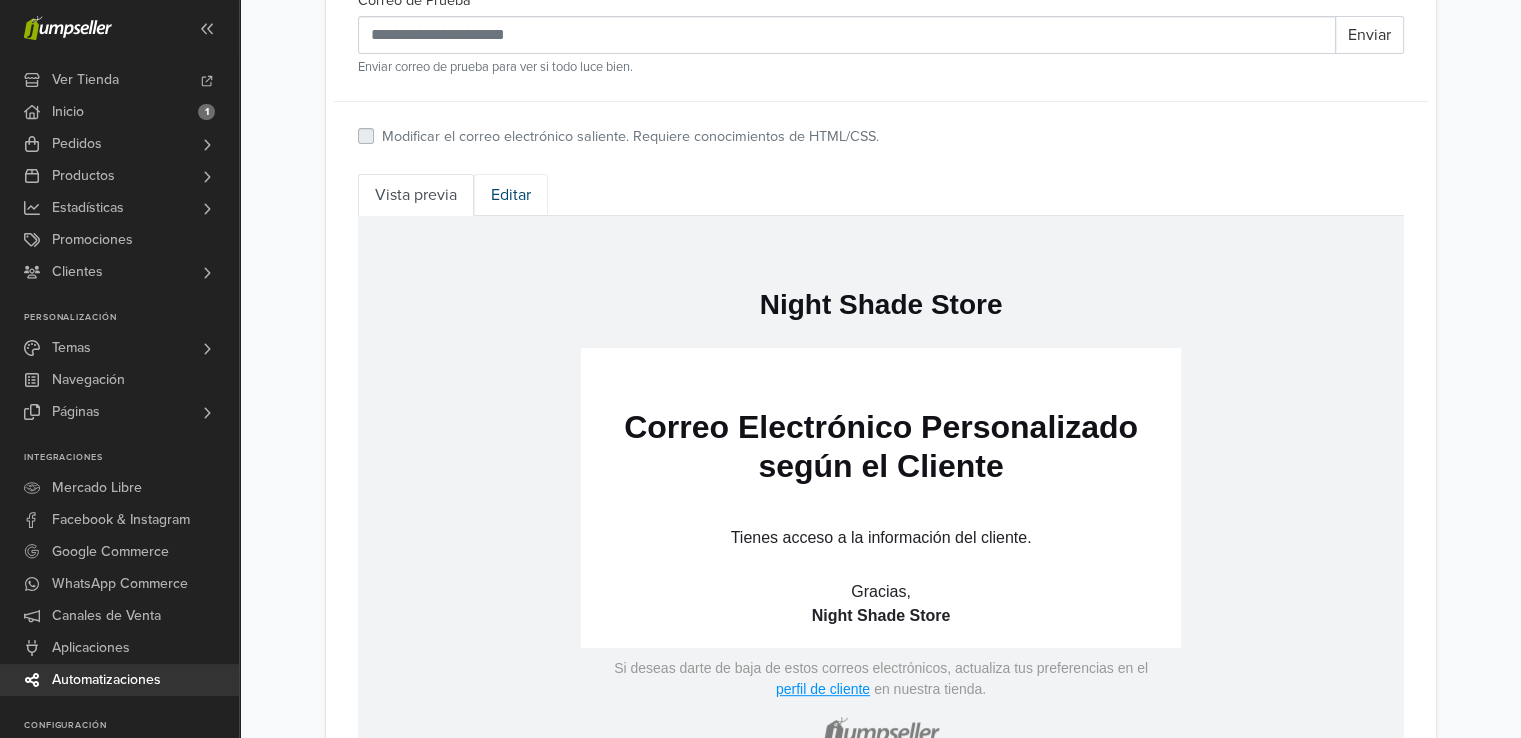 click on "Editar" at bounding box center [511, 195] 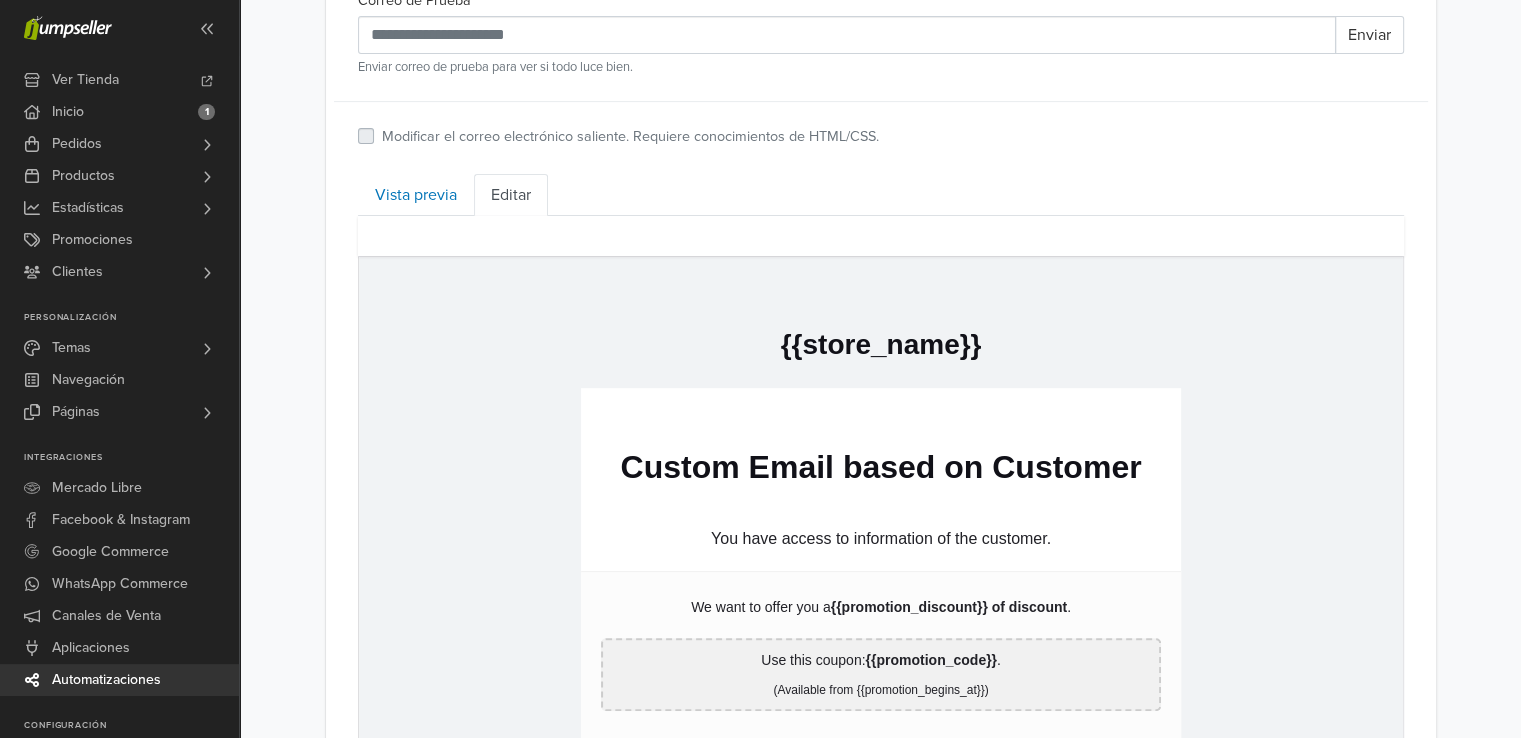 click on "hidden text
{{store_name}}
hidden text
Custom Email based on Customer
hidden text
You have access to information of the customer.
{% if promotion_code %}
hidden text
We want to offer you a  {{promotion_discount}} of discount .
hidden text
Use this coupon:  {{promotion_code}} .
{% if promotion_begins_at %}
(Available from {{promotion_begins_at}})
{% endif %}
{% endif %}
hidden text
Thank you,
{{store_name}}
{% if email.send_to == 'accepts_marketing' %}
hidden text
If you wish to unsubscribe from these emails please update your preferences at the
customer profile
in our store.
{% endif %}
hidden text" at bounding box center [880, 619] 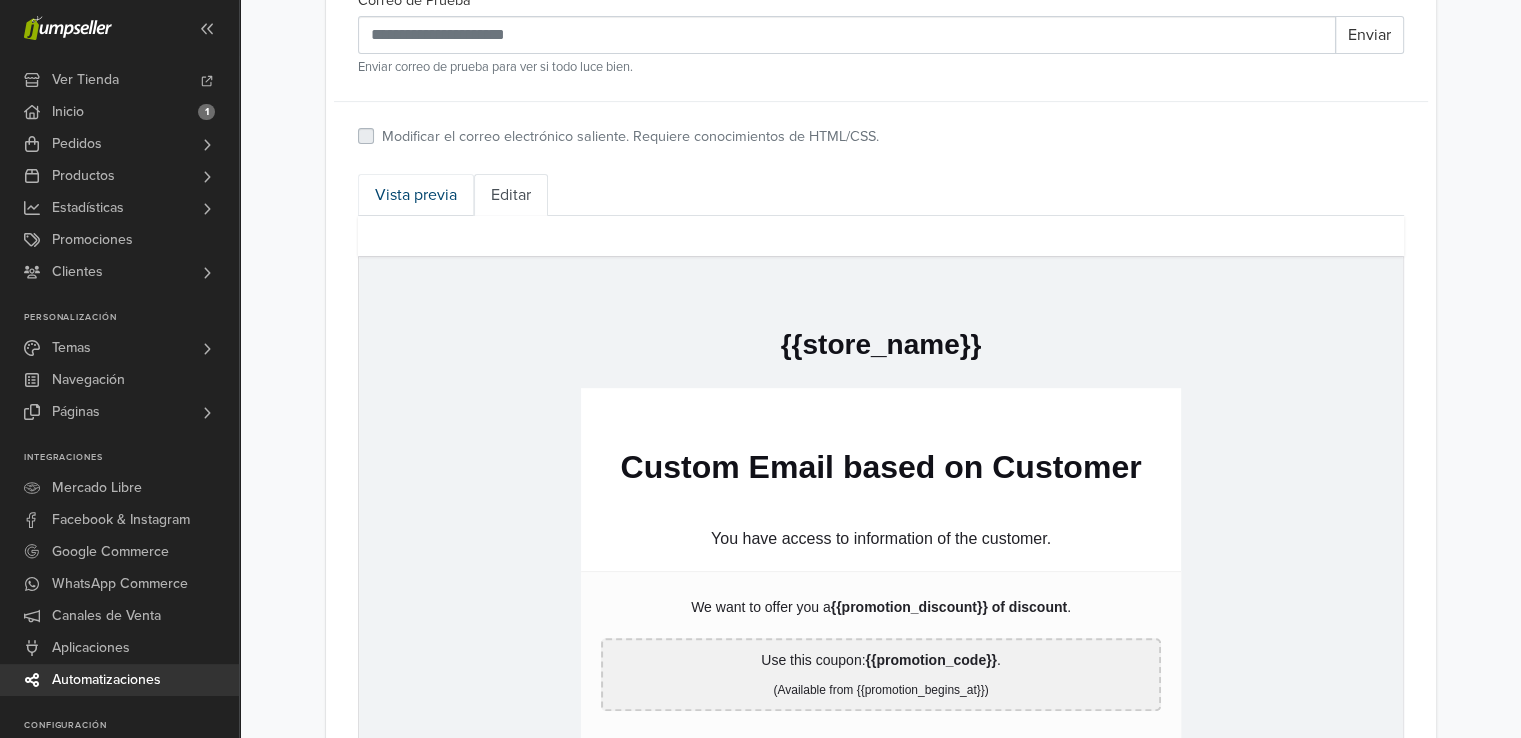 click on "Vista previa" at bounding box center (416, 195) 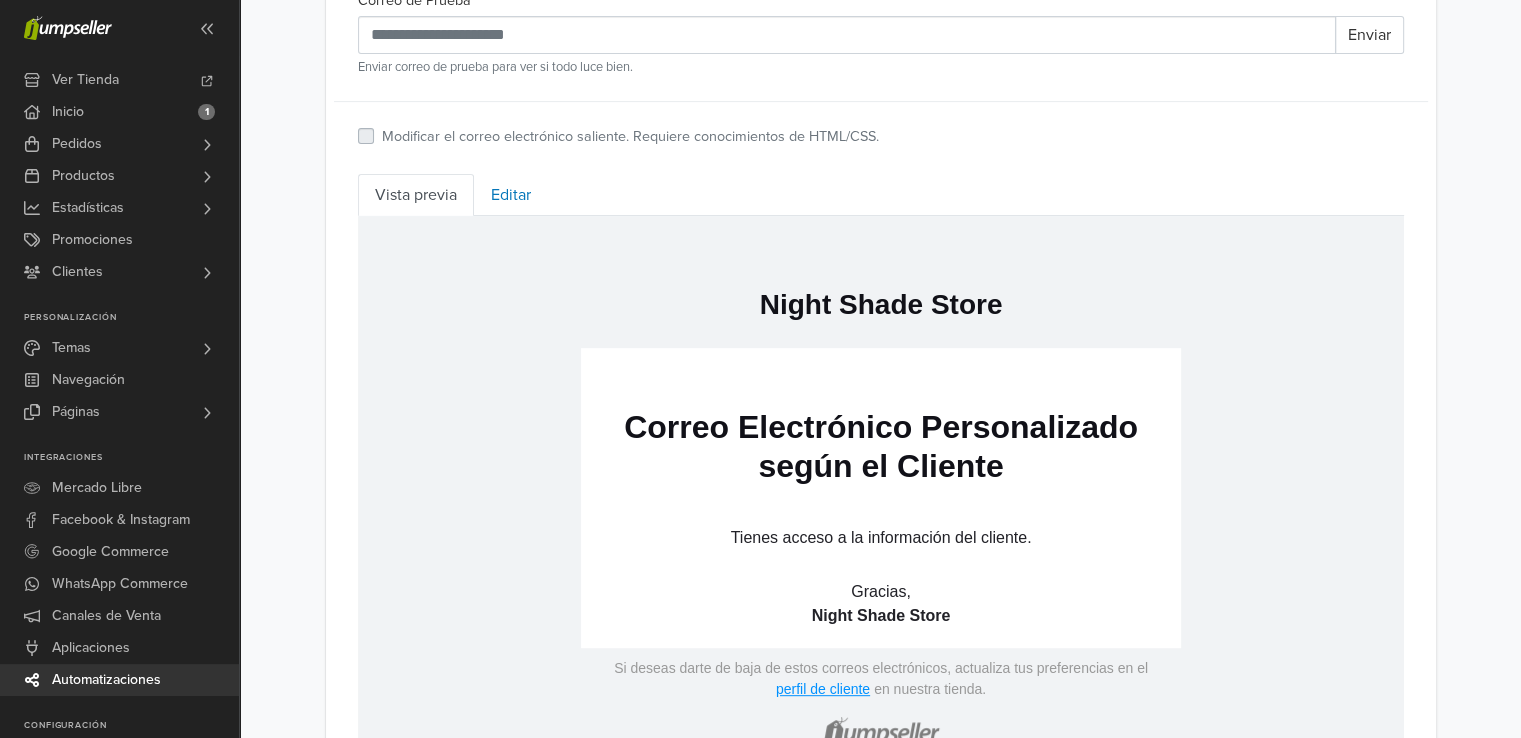 click on "Modificar el correo electrónico saliente. Requiere conocimientos de HTML/CSS." at bounding box center (618, 138) 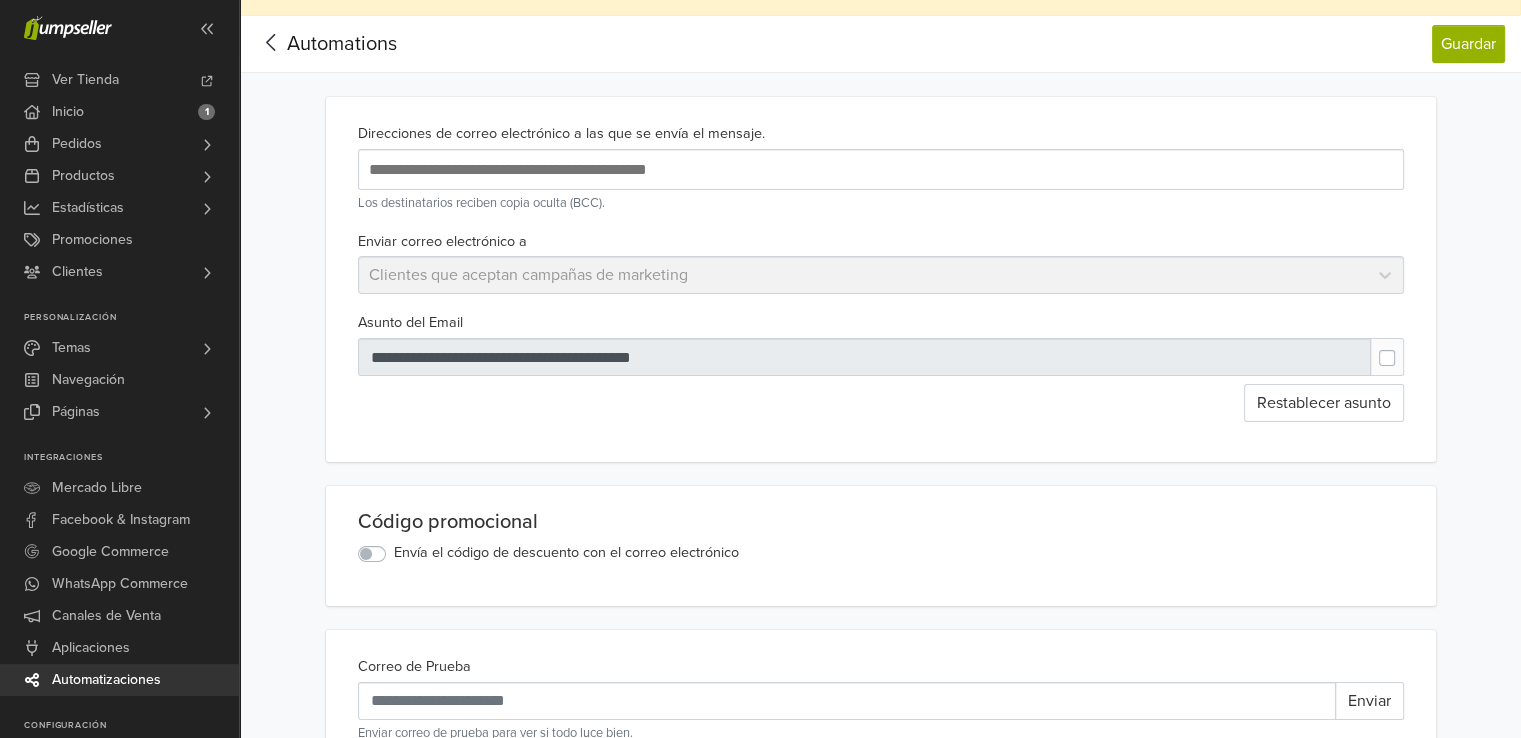 scroll, scrollTop: 0, scrollLeft: 0, axis: both 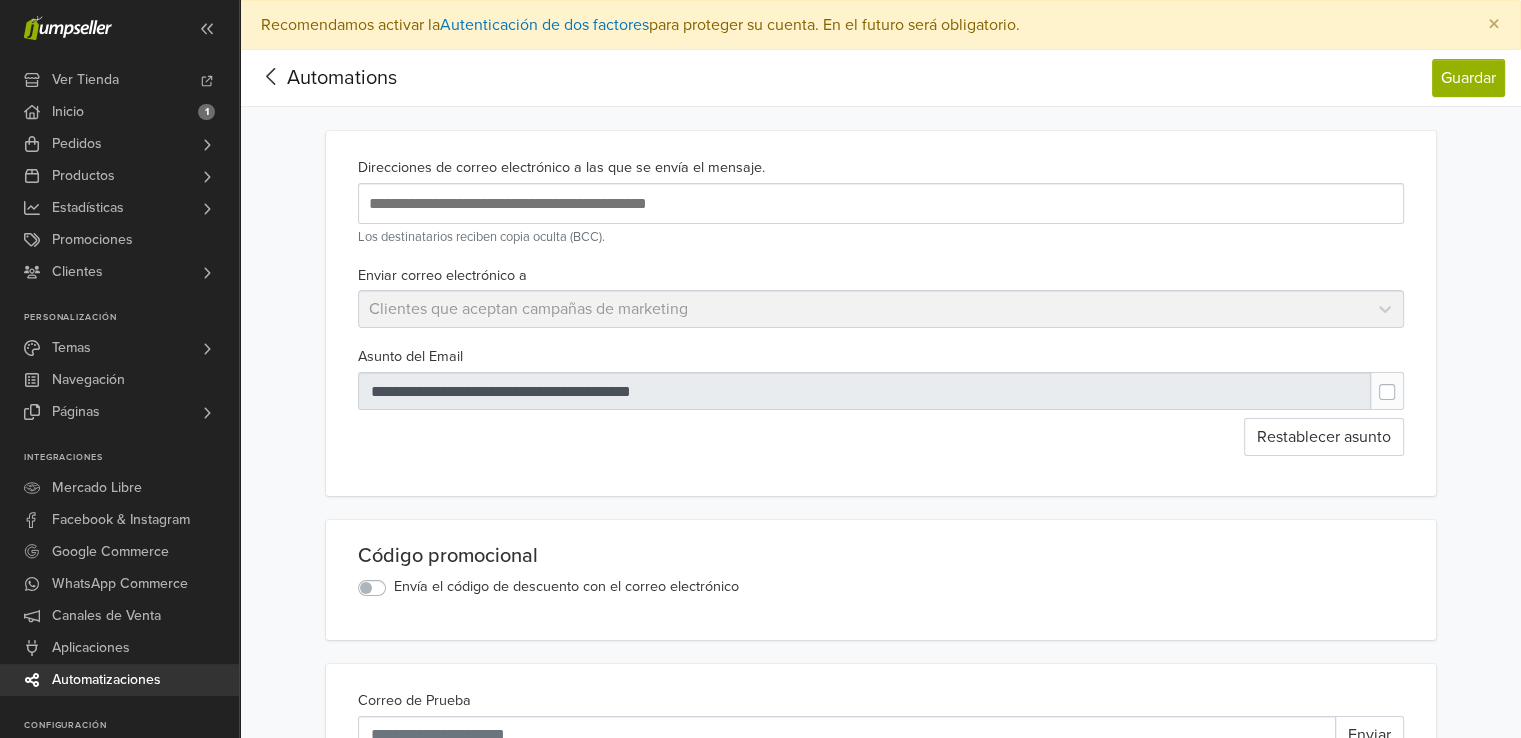 click on "Envía el código de descuento con el correo electrónico" at bounding box center (566, 587) 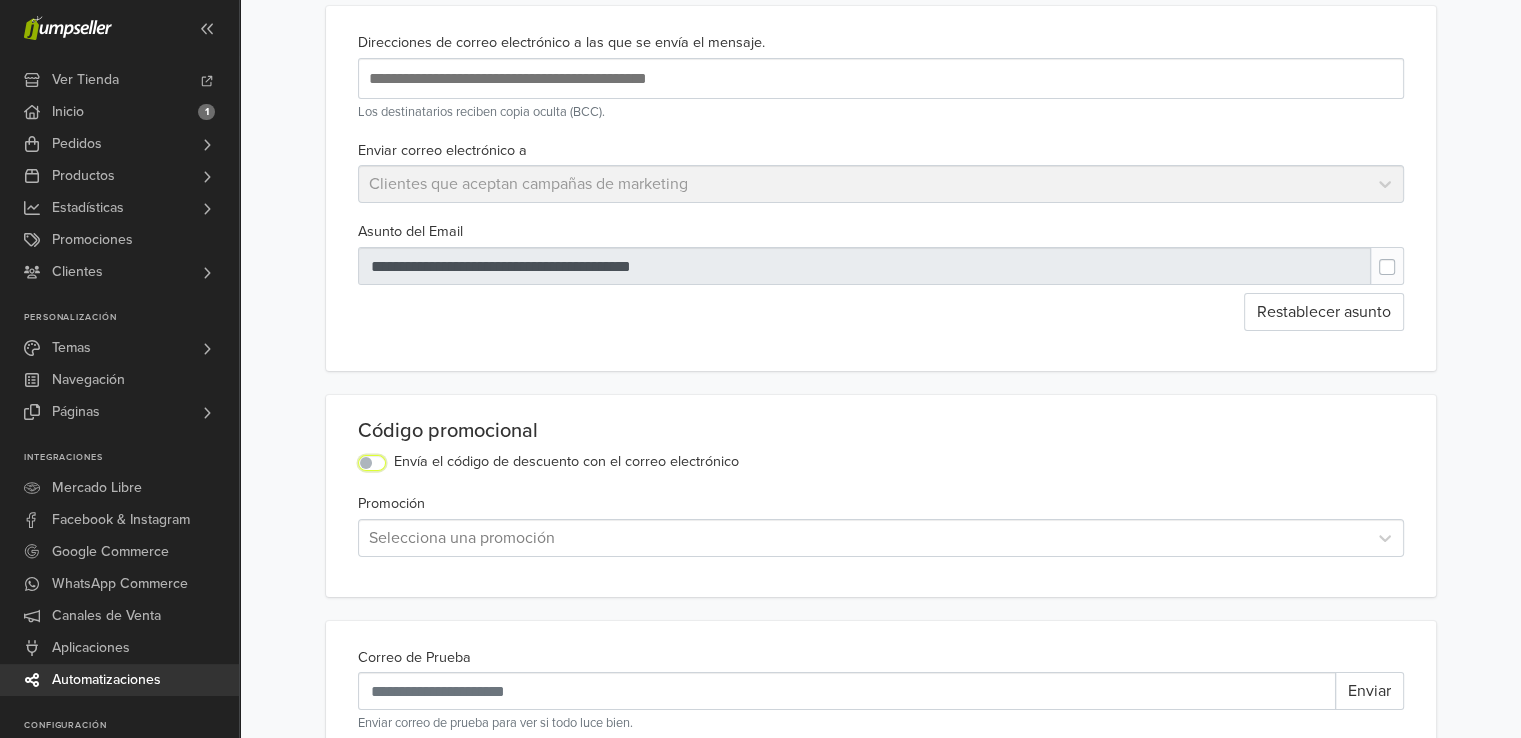 scroll, scrollTop: 300, scrollLeft: 0, axis: vertical 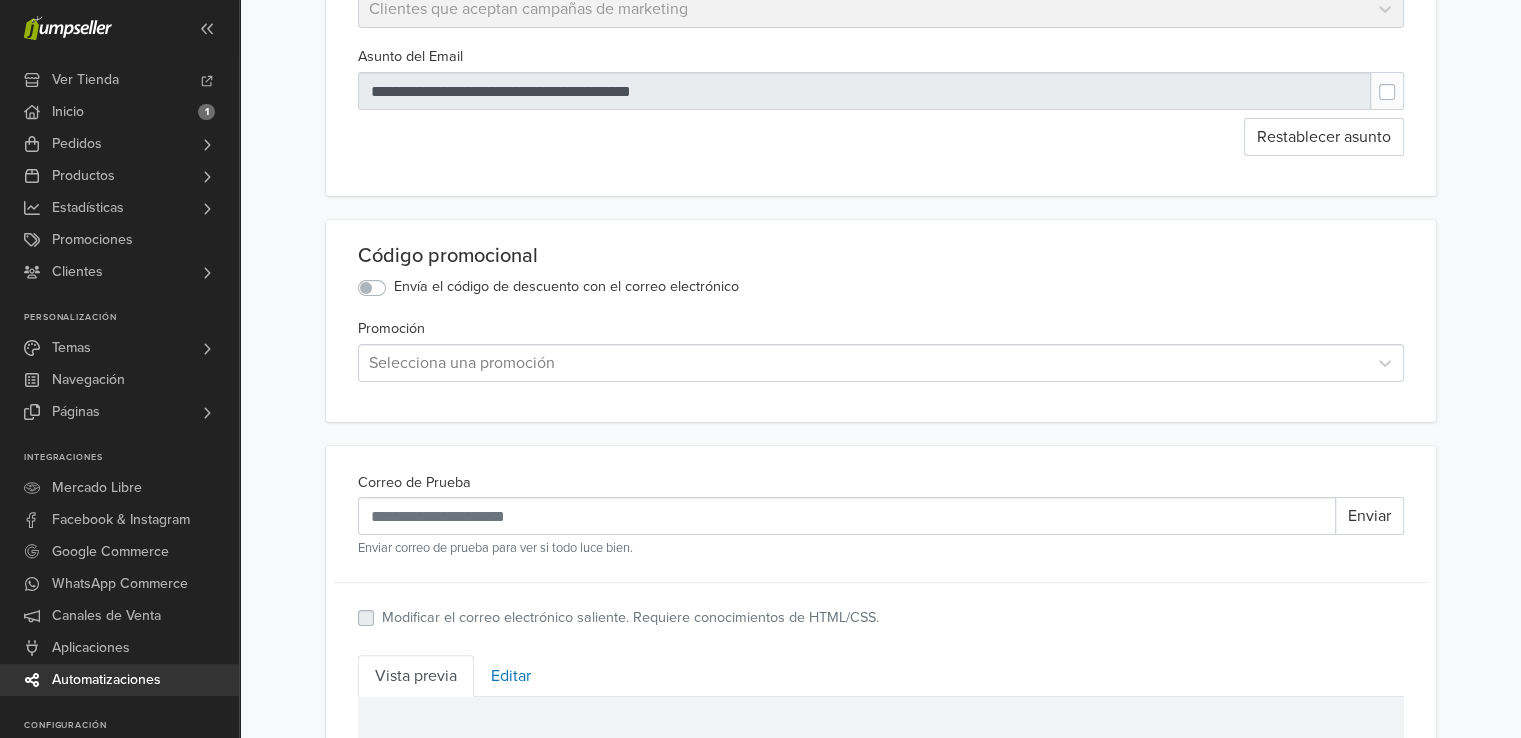 click at bounding box center [863, 363] 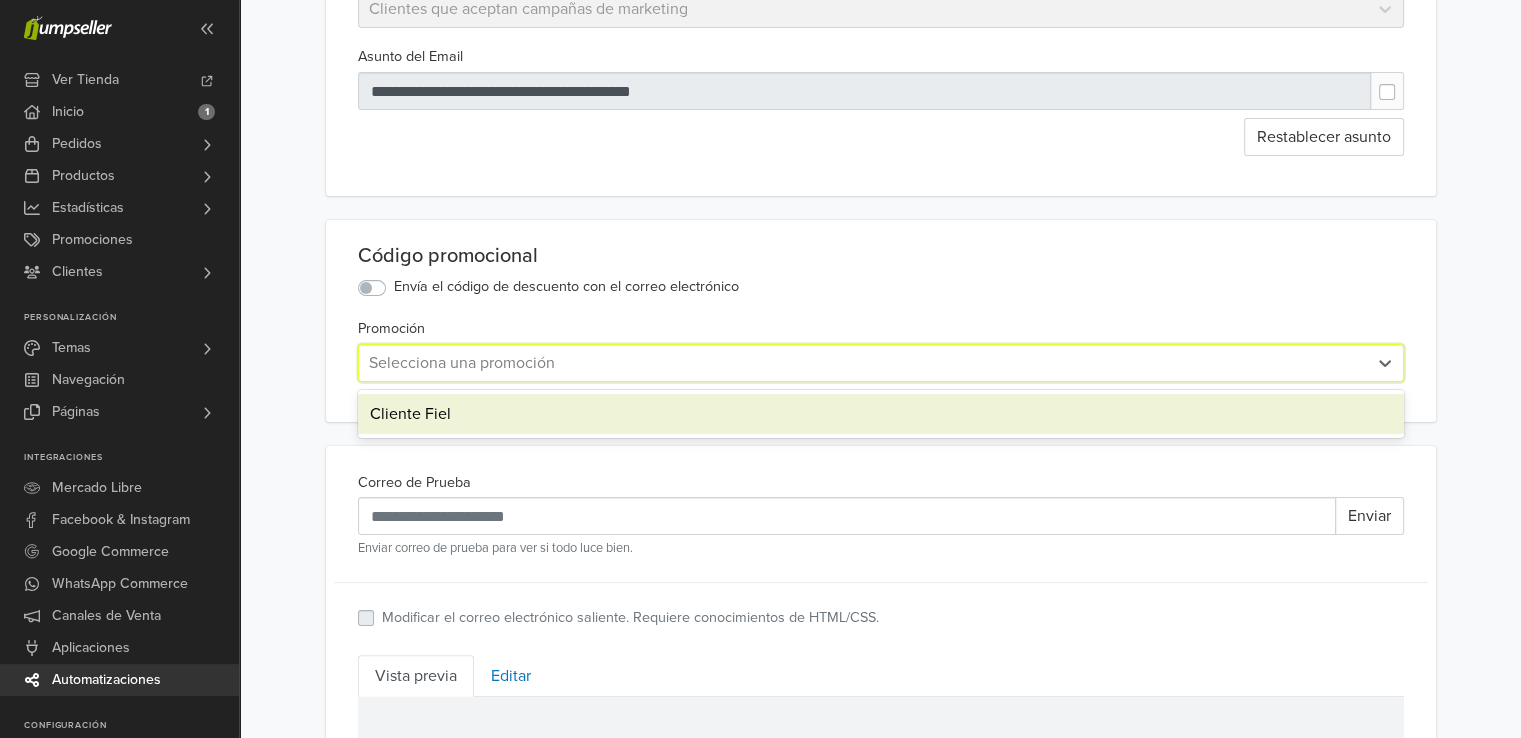 click on "Cliente Fiel" at bounding box center [881, 414] 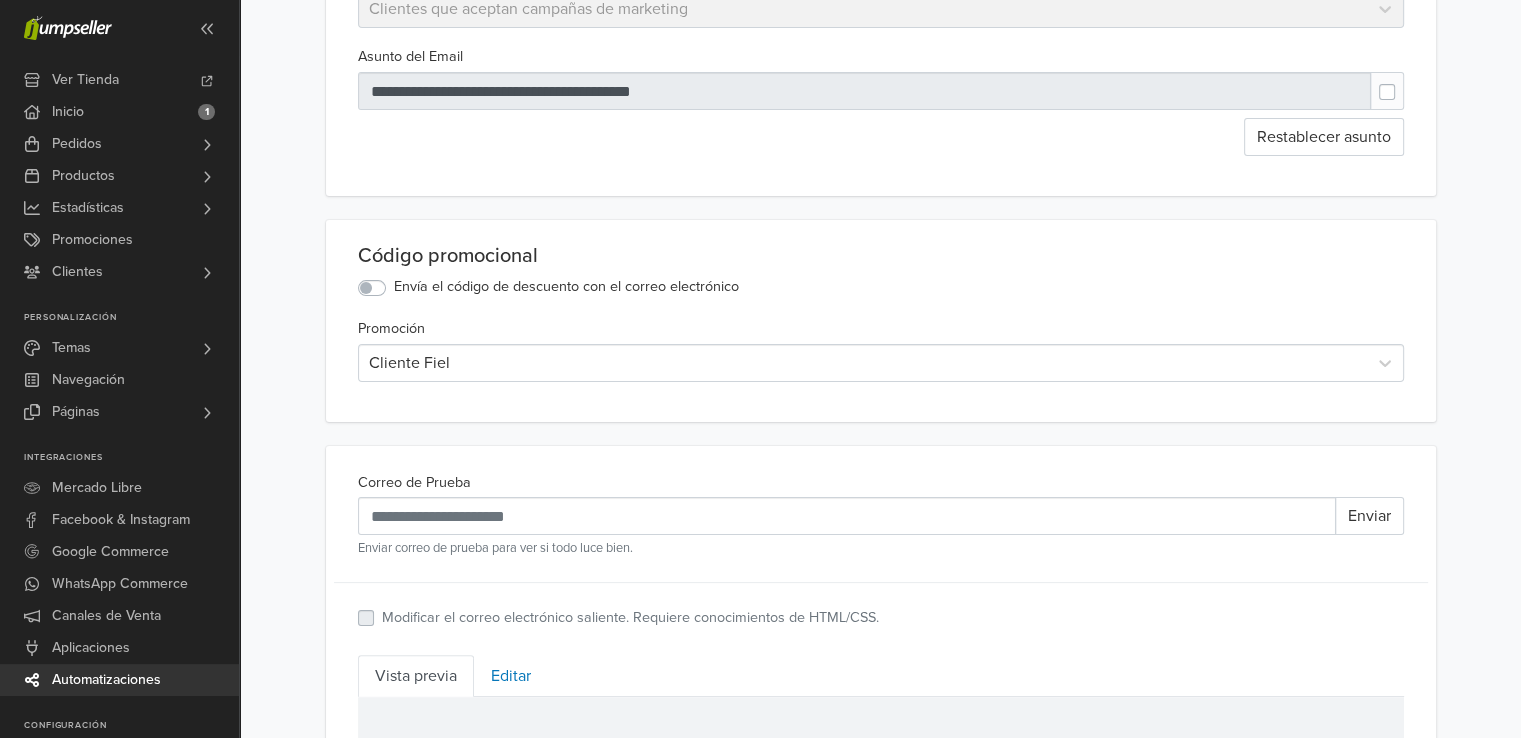 click on "Código promocional Envía el código de descuento con el correo electrónico Promoción Cliente Fiel" at bounding box center [881, 321] 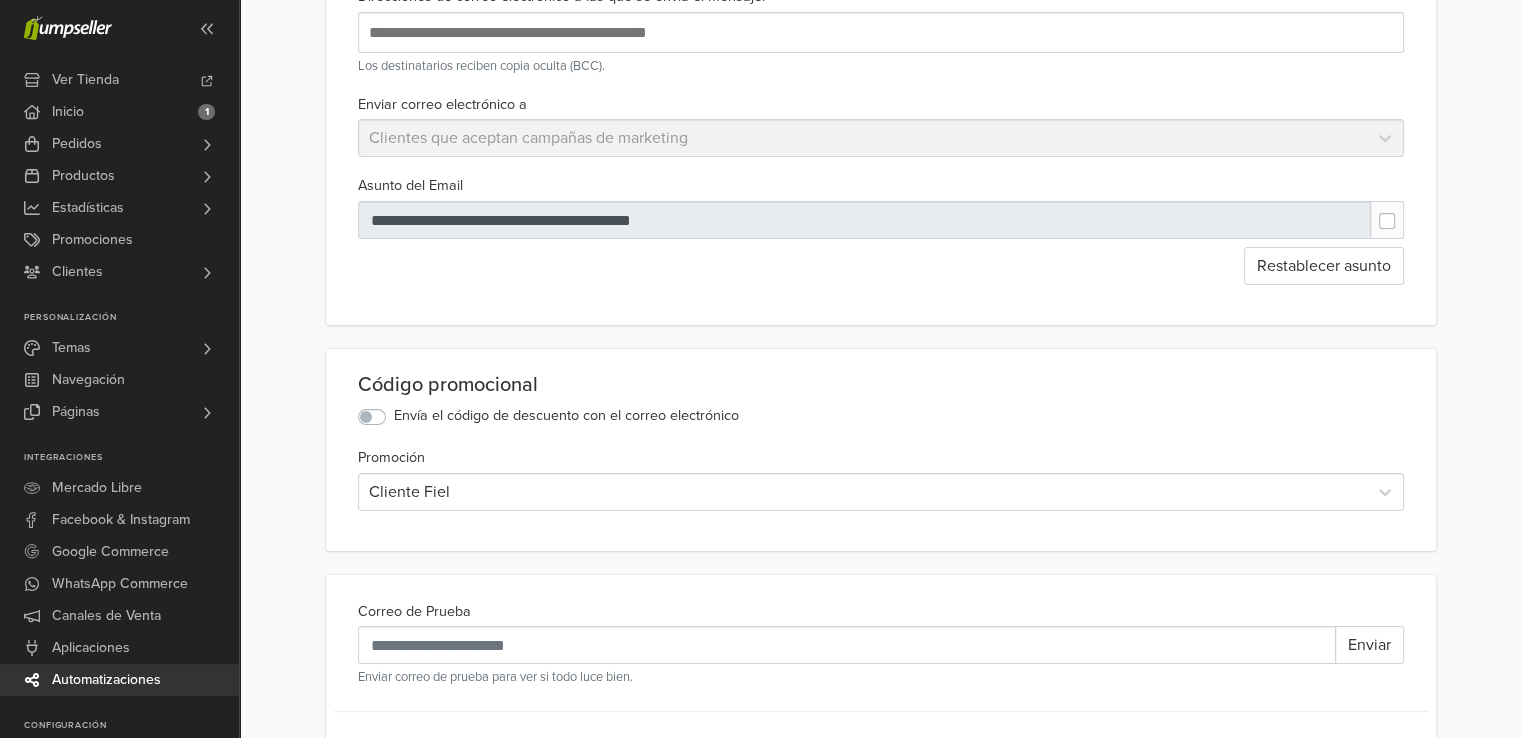 scroll, scrollTop: 500, scrollLeft: 0, axis: vertical 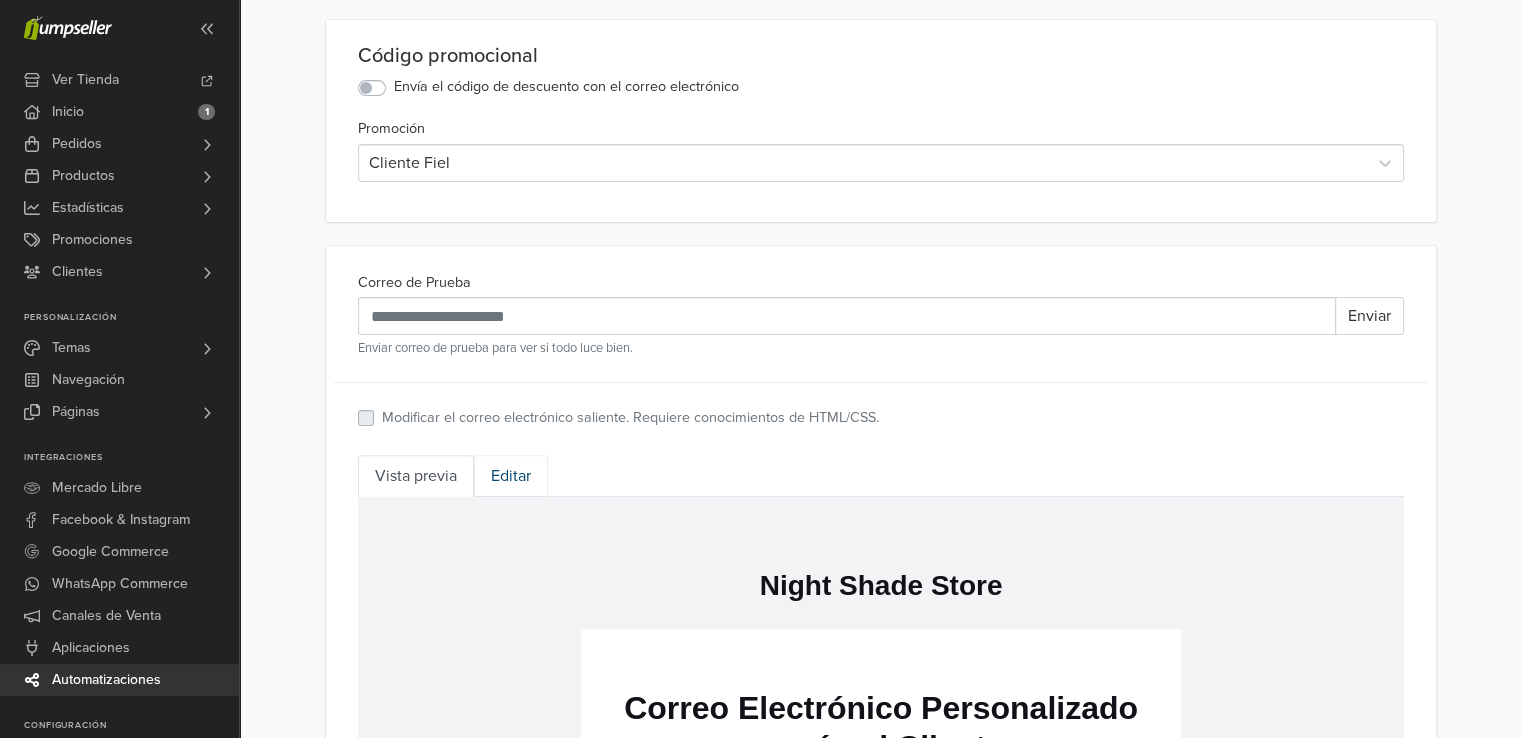 click on "Editar" at bounding box center [511, 476] 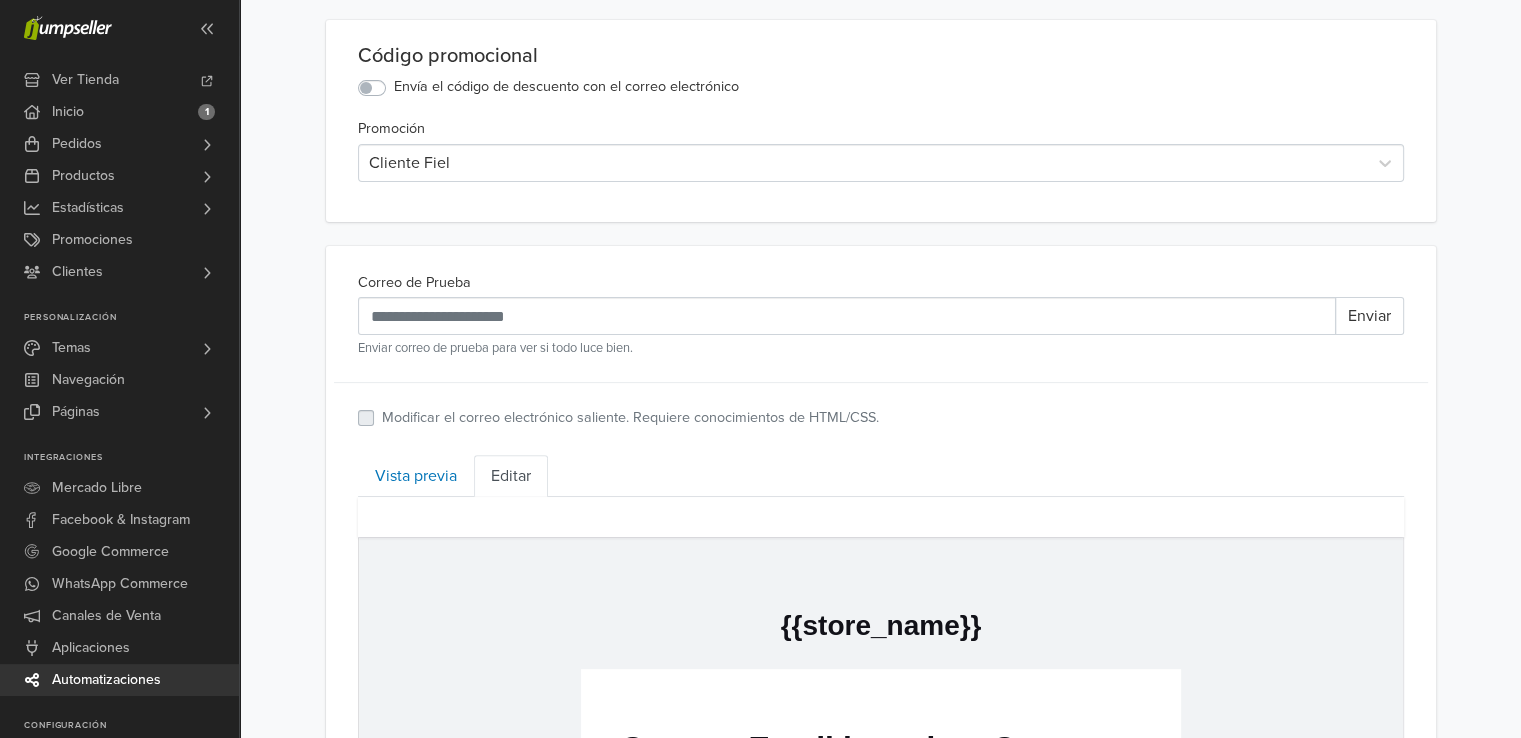 click at bounding box center (881, 517) 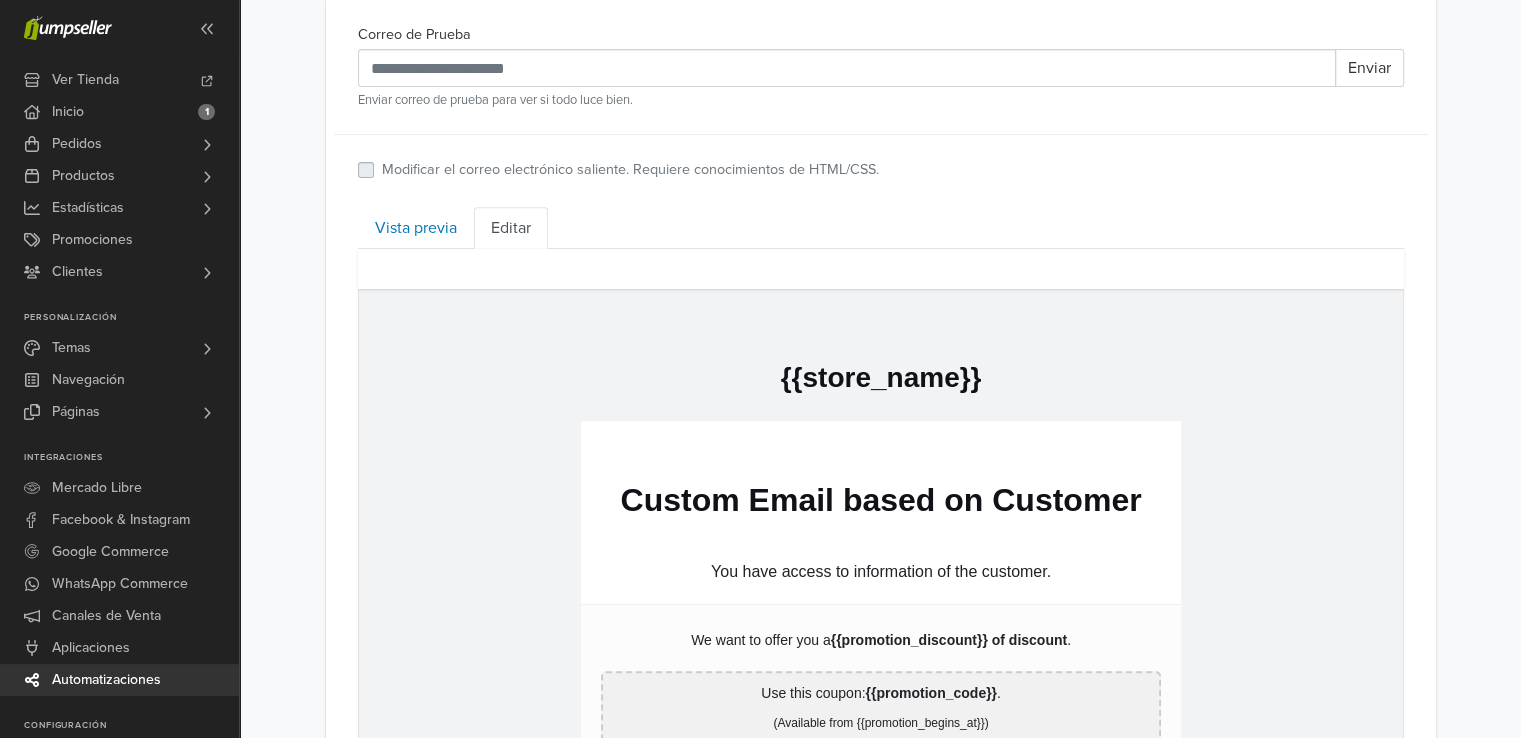 scroll, scrollTop: 1000, scrollLeft: 0, axis: vertical 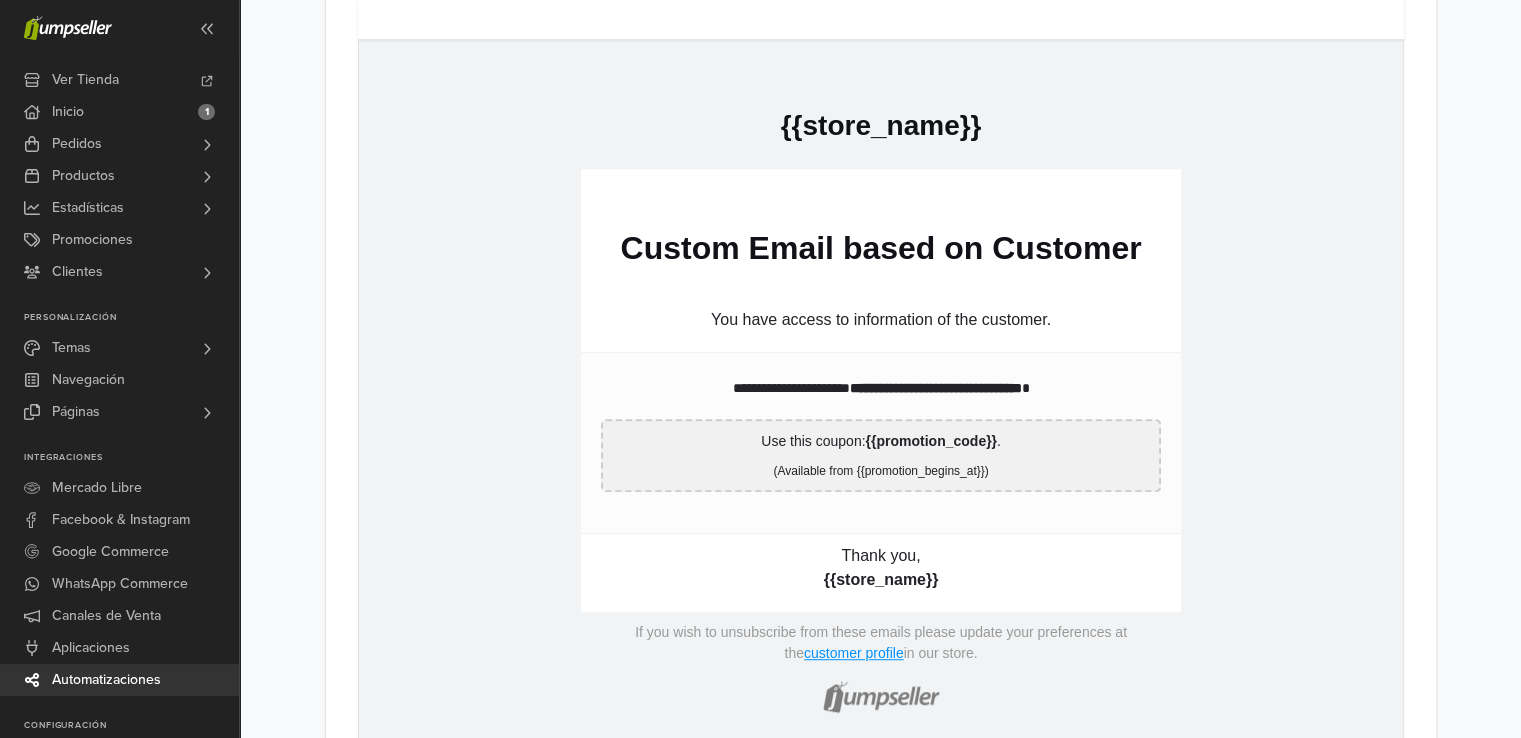 click on "**********" at bounding box center [880, 442] 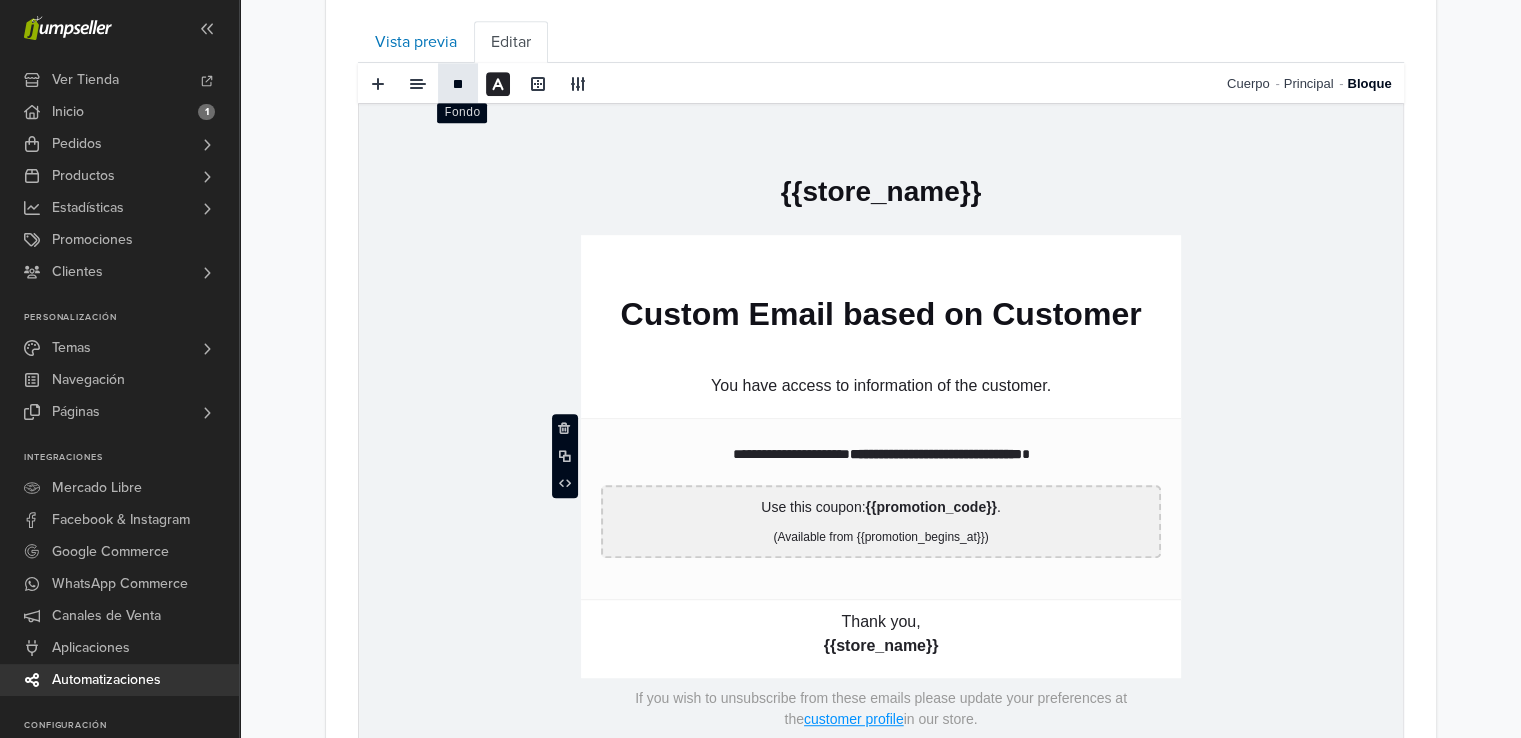 scroll, scrollTop: 900, scrollLeft: 0, axis: vertical 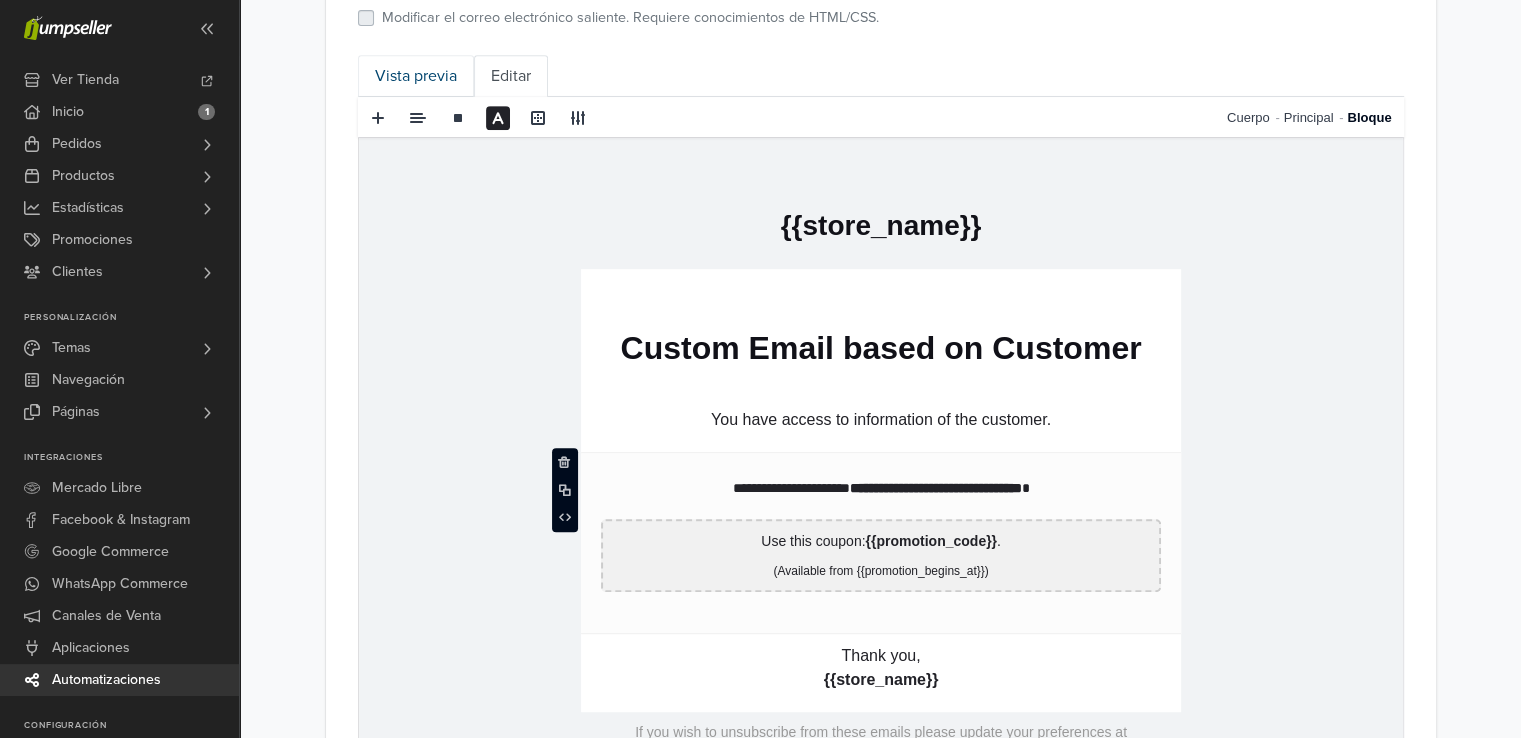 click on "Vista previa" at bounding box center [416, 76] 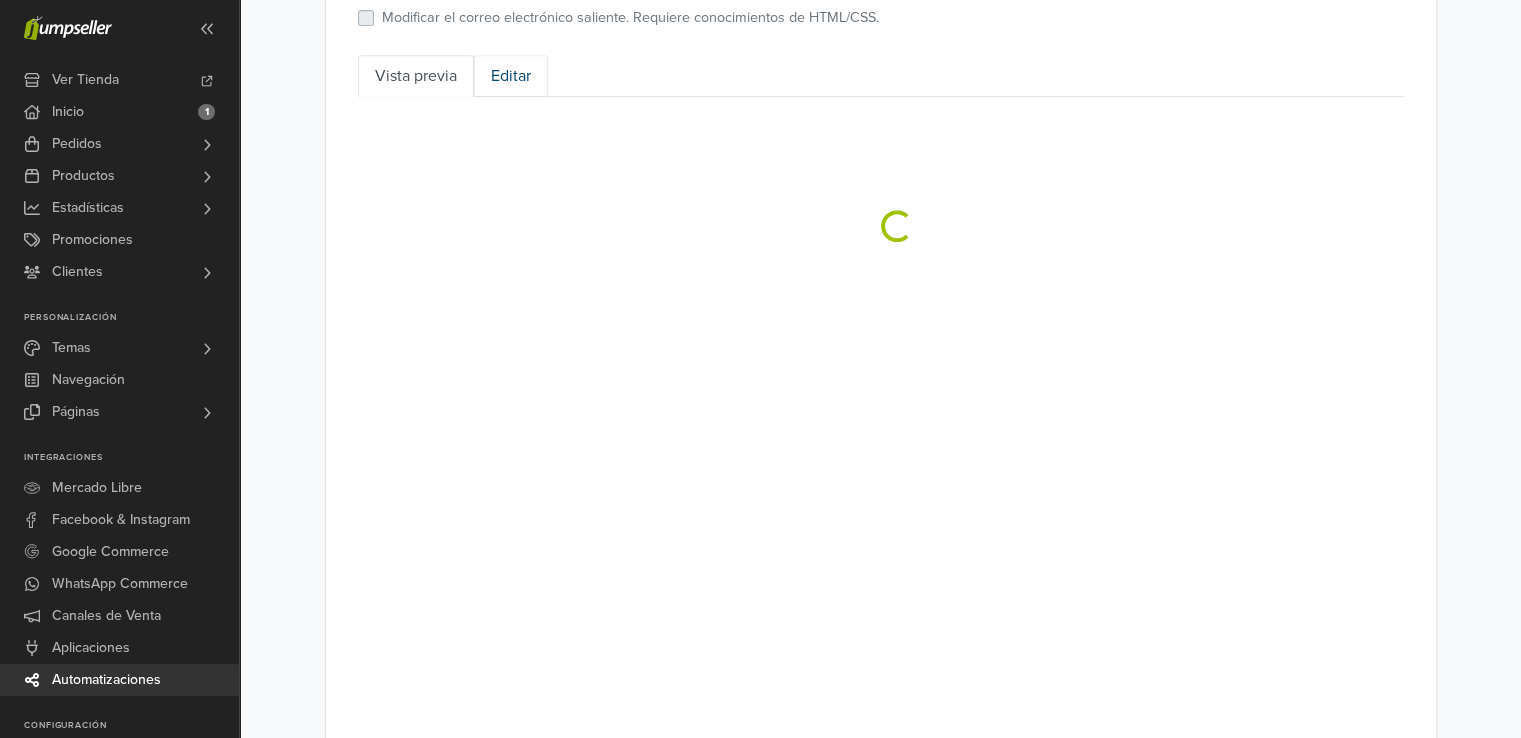 click on "Editar" at bounding box center [511, 76] 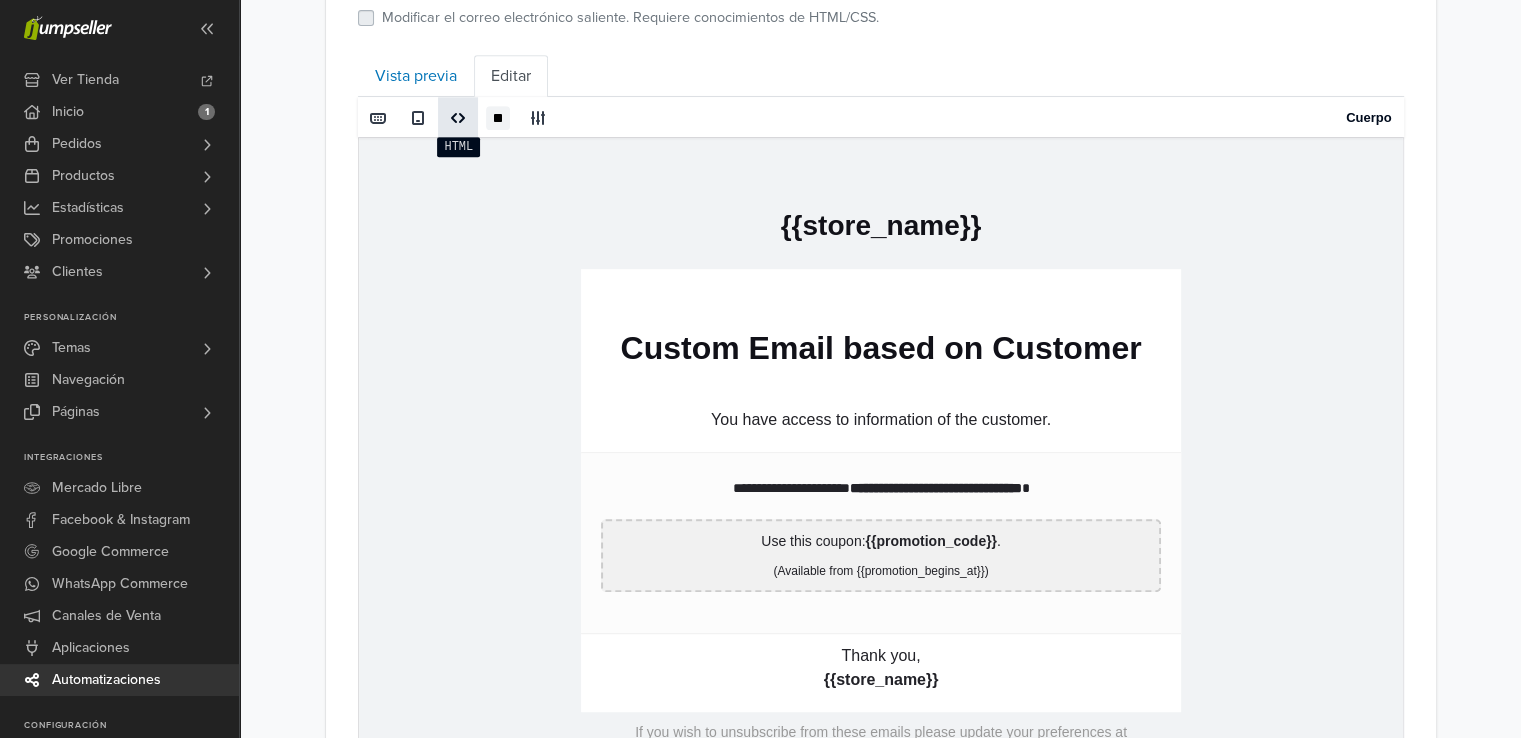 click at bounding box center (458, 118) 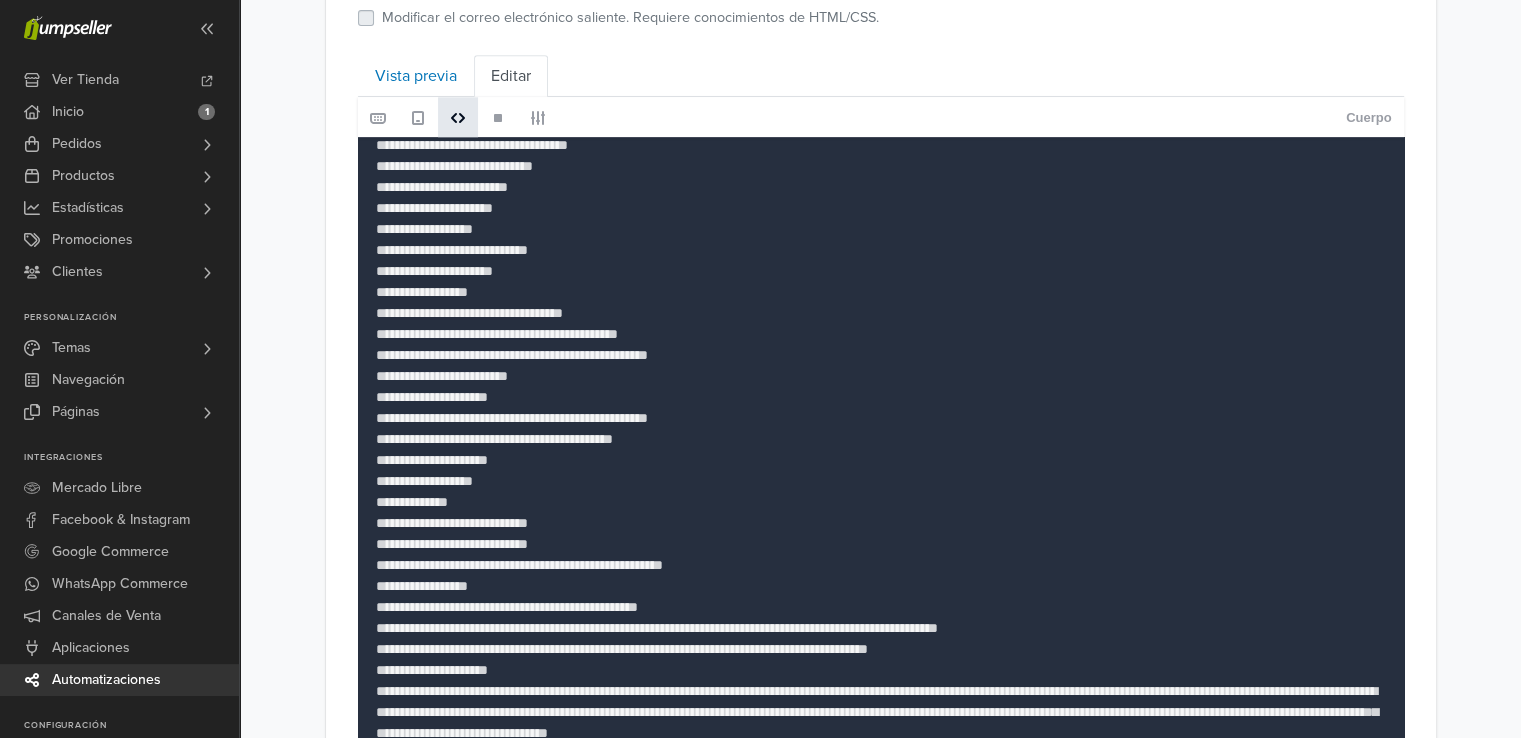 scroll, scrollTop: 1319, scrollLeft: 0, axis: vertical 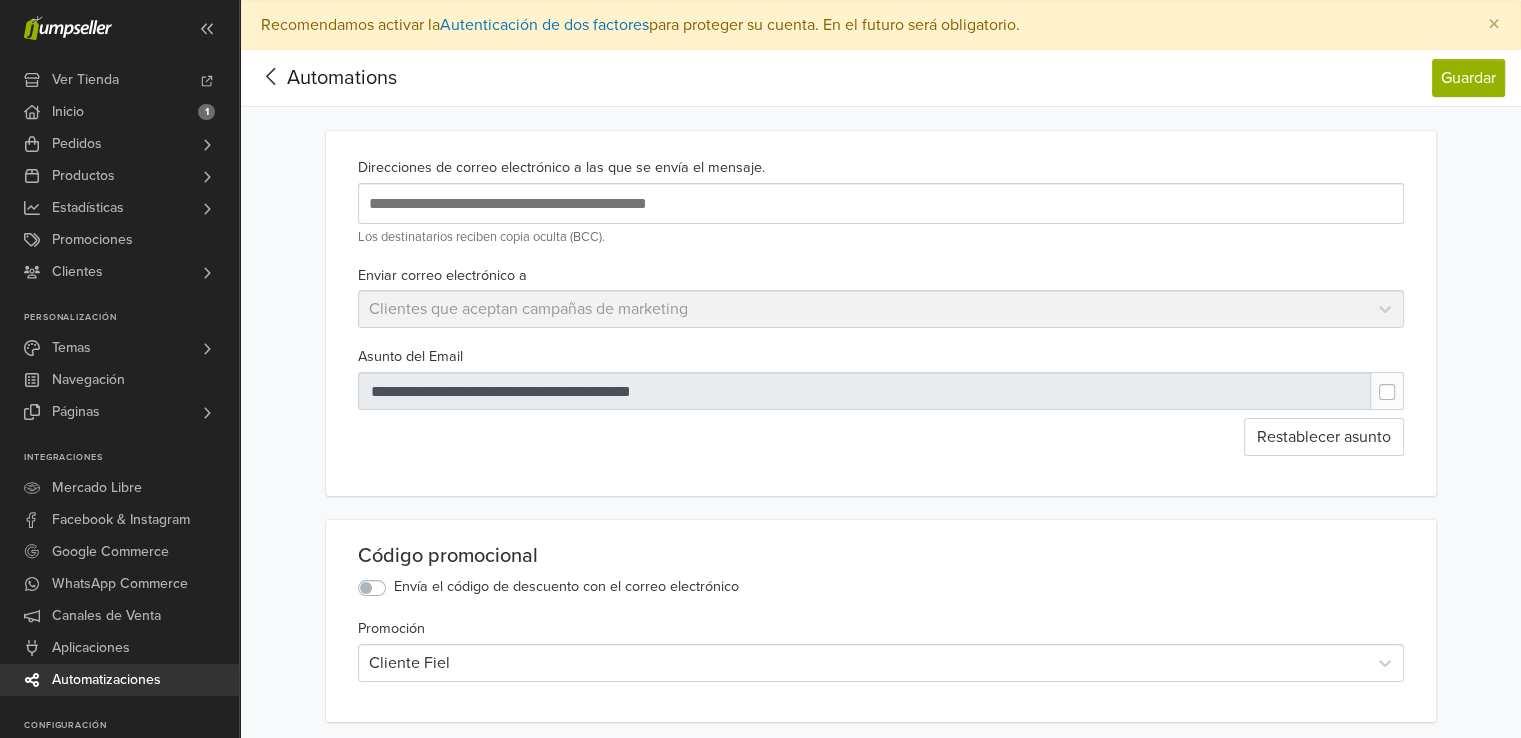 drag, startPoint x: 480, startPoint y: 650, endPoint x: 268, endPoint y: -44, distance: 725.6583 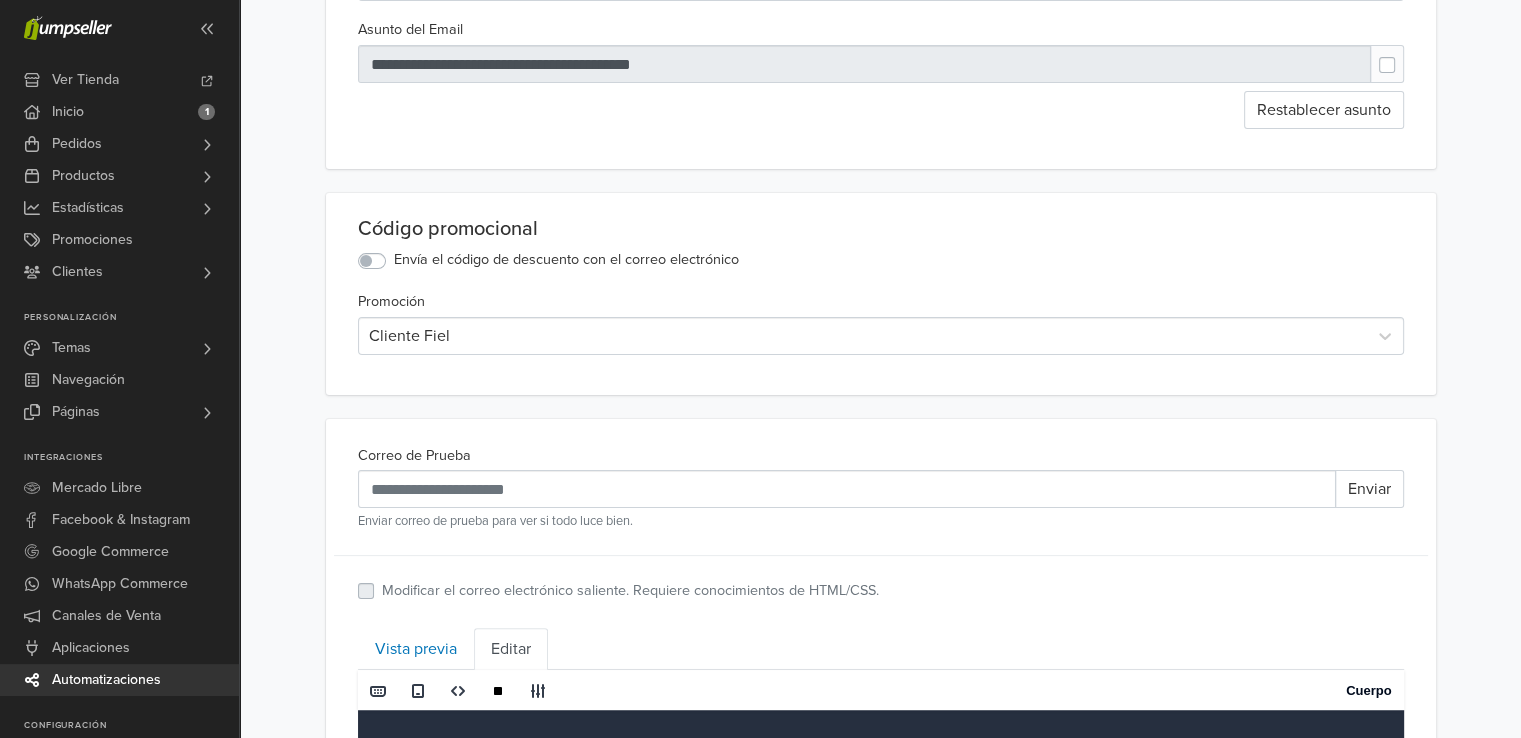 paste on "**********" 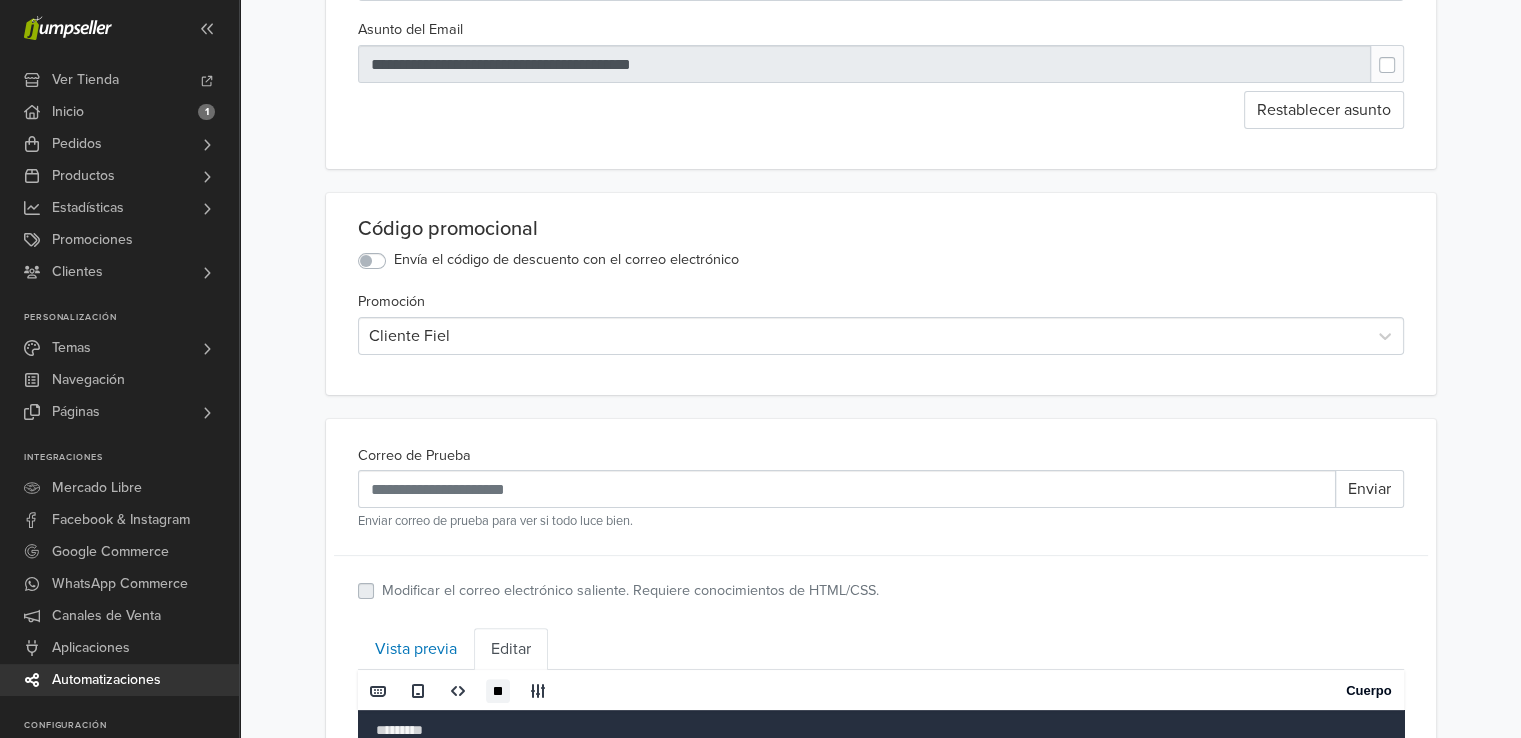 scroll, scrollTop: 1024, scrollLeft: 0, axis: vertical 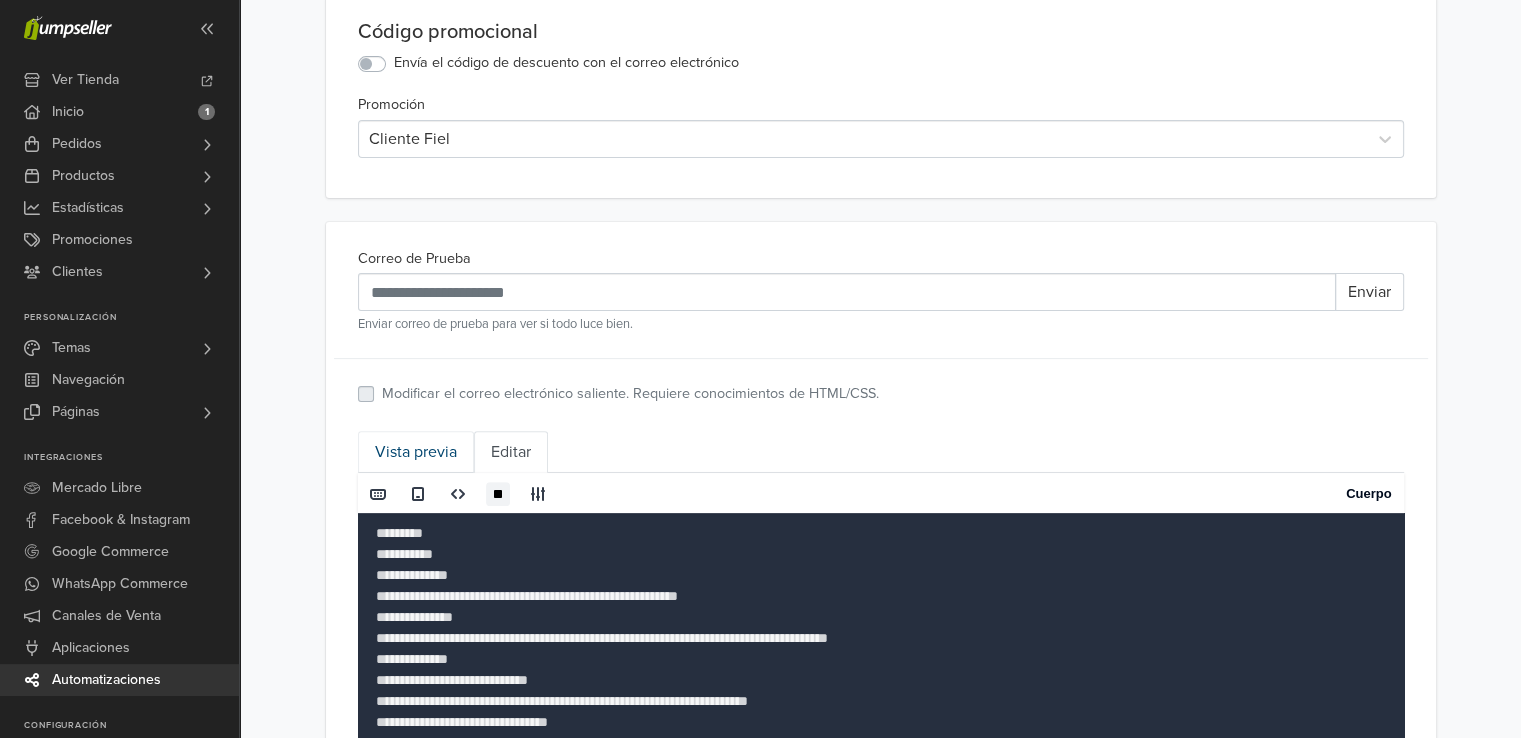 type on "**********" 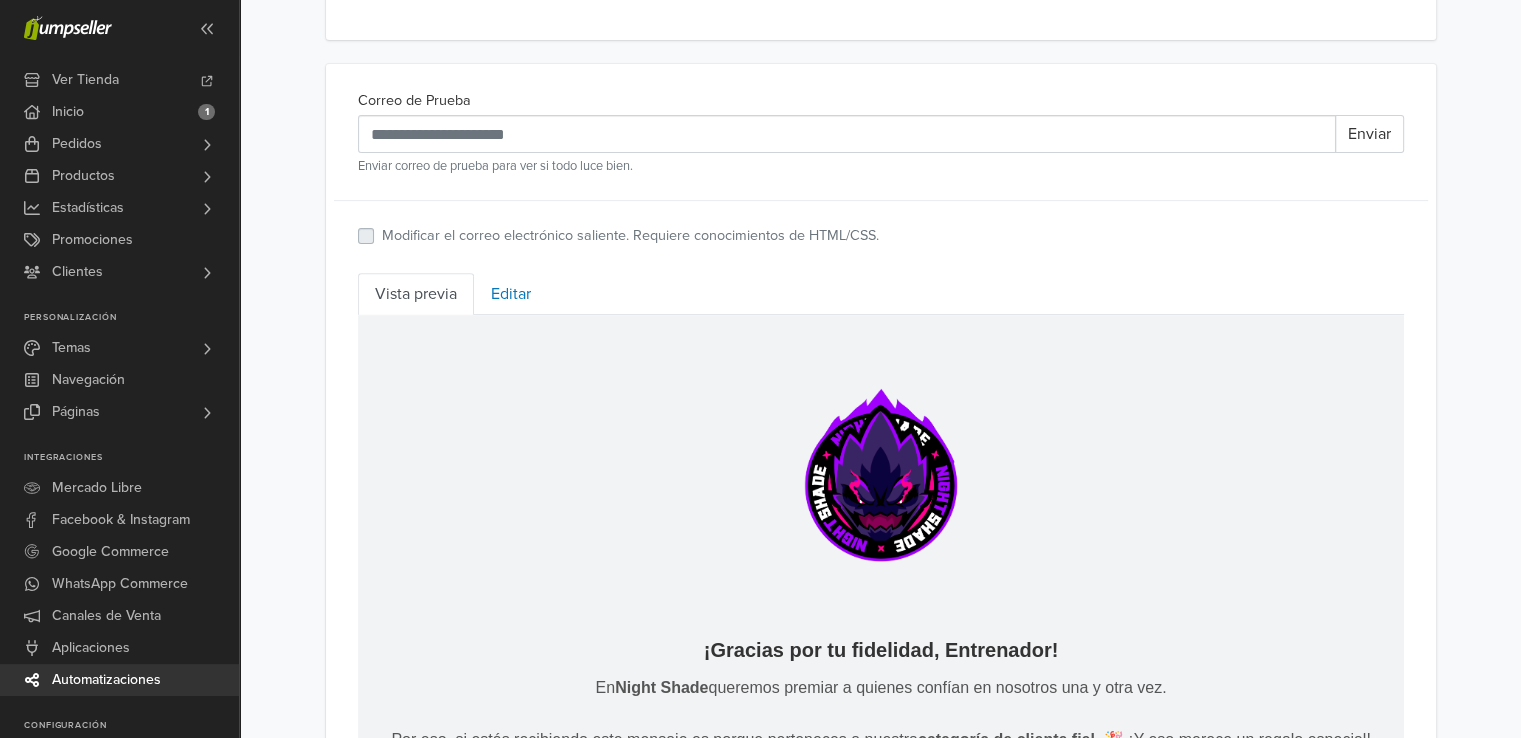 scroll, scrollTop: 382, scrollLeft: 0, axis: vertical 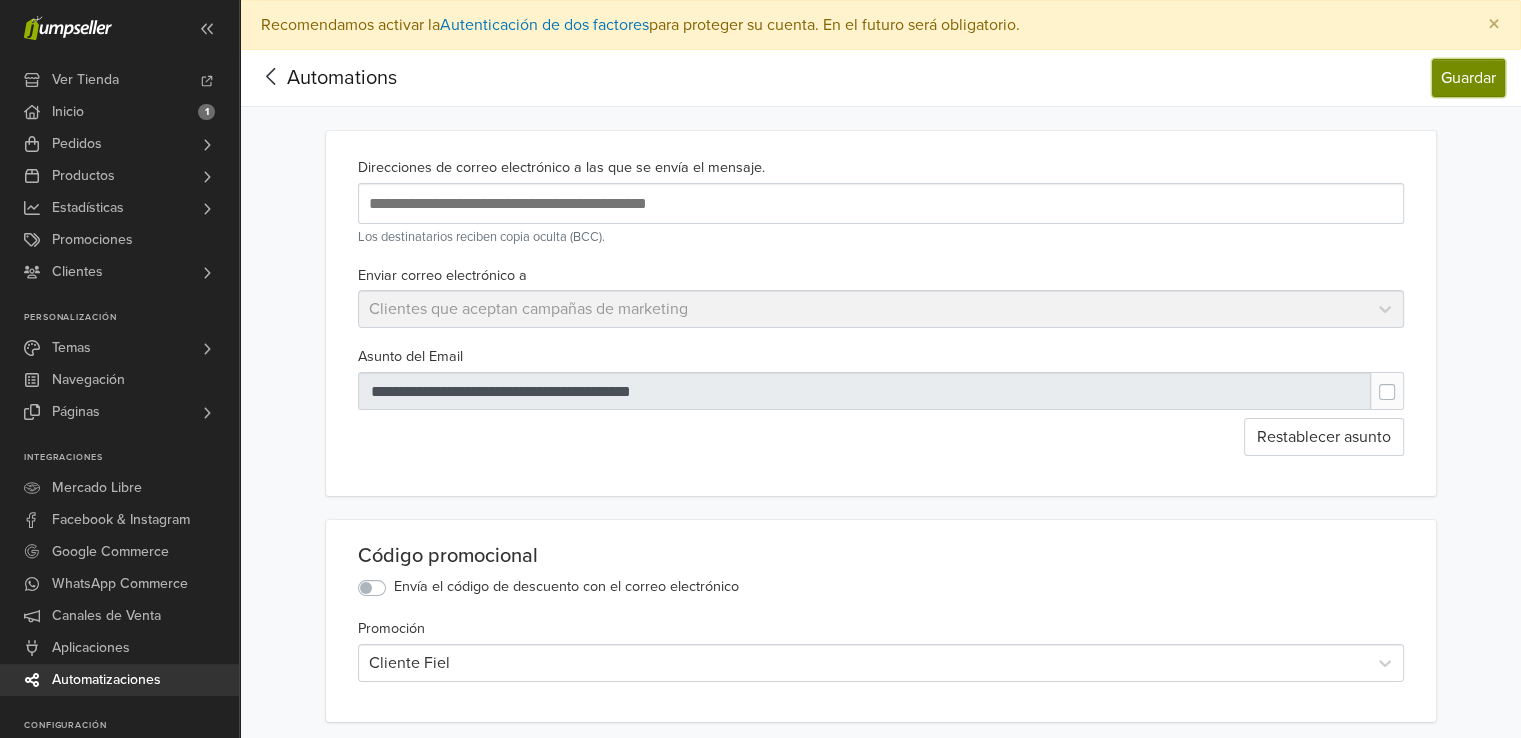 click on "Guardar" at bounding box center (1468, 78) 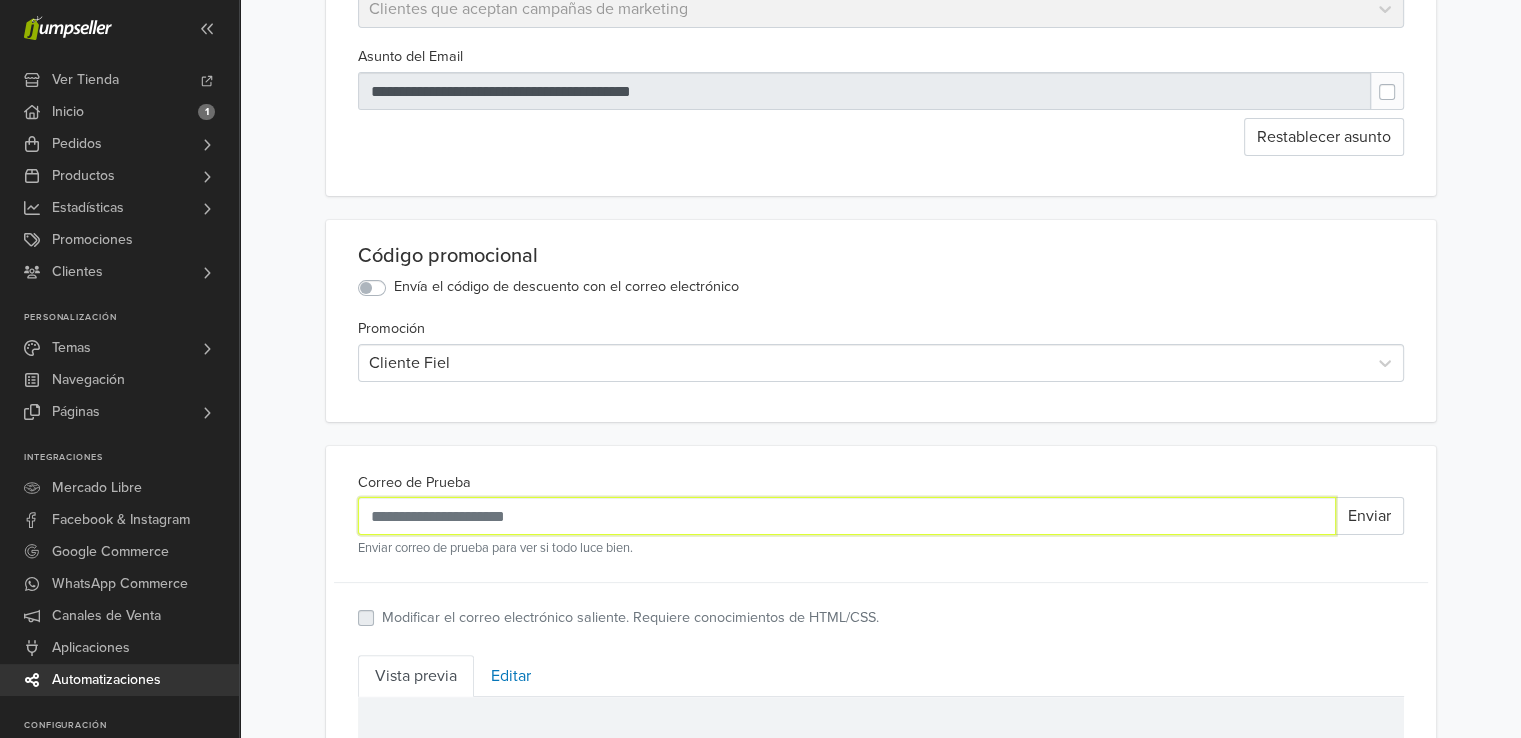 click on "Correo de Prueba" at bounding box center (847, 516) 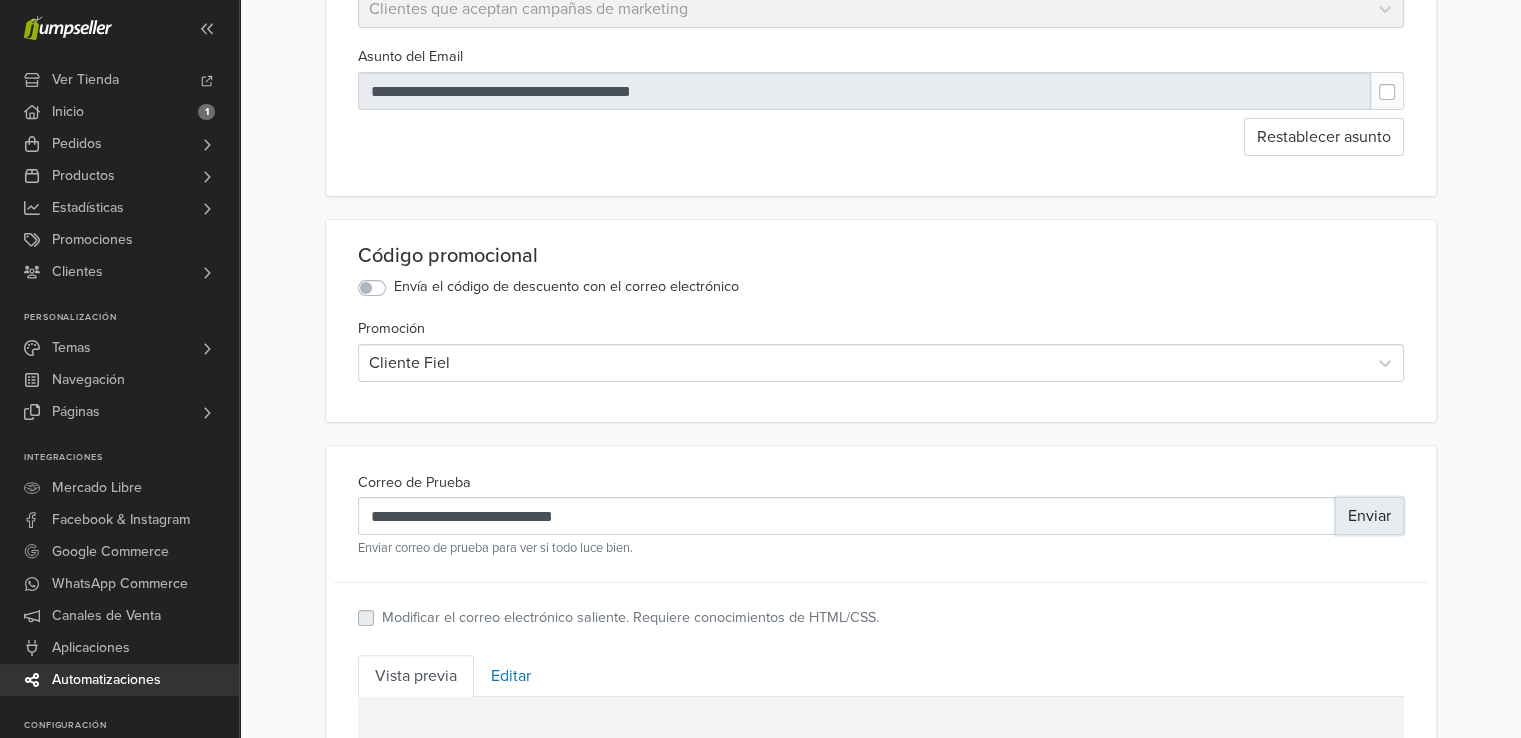 click on "Enviar" at bounding box center [1369, 516] 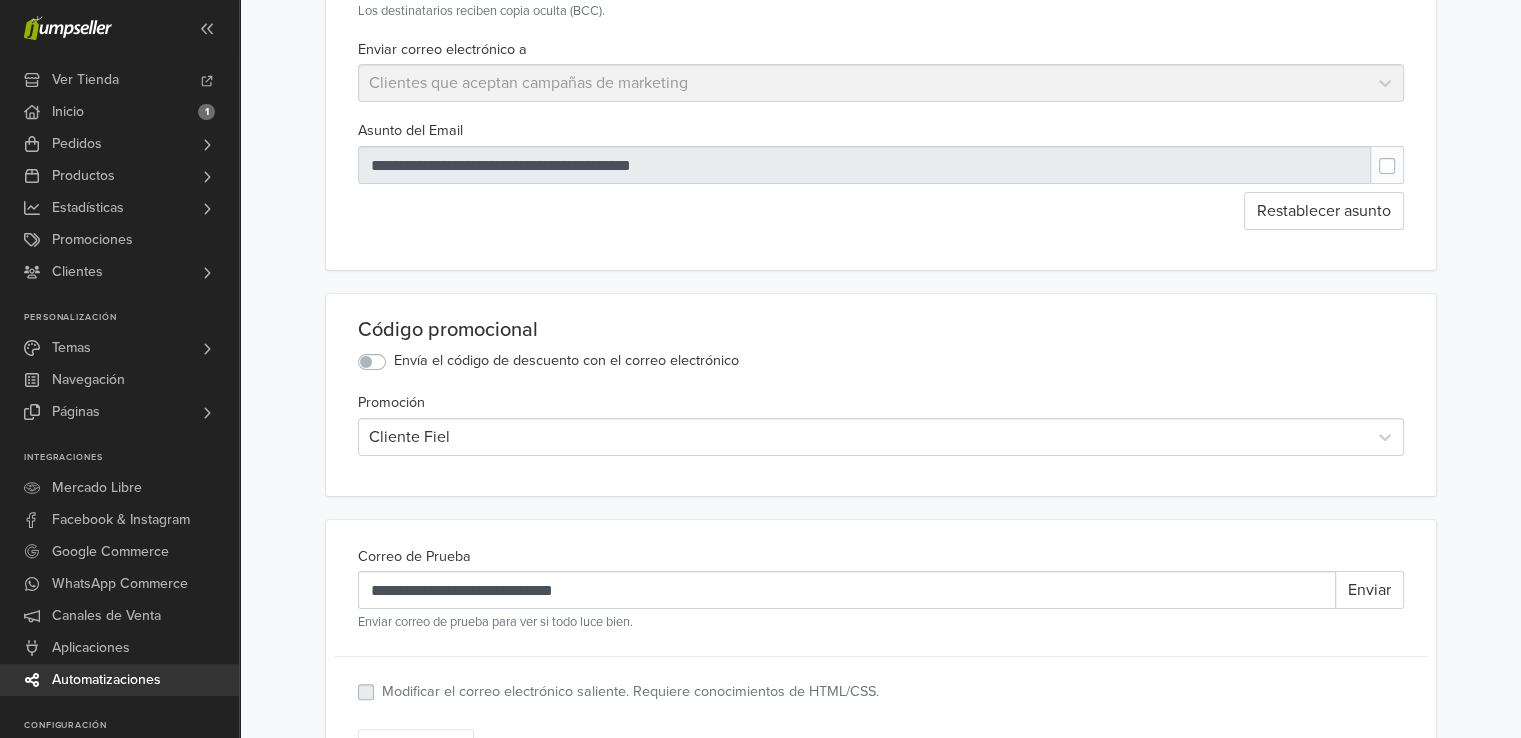 click on "**********" at bounding box center [881, 712] 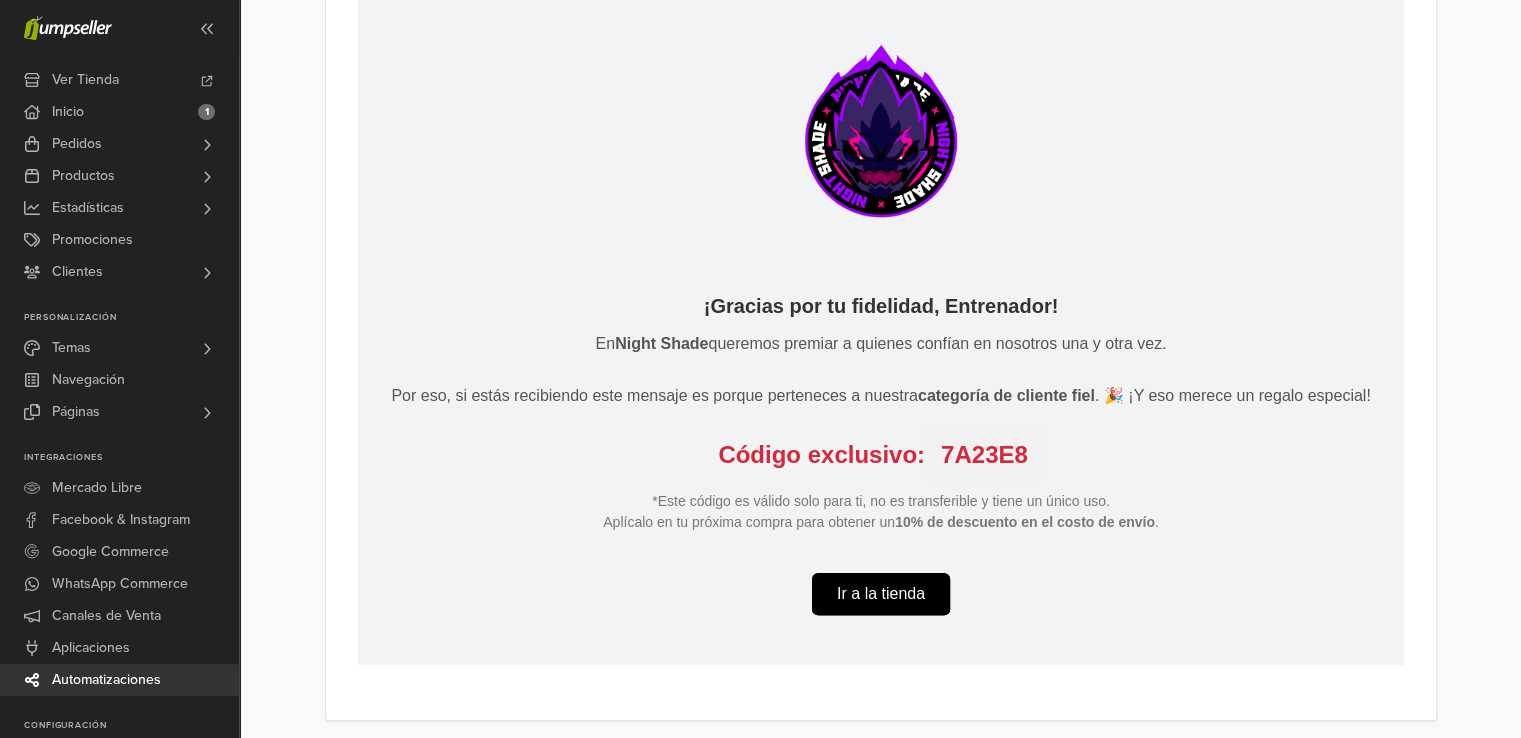 scroll, scrollTop: 400, scrollLeft: 0, axis: vertical 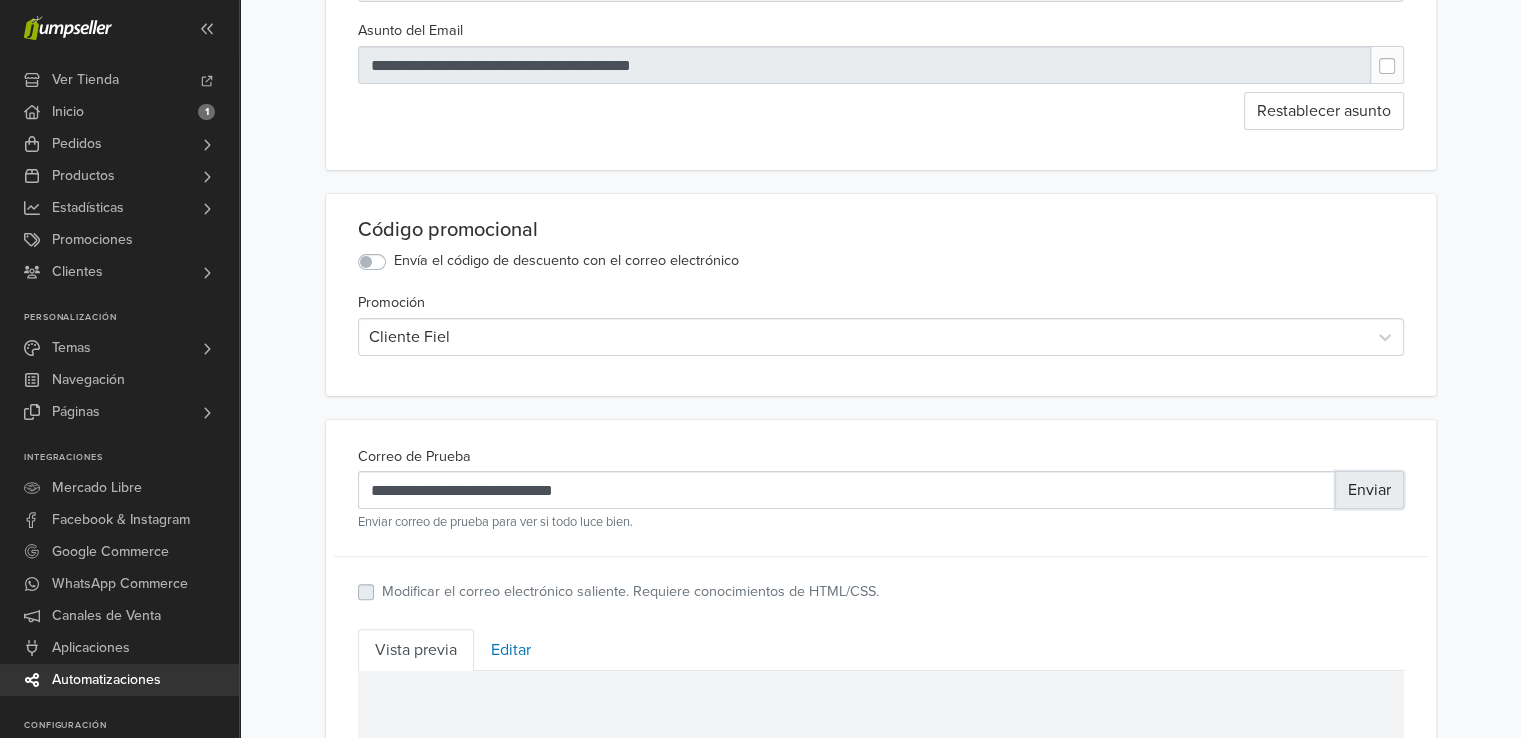 click on "Enviar" at bounding box center (1369, 490) 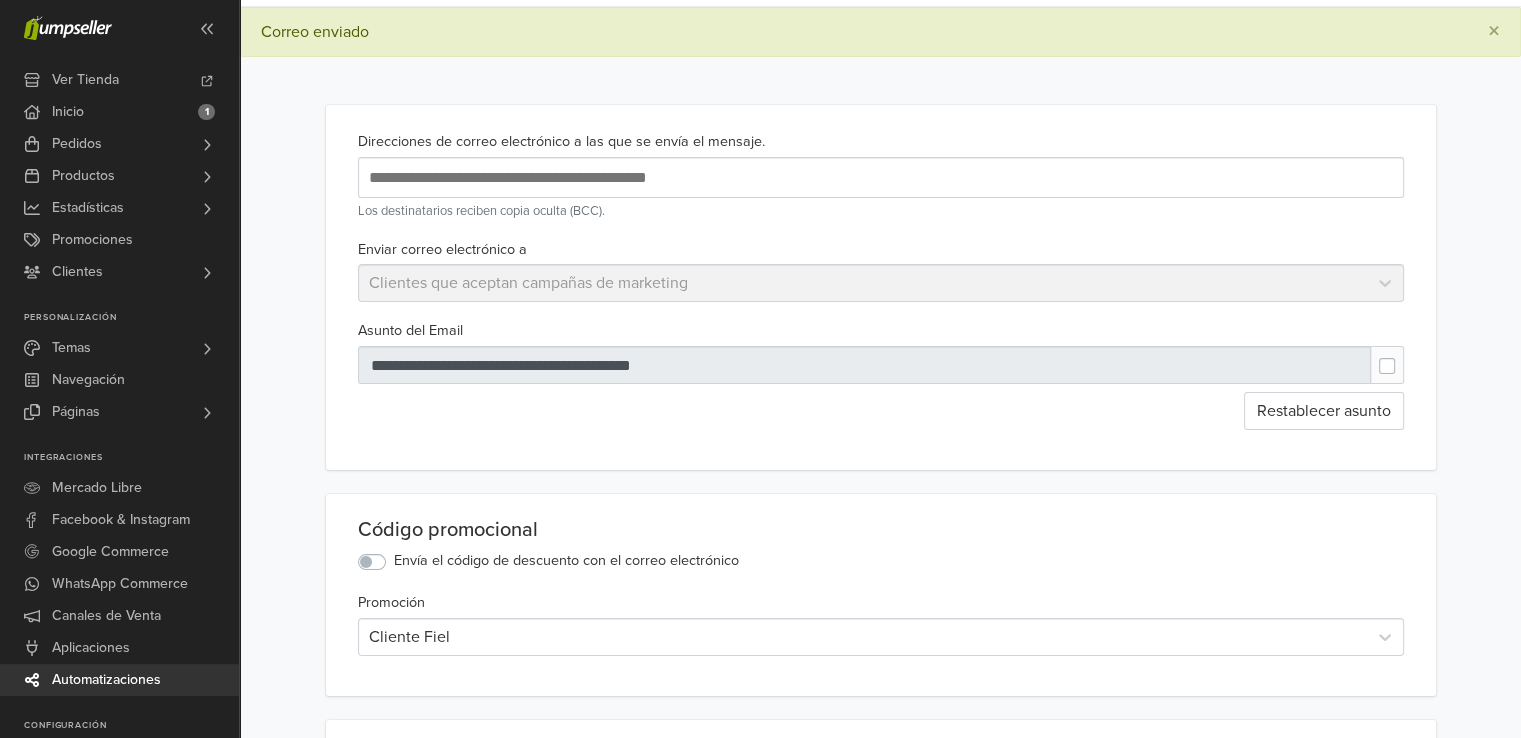scroll, scrollTop: 0, scrollLeft: 0, axis: both 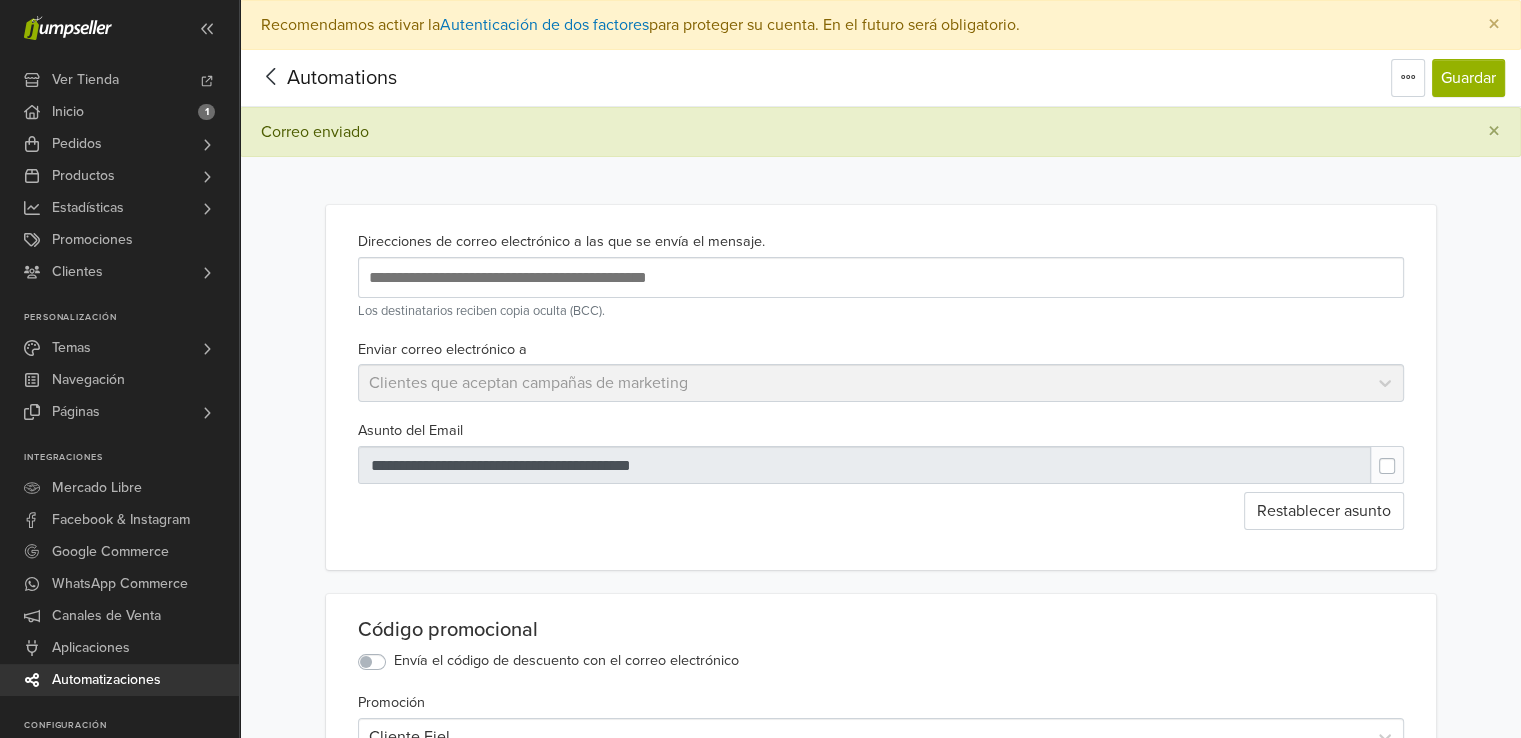 click at bounding box center [1403, 456] 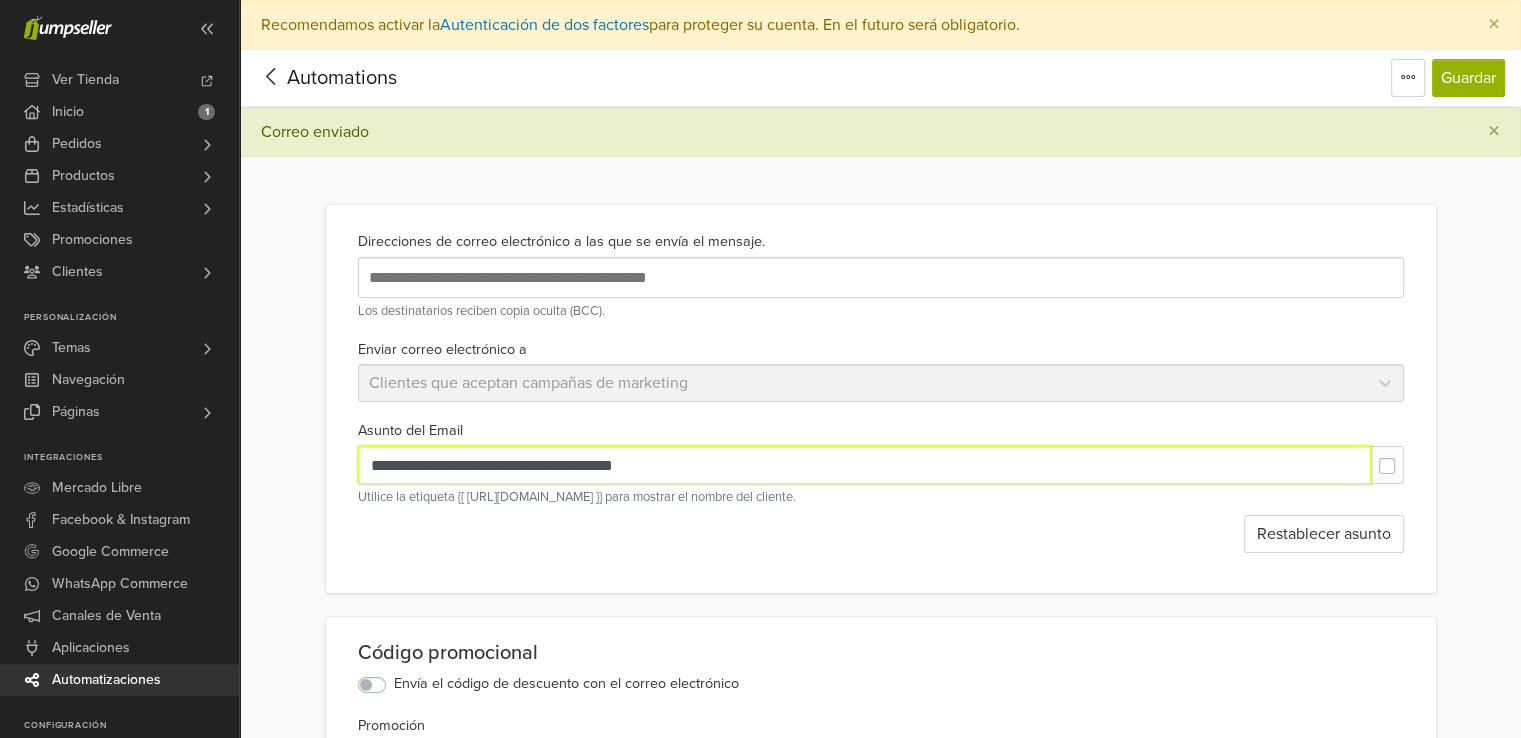 drag, startPoint x: 715, startPoint y: 464, endPoint x: 306, endPoint y: 461, distance: 409.01102 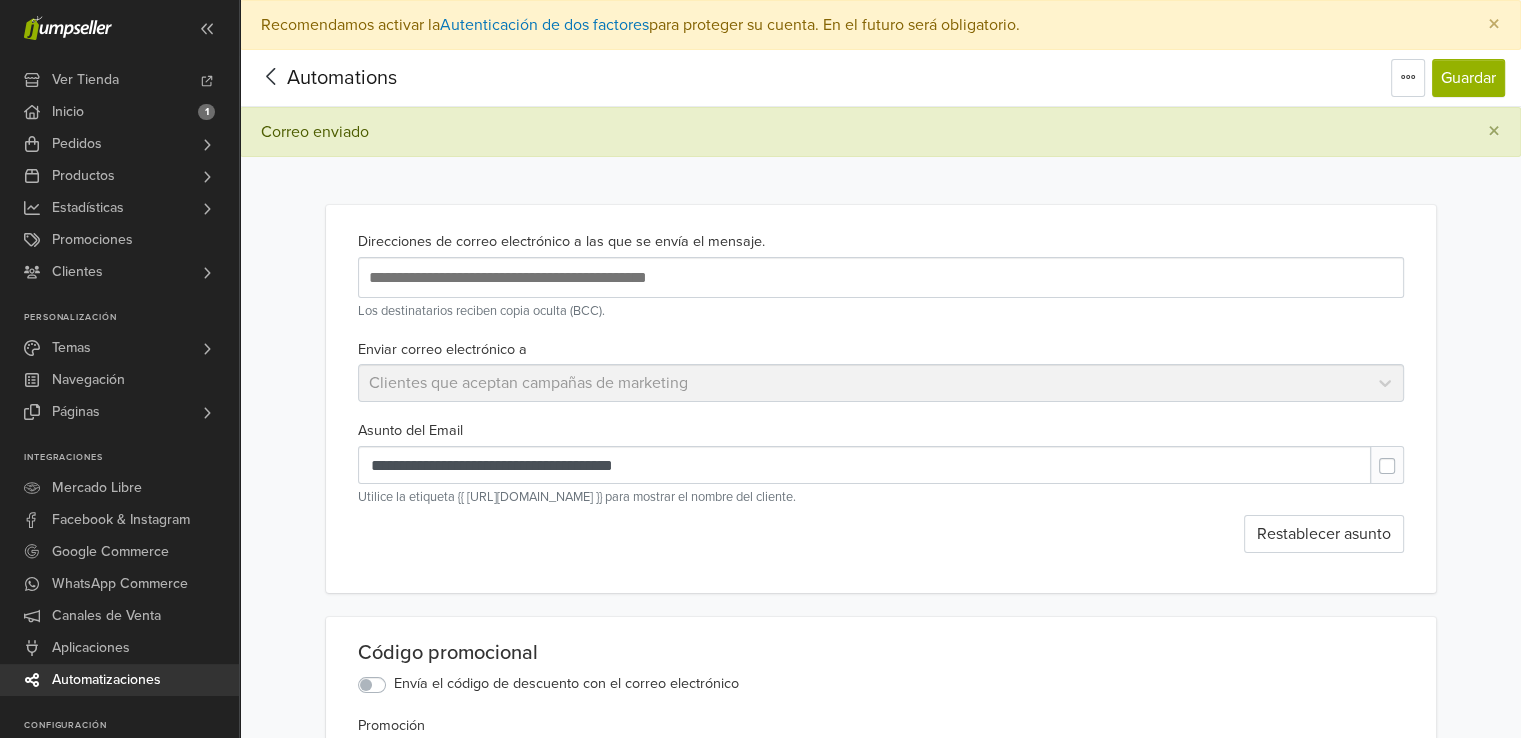 click on "**********" at bounding box center (881, 485) 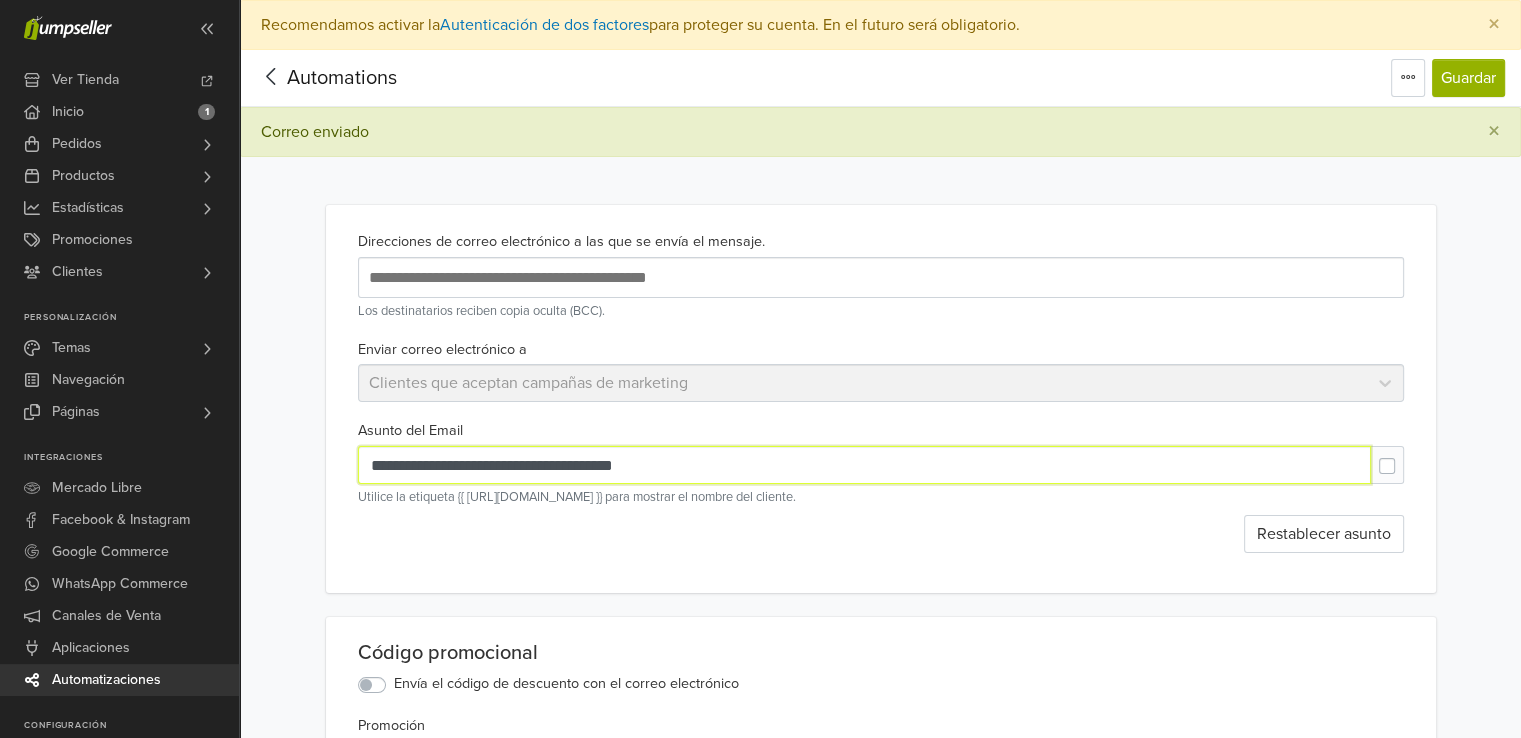 drag, startPoint x: 556, startPoint y: 468, endPoint x: 334, endPoint y: 459, distance: 222.18236 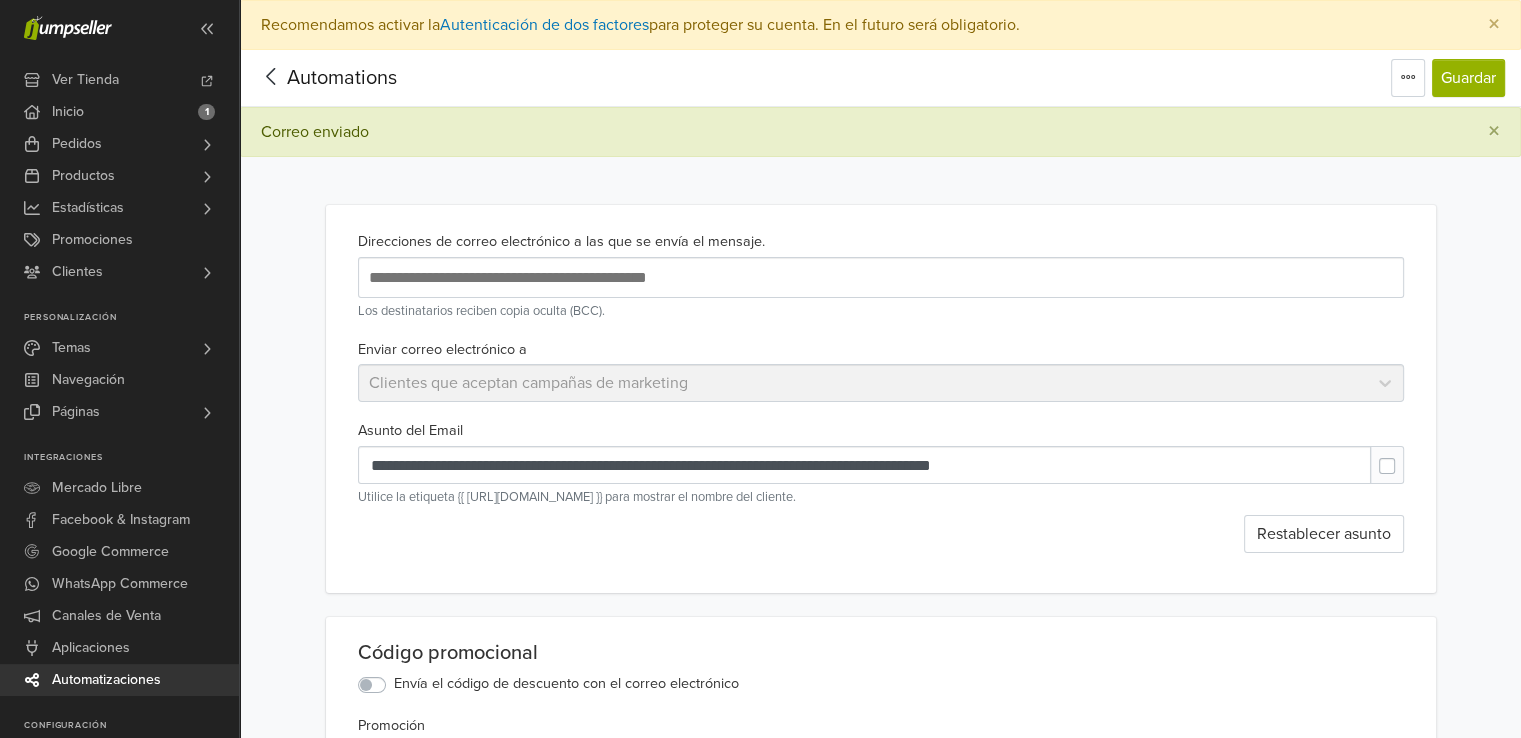 click on "**********" at bounding box center (881, 399) 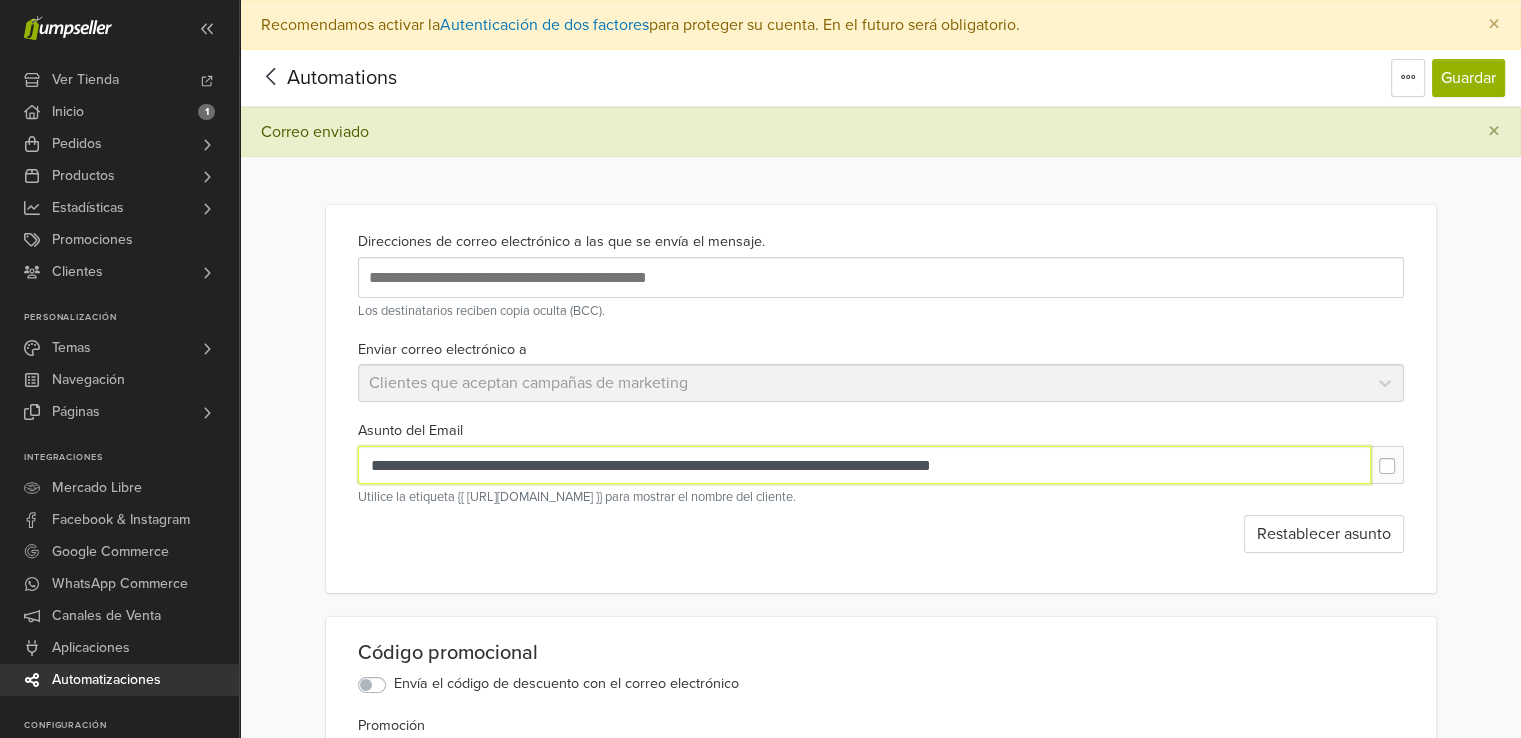 drag, startPoint x: 1107, startPoint y: 469, endPoint x: 961, endPoint y: 465, distance: 146.05478 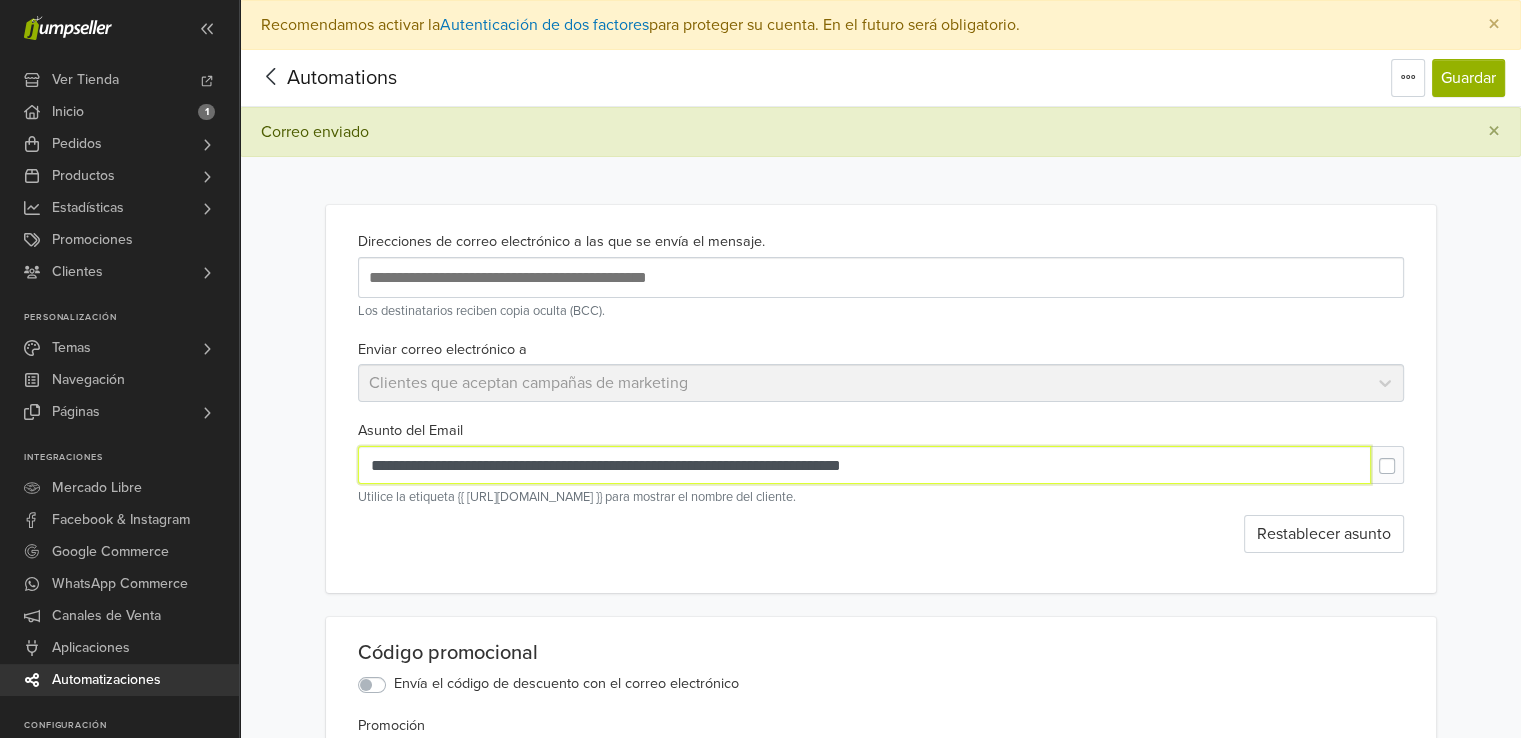 type on "**********" 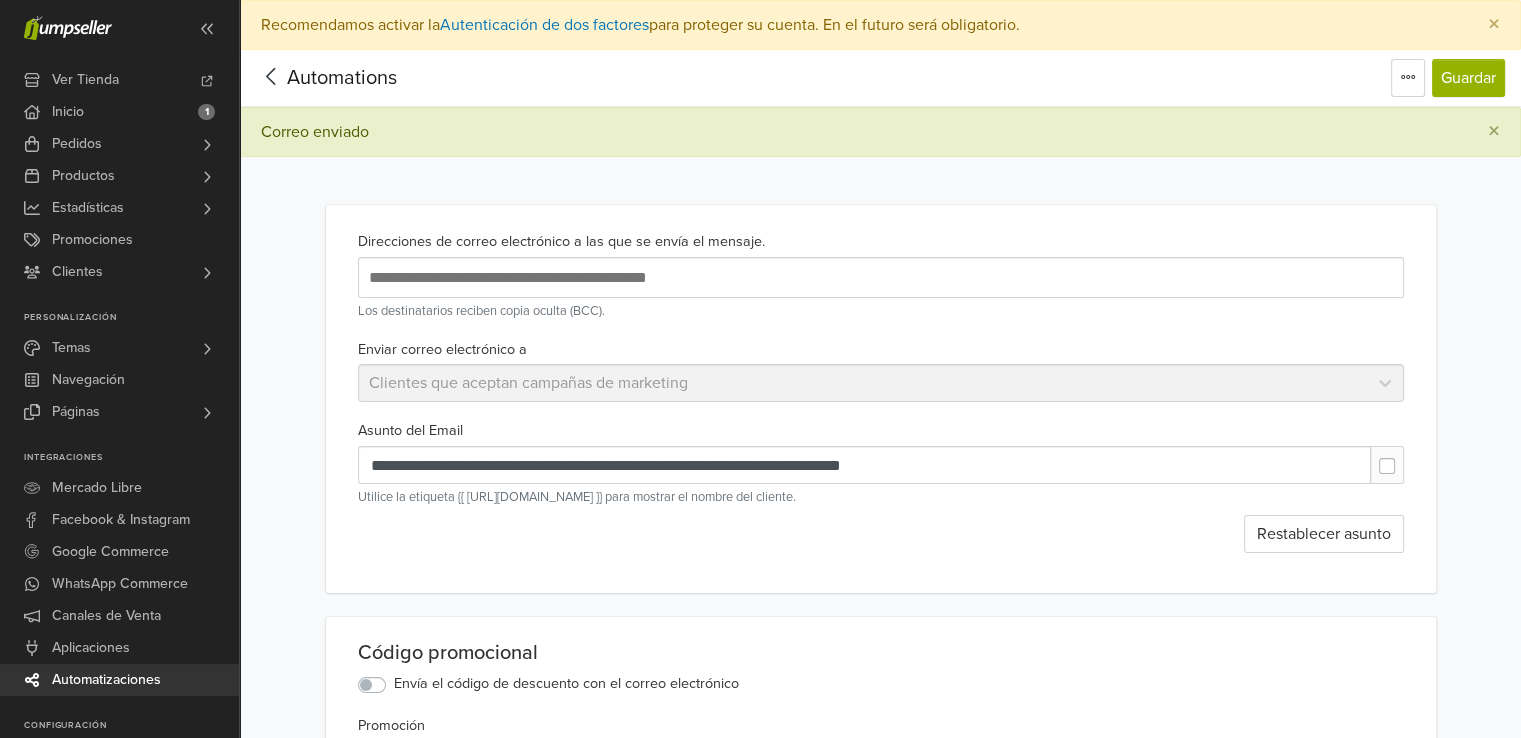 click on "**********" at bounding box center [881, 1024] 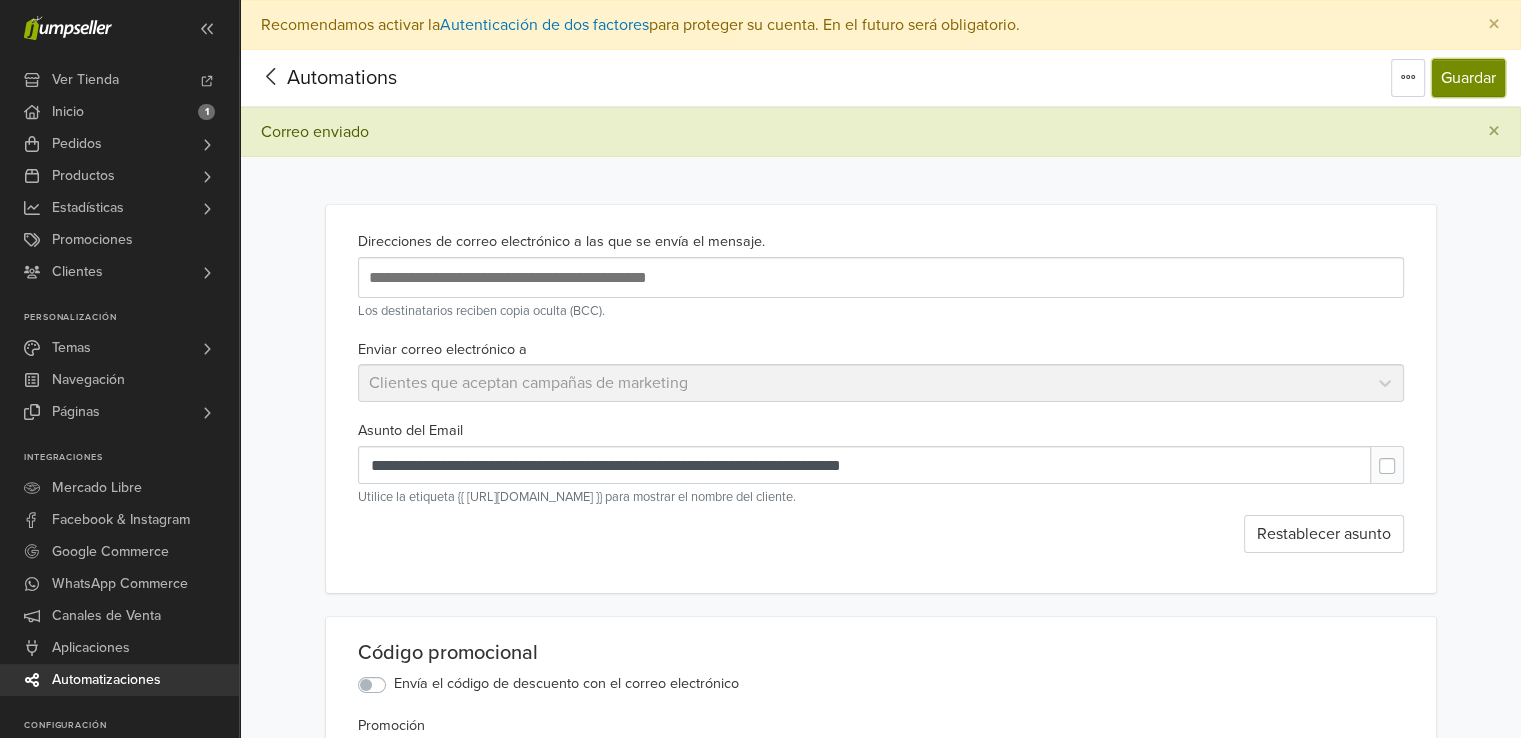 click on "Guardar" at bounding box center (1468, 78) 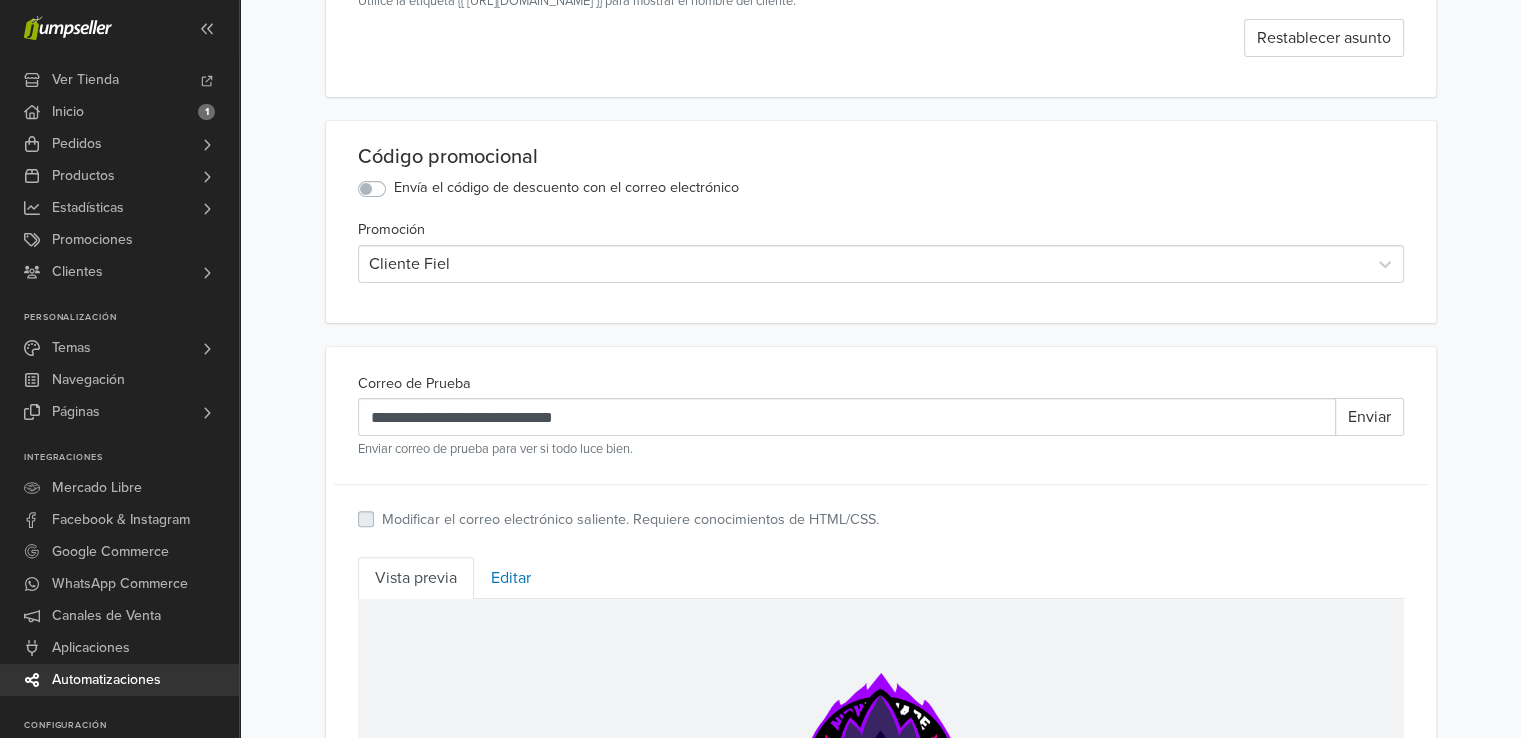 scroll, scrollTop: 500, scrollLeft: 0, axis: vertical 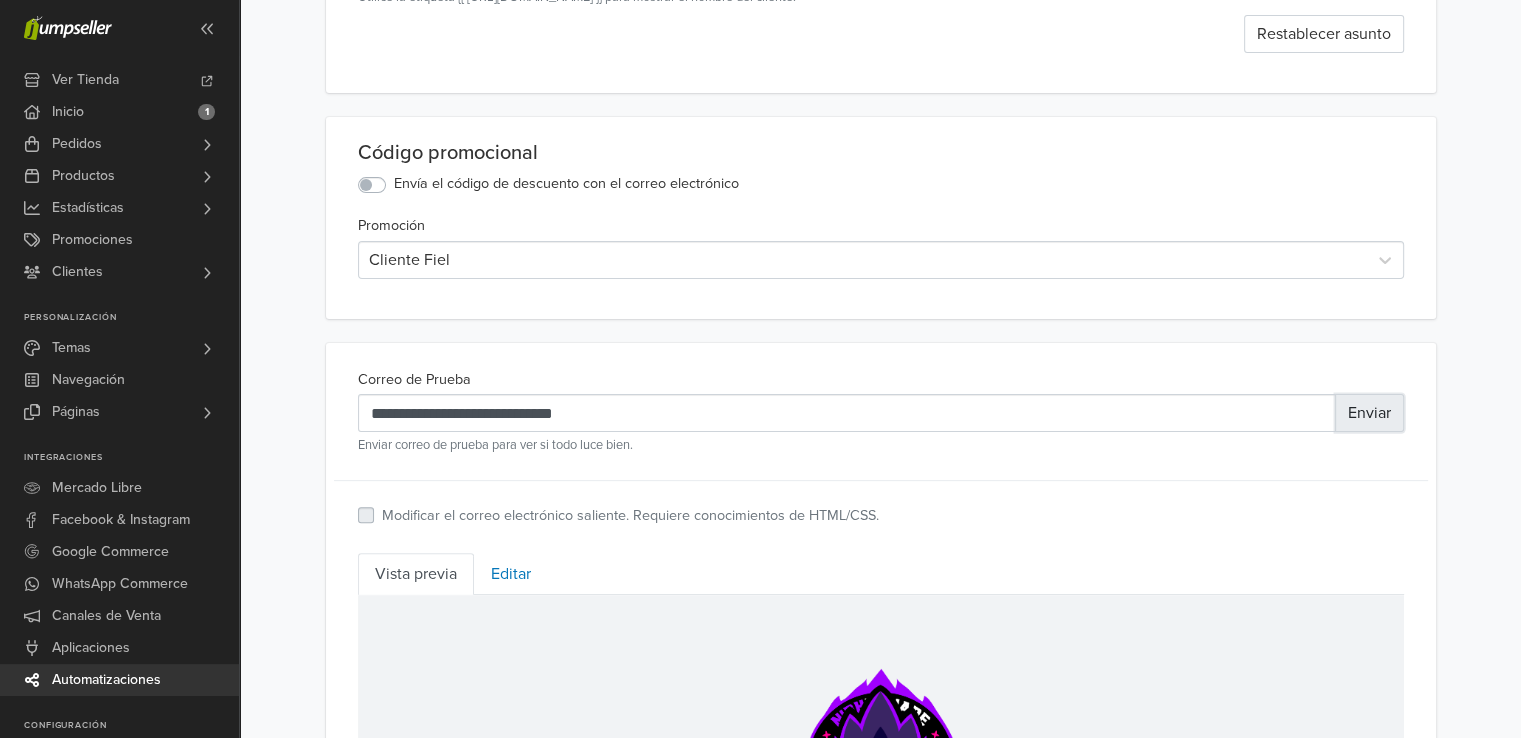 click on "Enviar" at bounding box center [1369, 413] 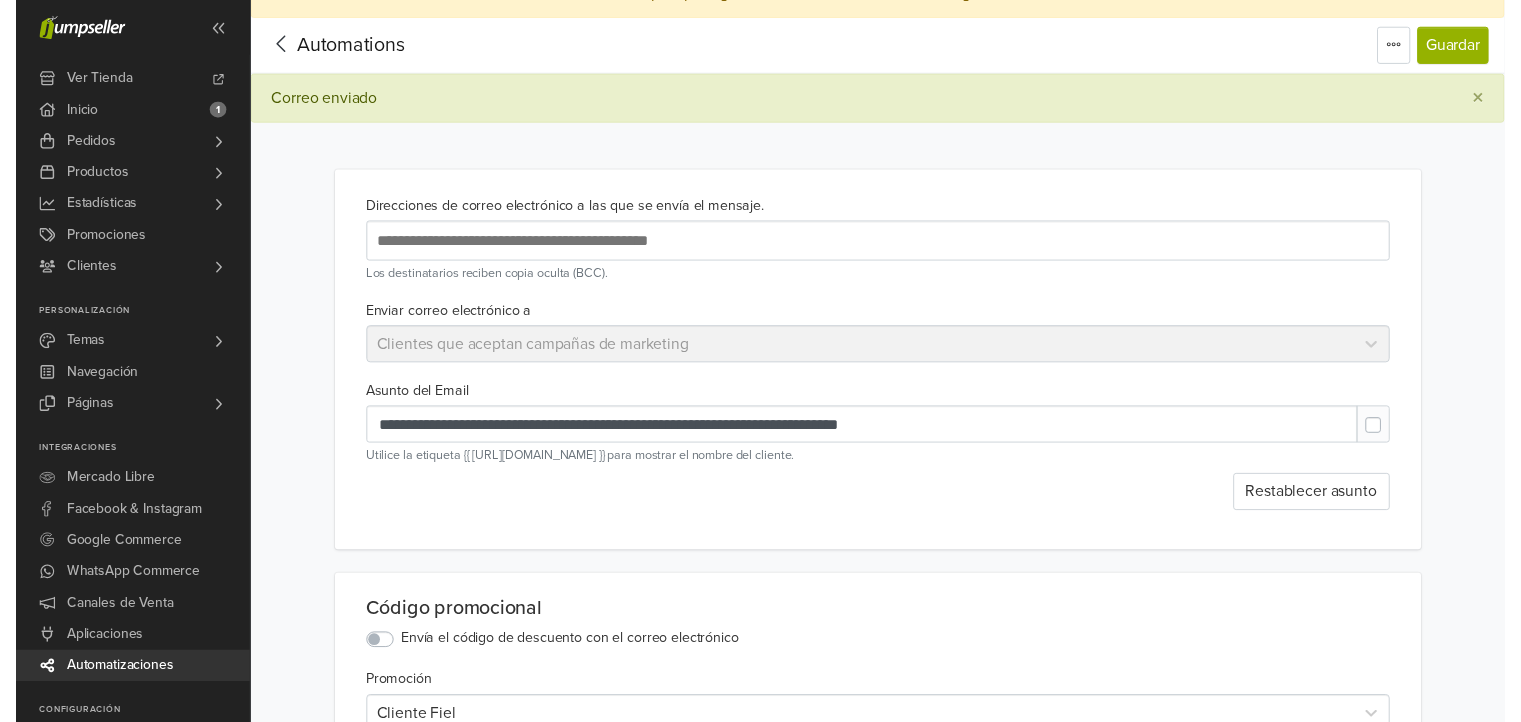 scroll, scrollTop: 0, scrollLeft: 0, axis: both 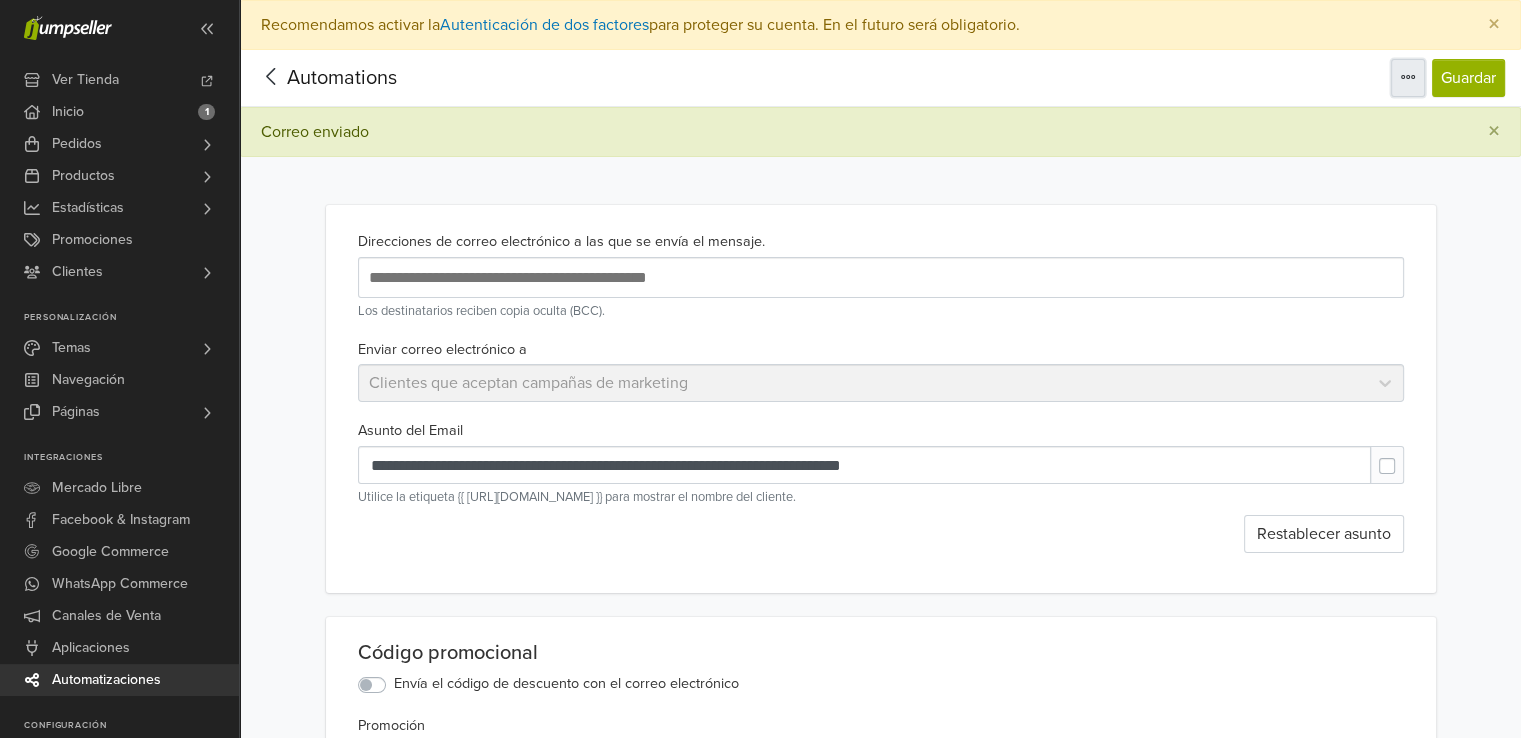 click at bounding box center (1408, 78) 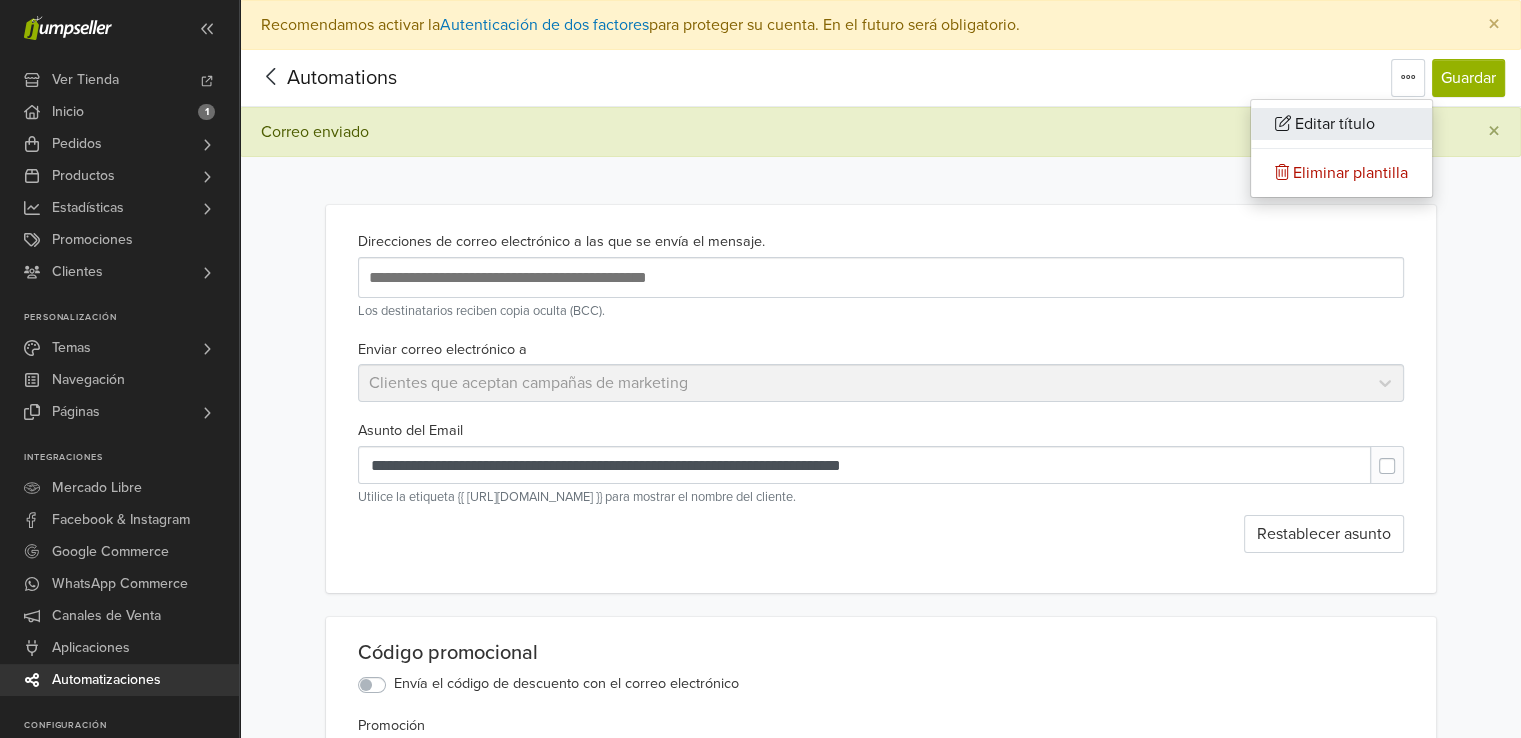 click on "Editar título" at bounding box center (1341, 124) 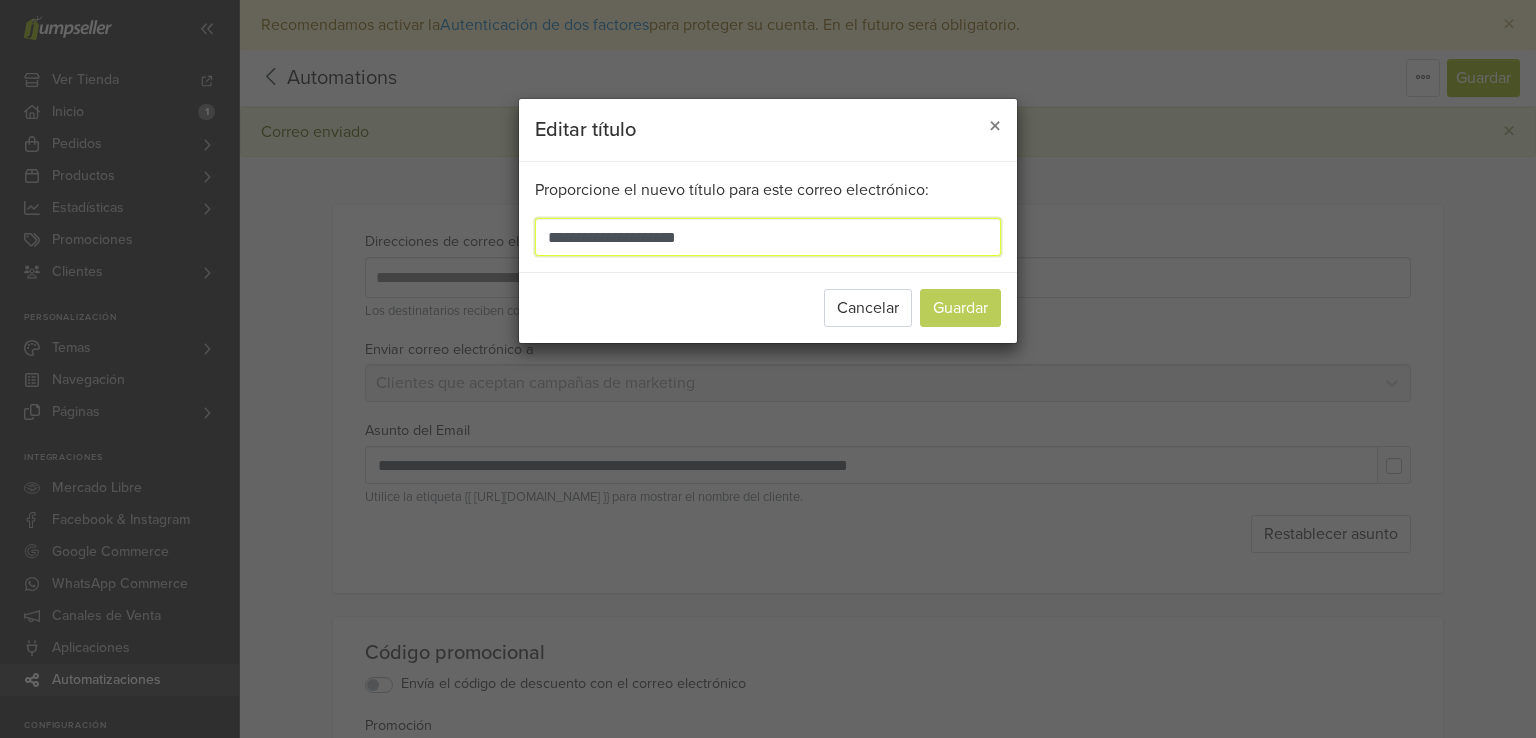 click on "**********" at bounding box center [768, 237] 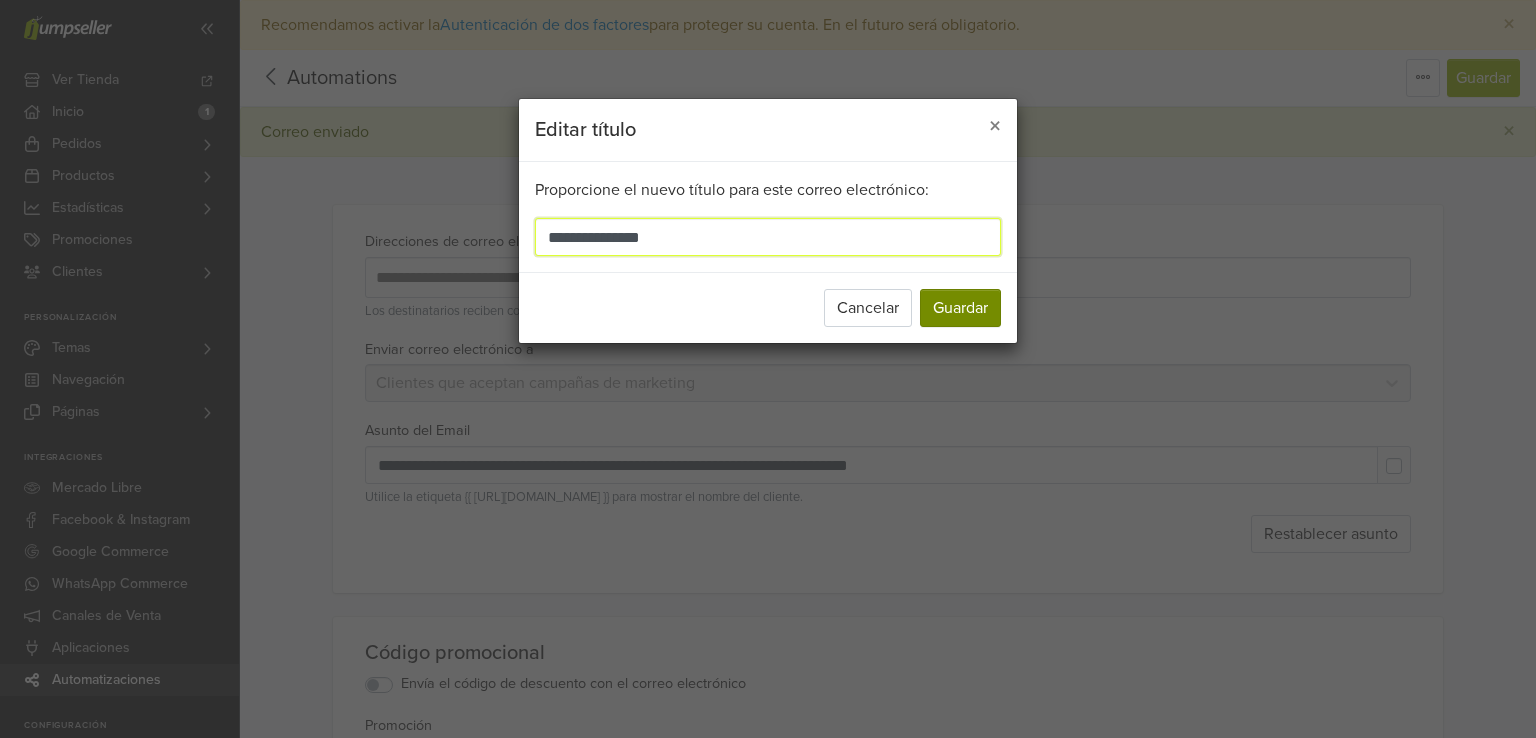 type on "**********" 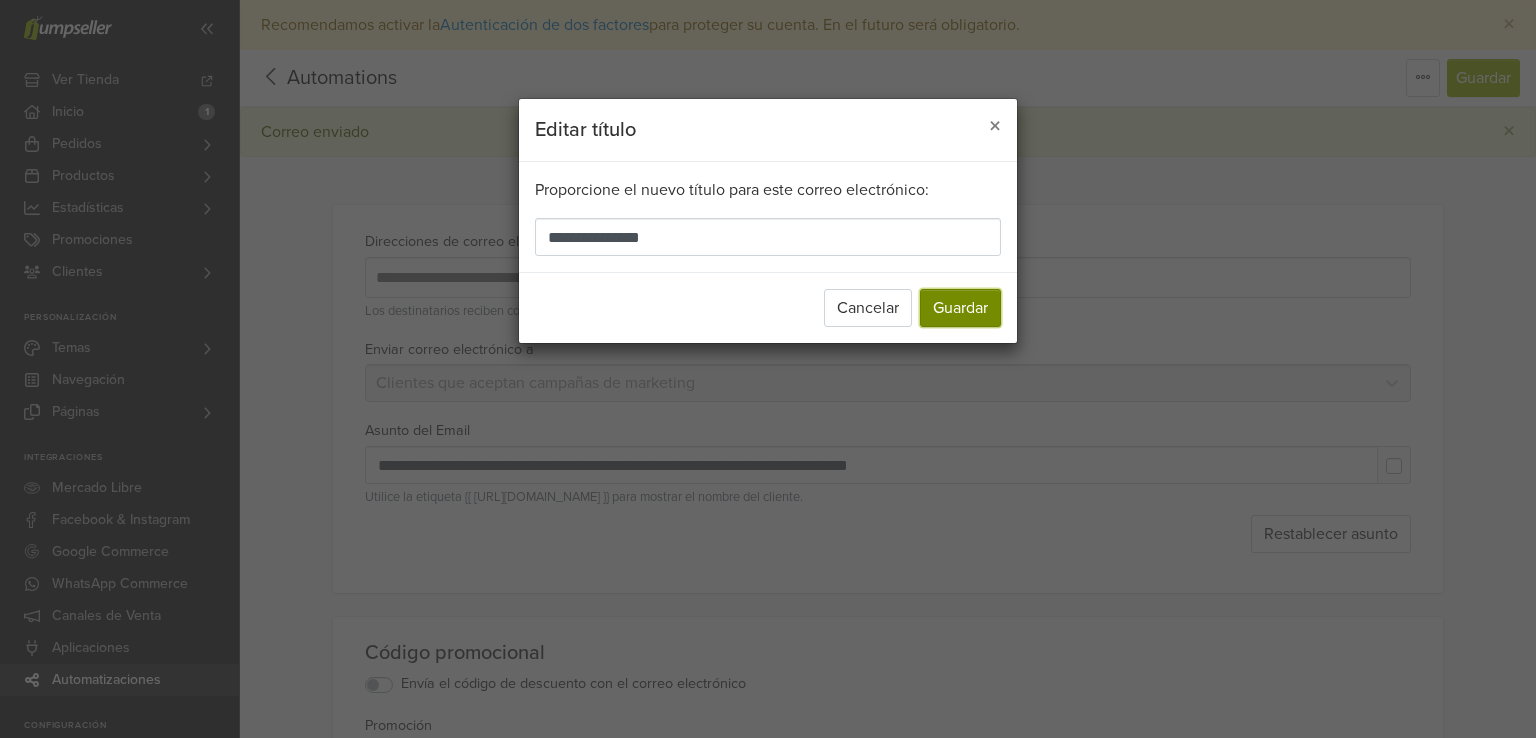 click on "Guardar" at bounding box center [960, 308] 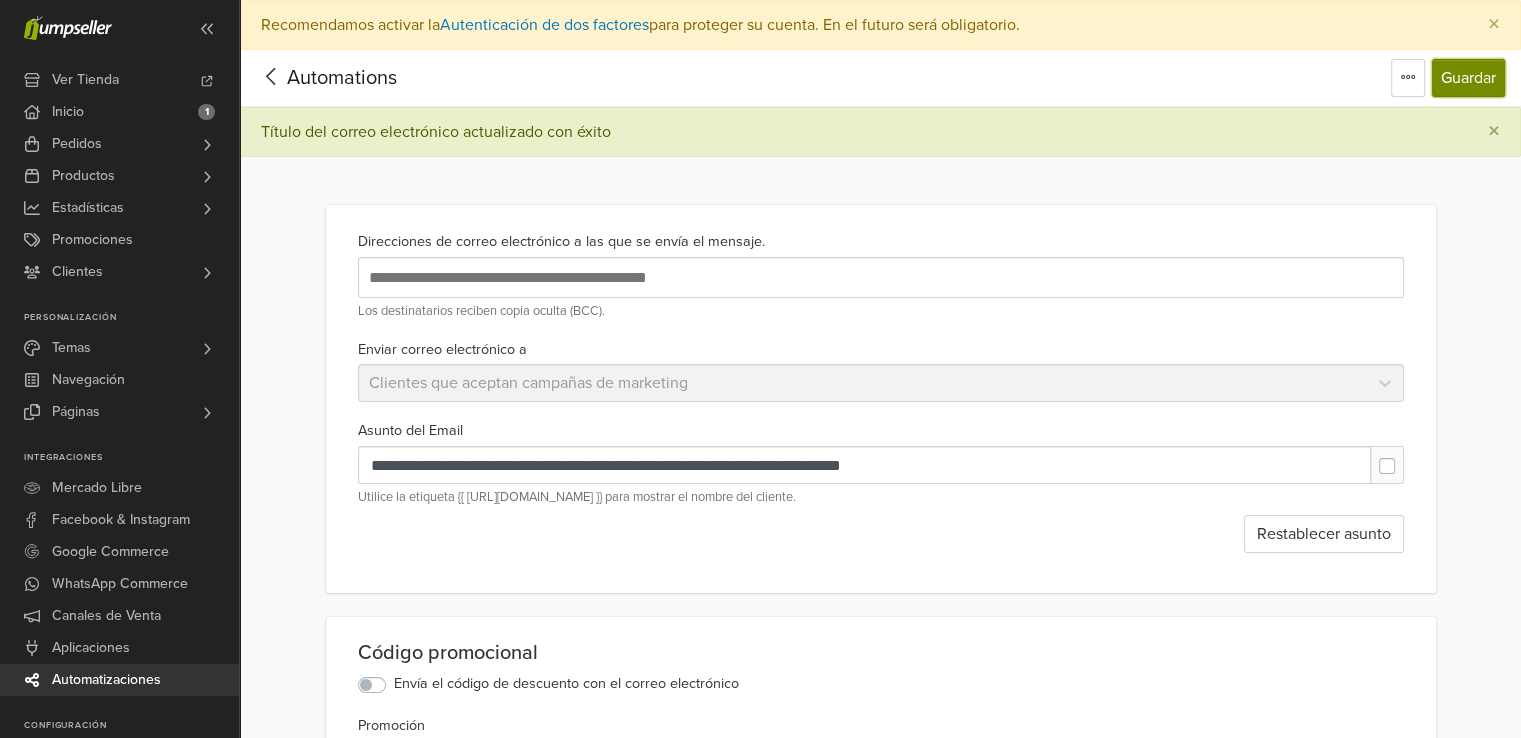 click on "Guardar" at bounding box center (1468, 78) 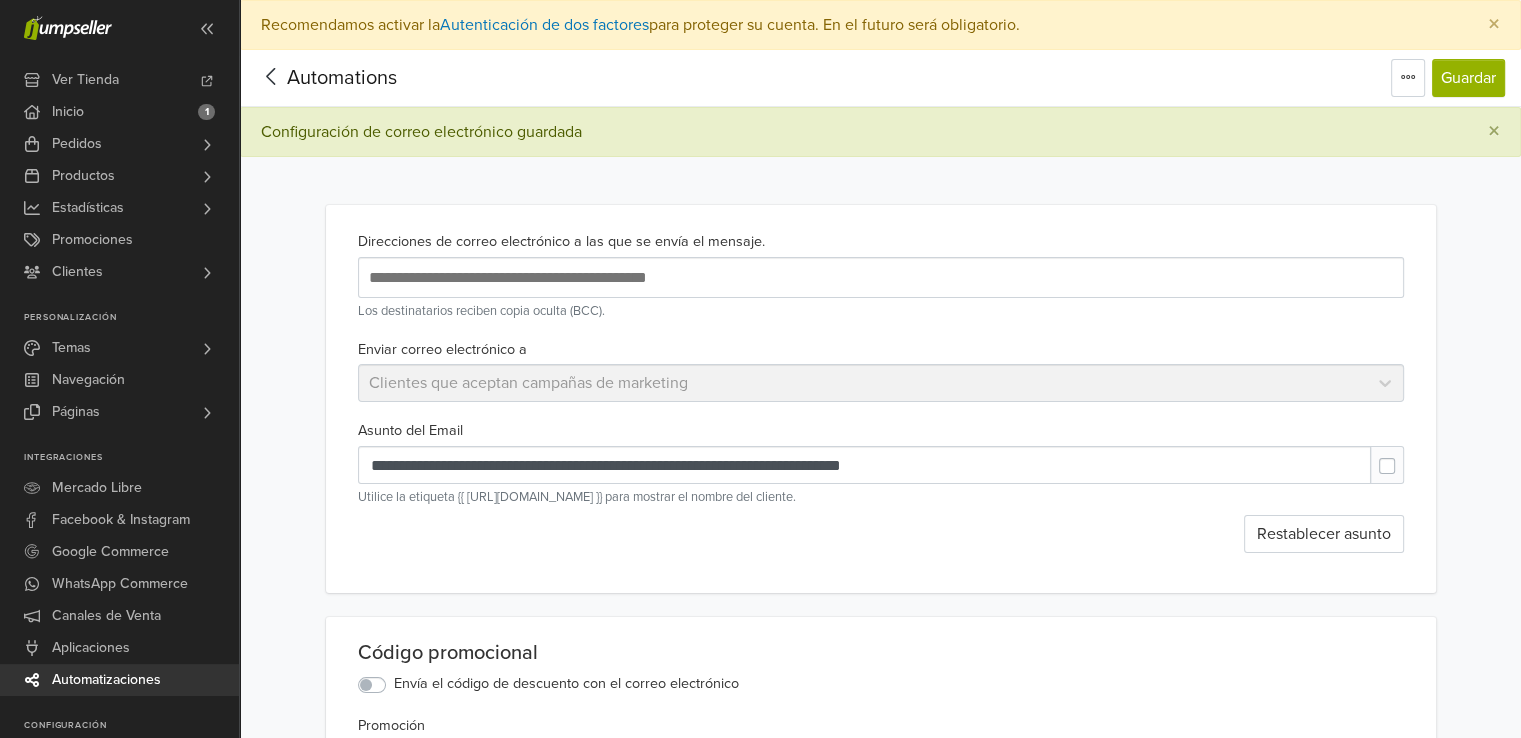 click 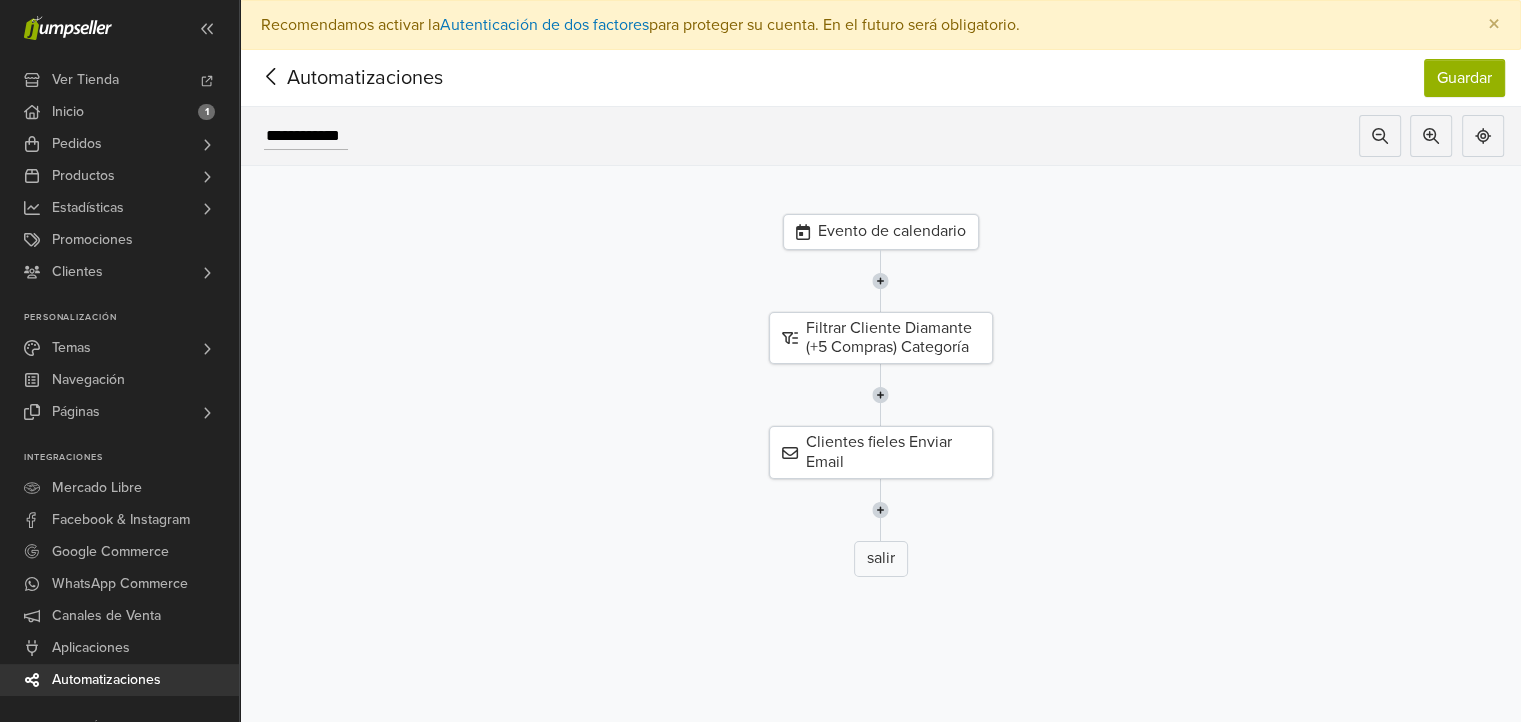 click on "Evento de calendario" at bounding box center [881, 232] 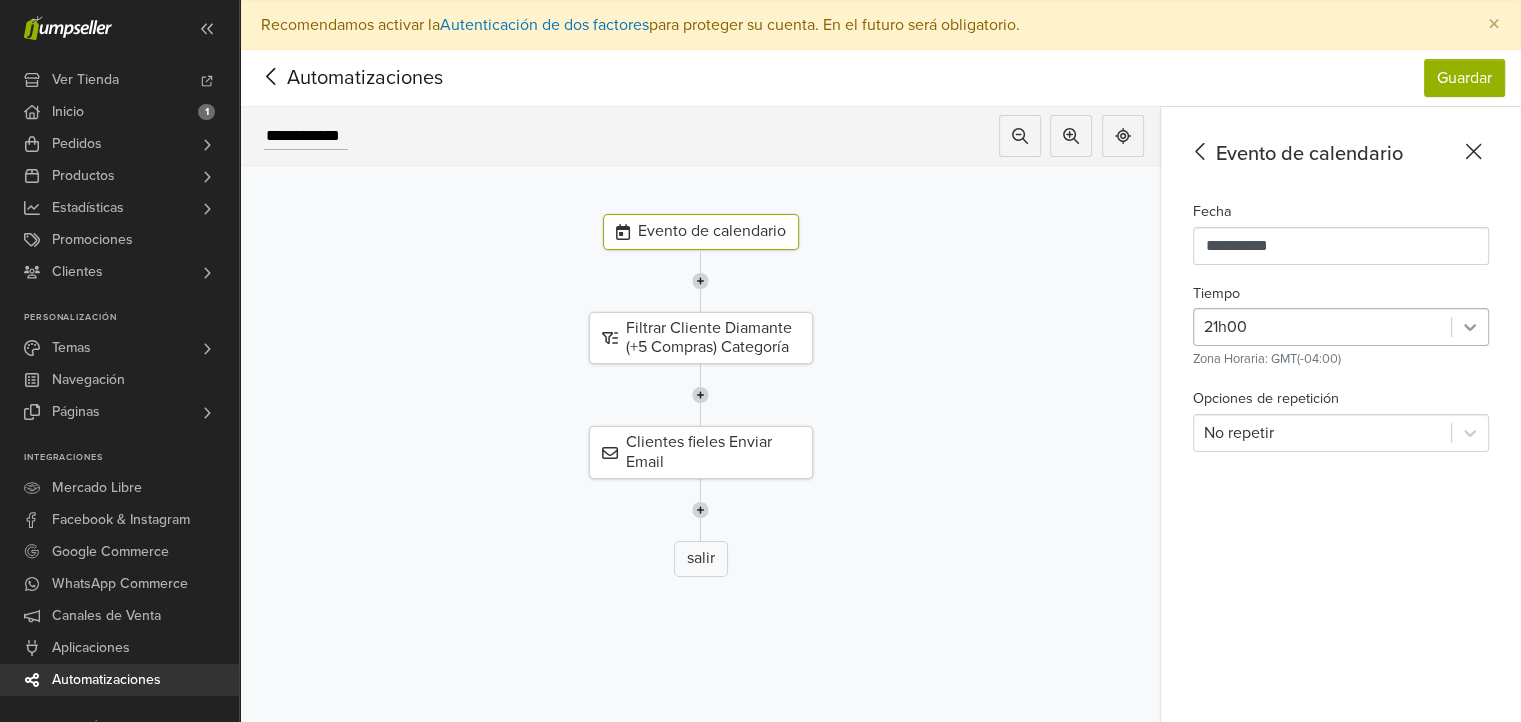 click 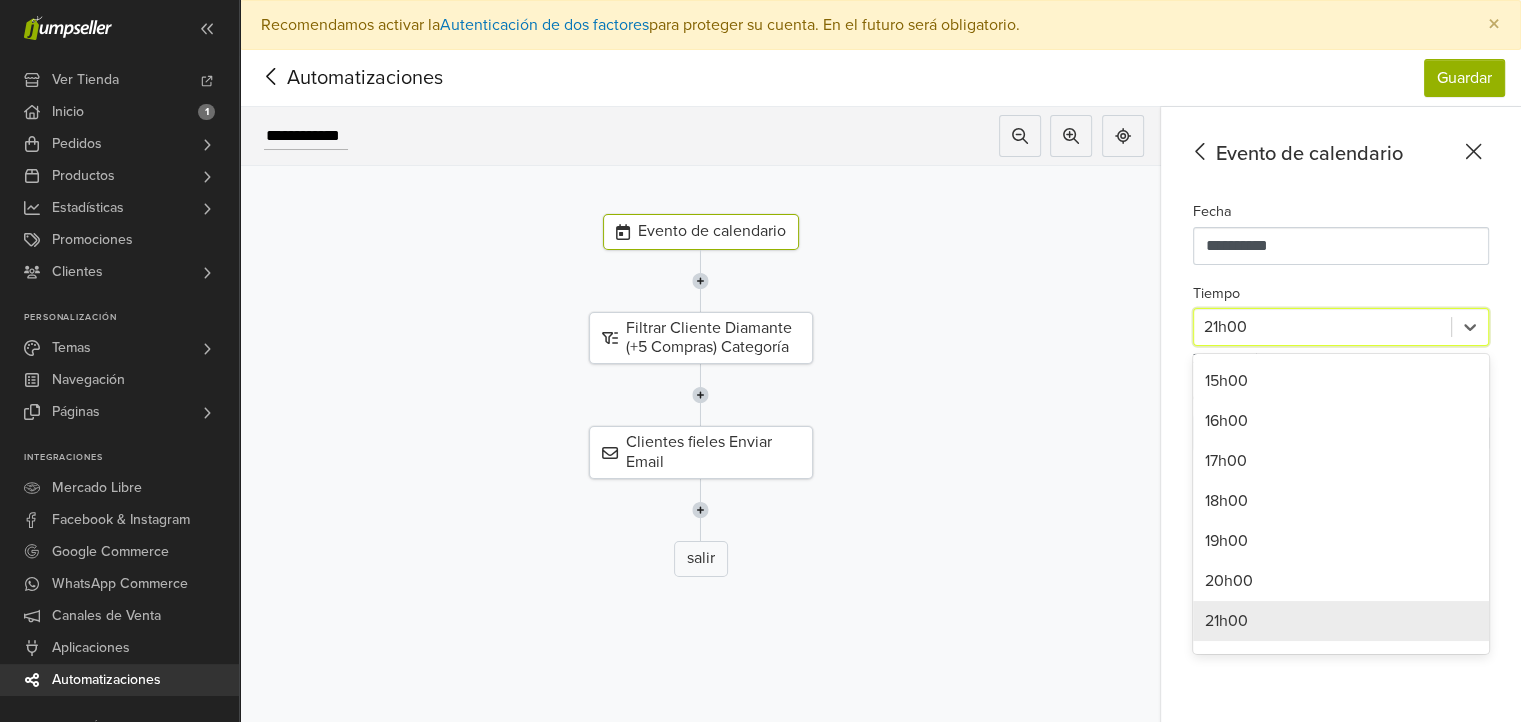 scroll, scrollTop: 668, scrollLeft: 0, axis: vertical 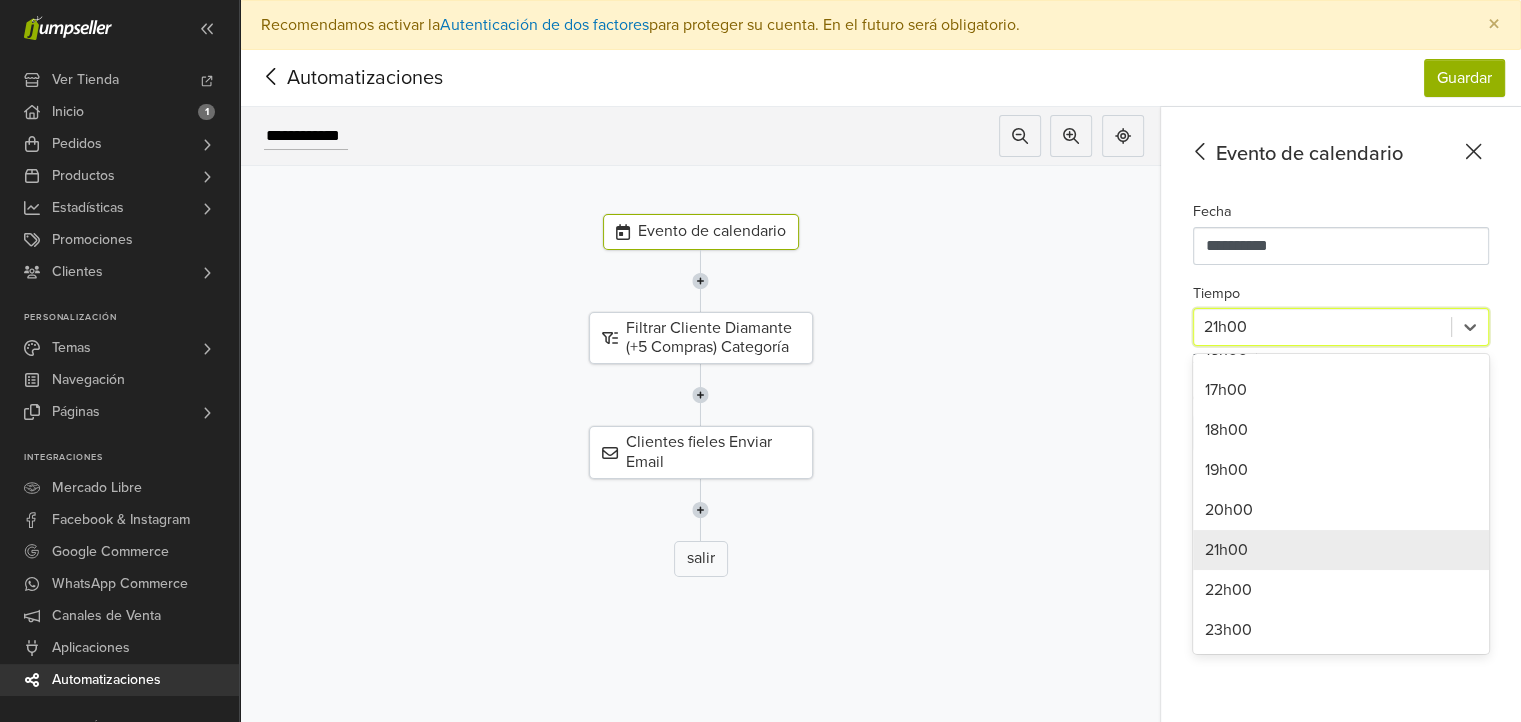 click on "21h00" at bounding box center [1341, 550] 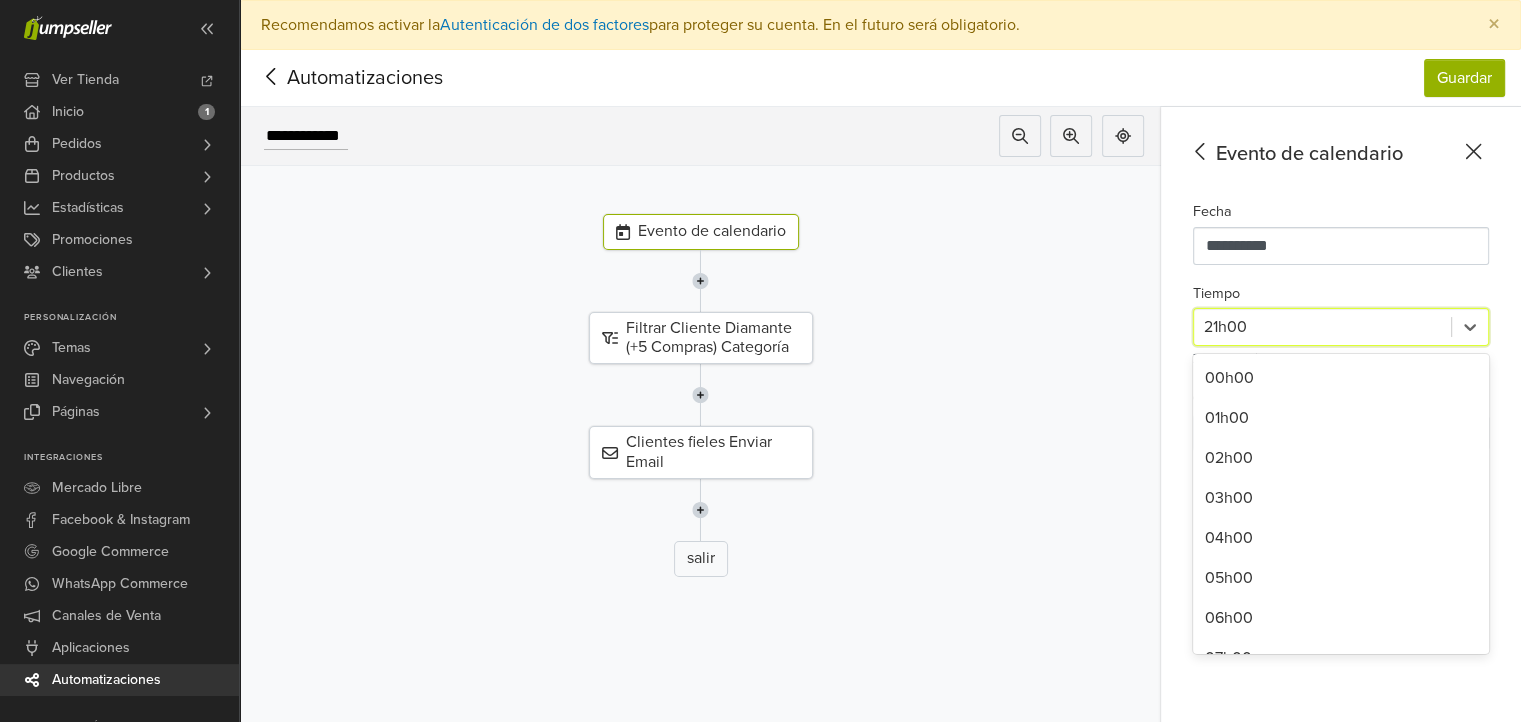 click at bounding box center (1322, 327) 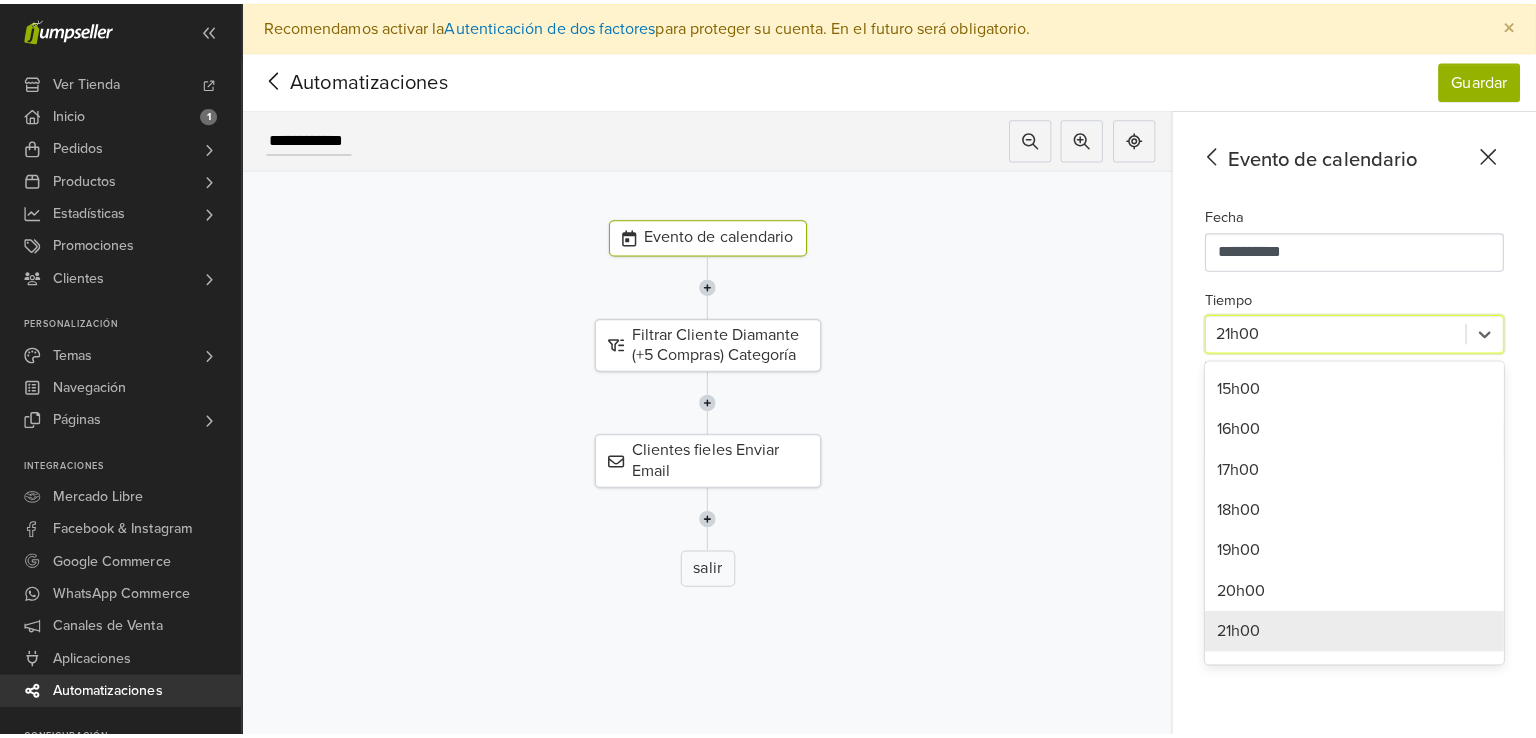 scroll, scrollTop: 668, scrollLeft: 0, axis: vertical 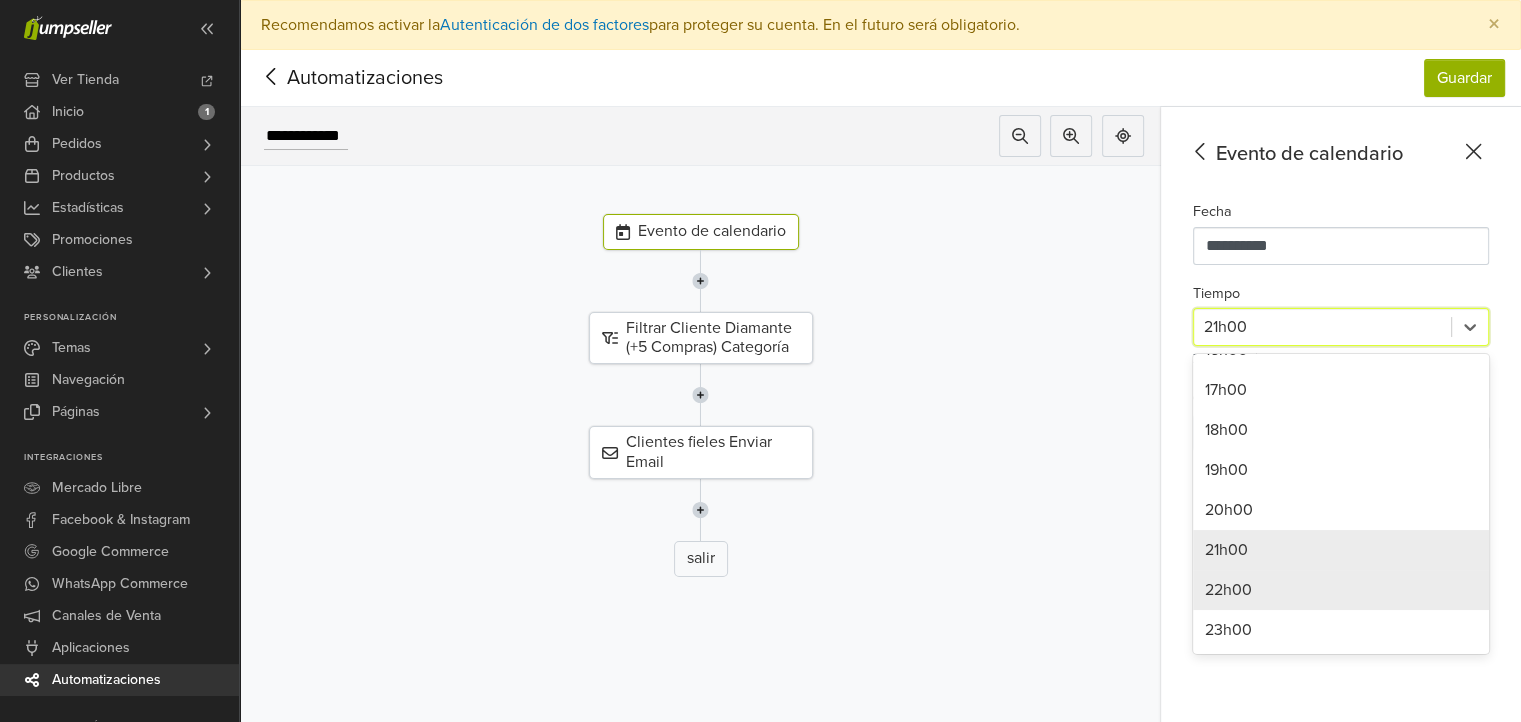 click on "22h00" at bounding box center (1341, 590) 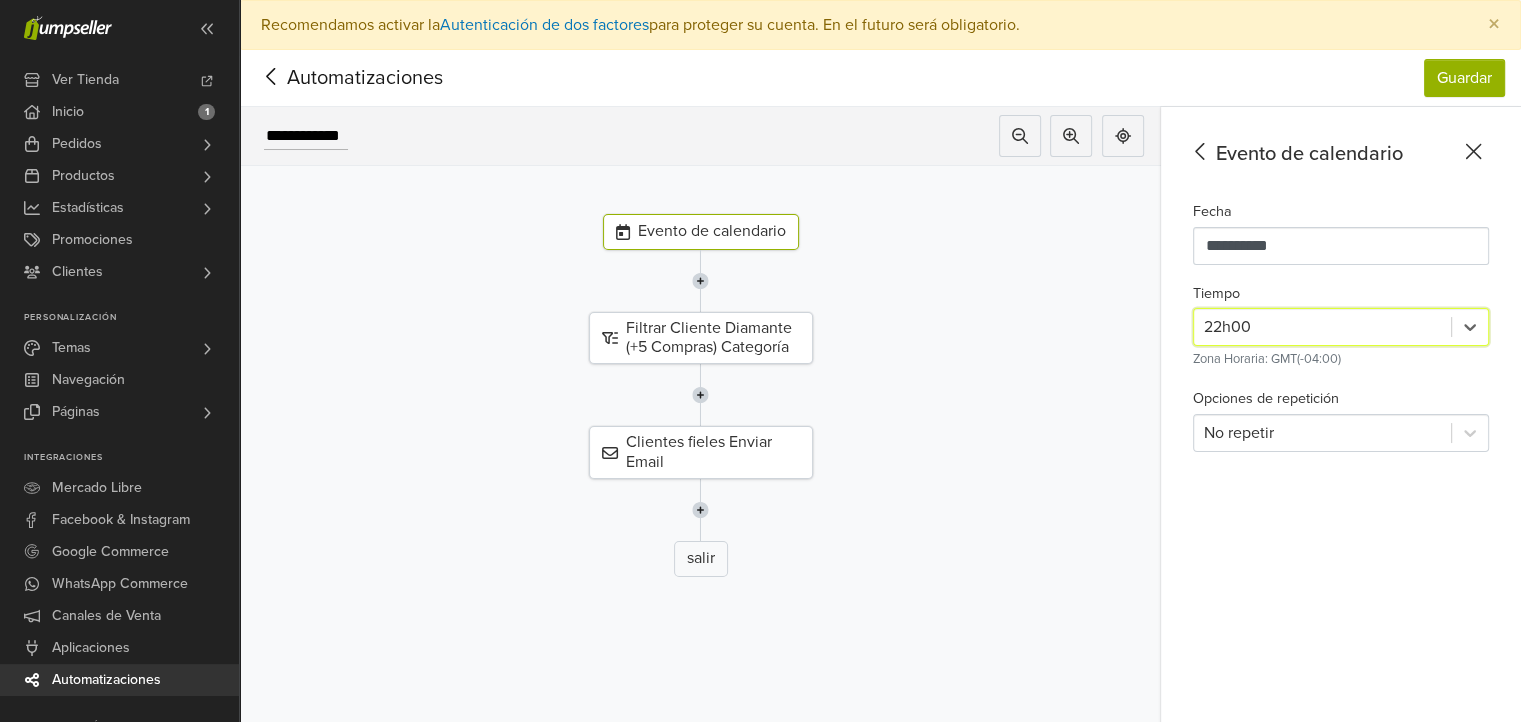 click on "**********" at bounding box center [1341, 439] 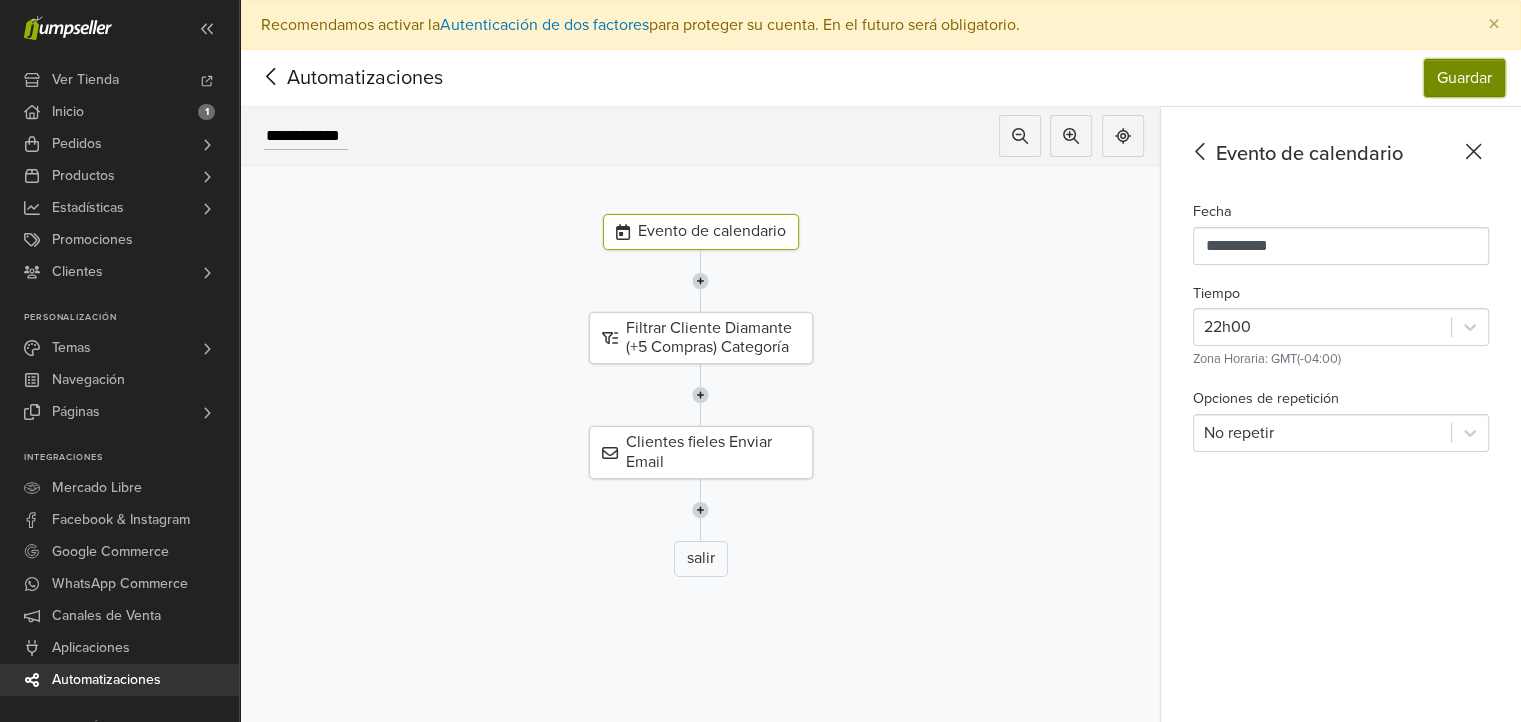click on "Guardar" at bounding box center (1464, 78) 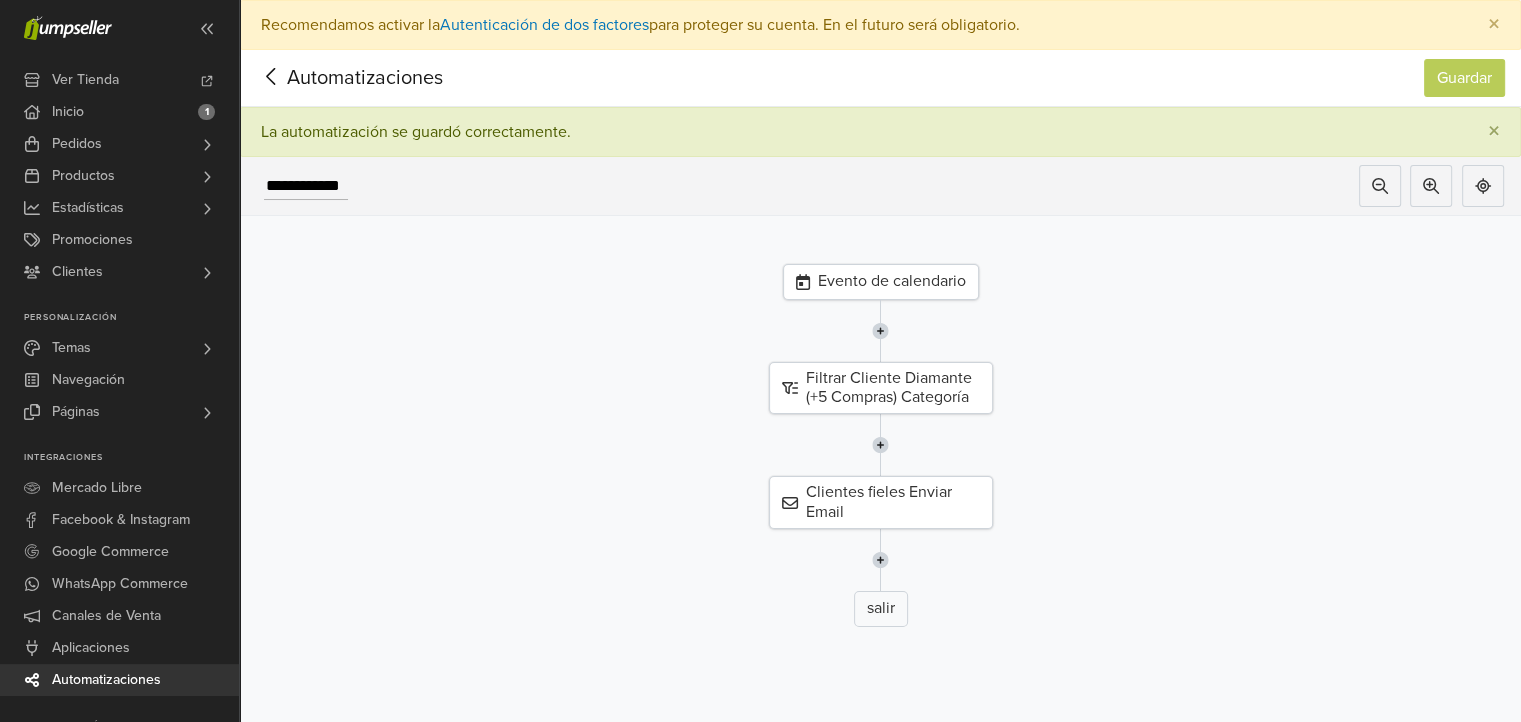 click at bounding box center [880, 331] 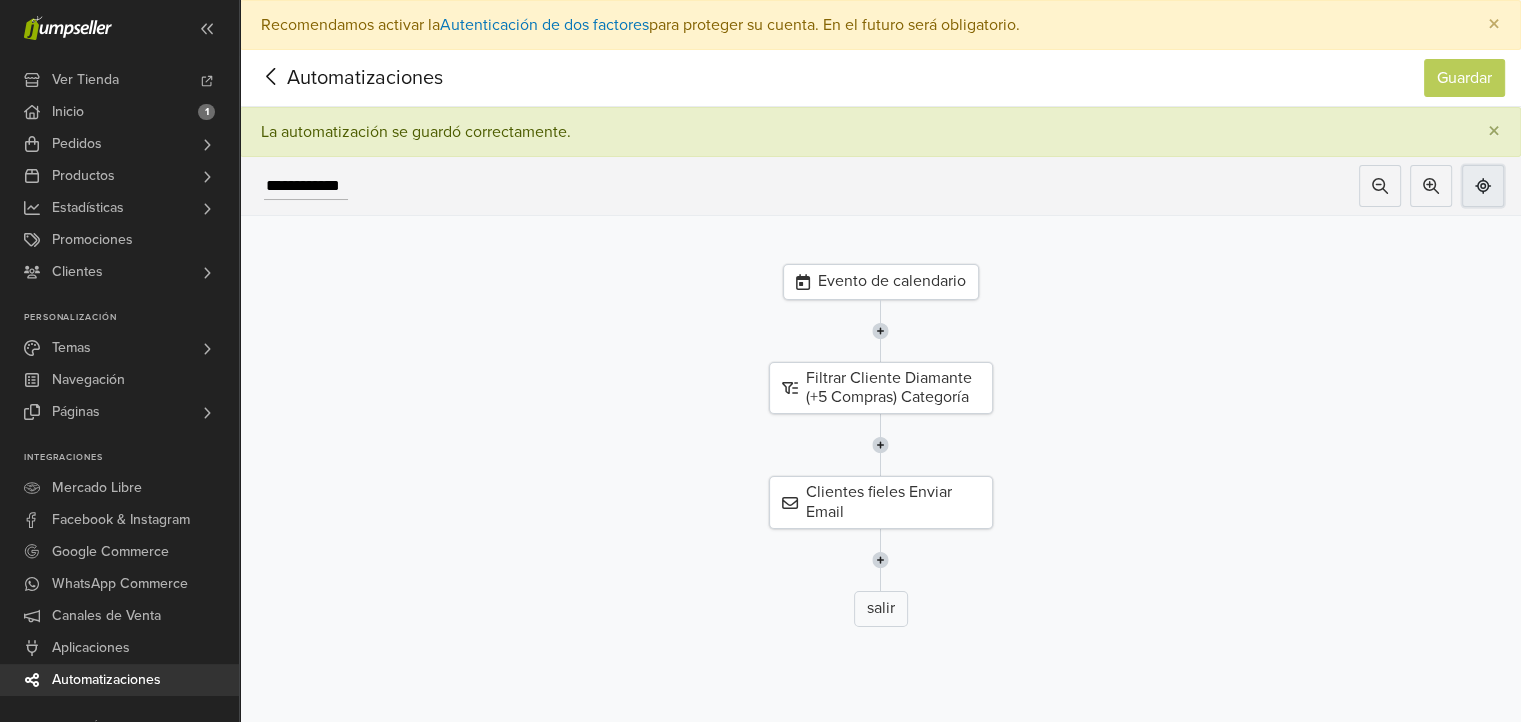 click at bounding box center (1483, 186) 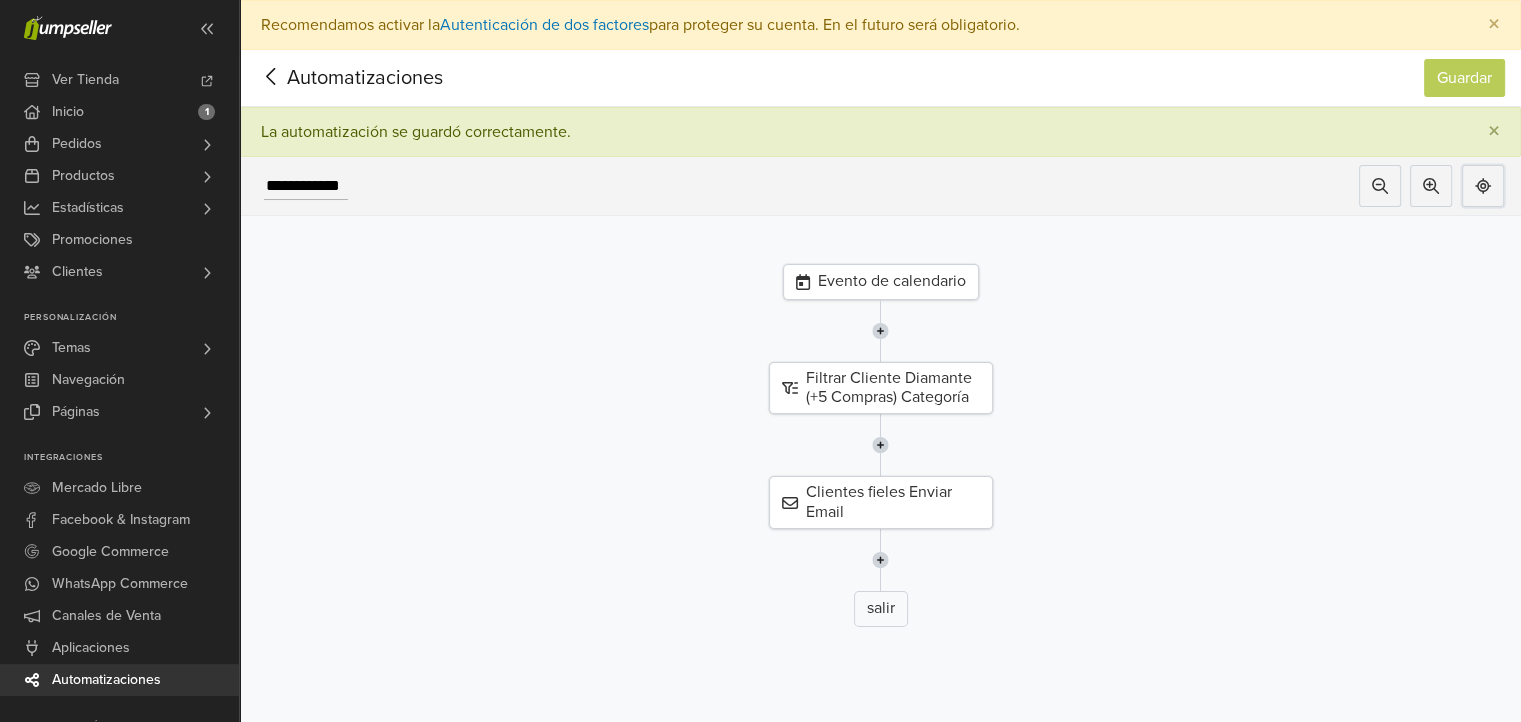 click at bounding box center (880, 331) 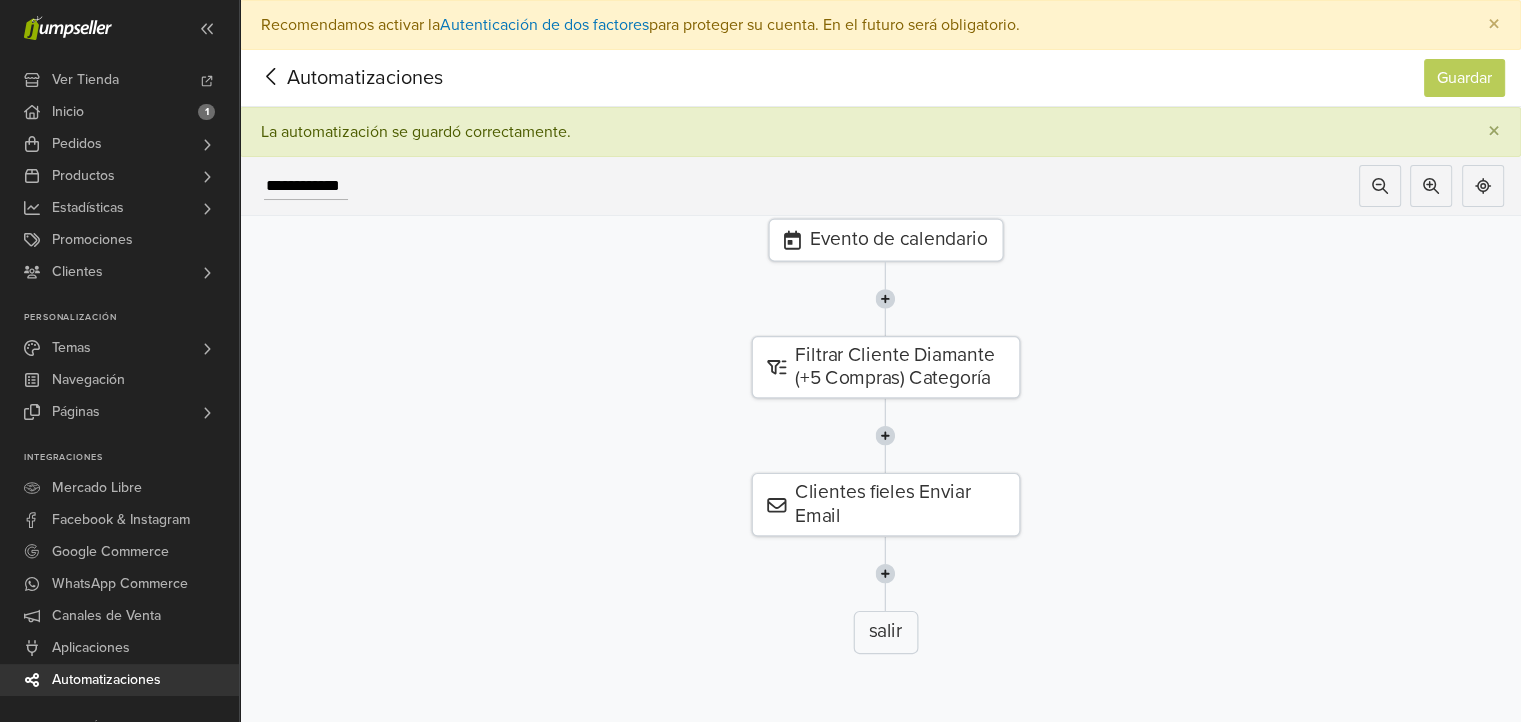 click on "**********" at bounding box center (306, 186) 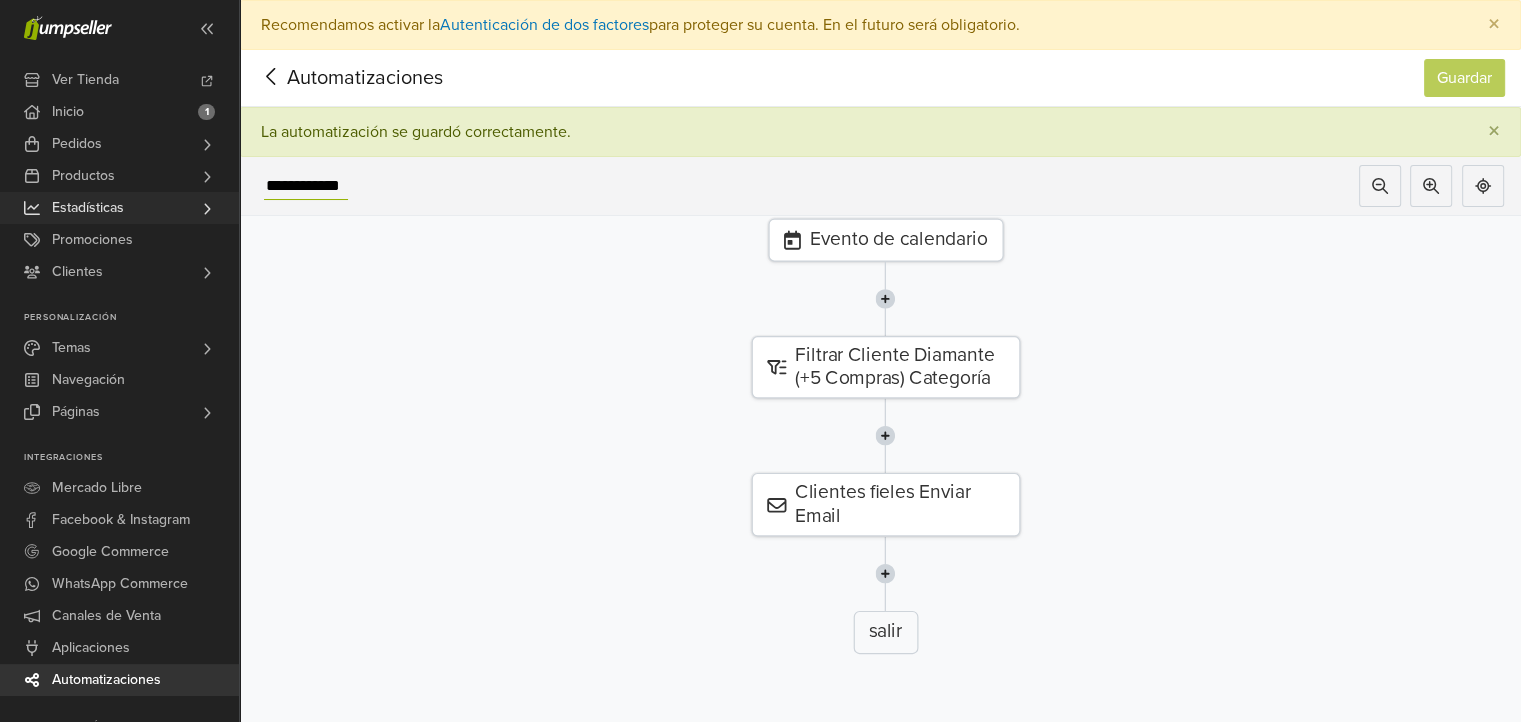 drag, startPoint x: 344, startPoint y: 191, endPoint x: 217, endPoint y: 191, distance: 127 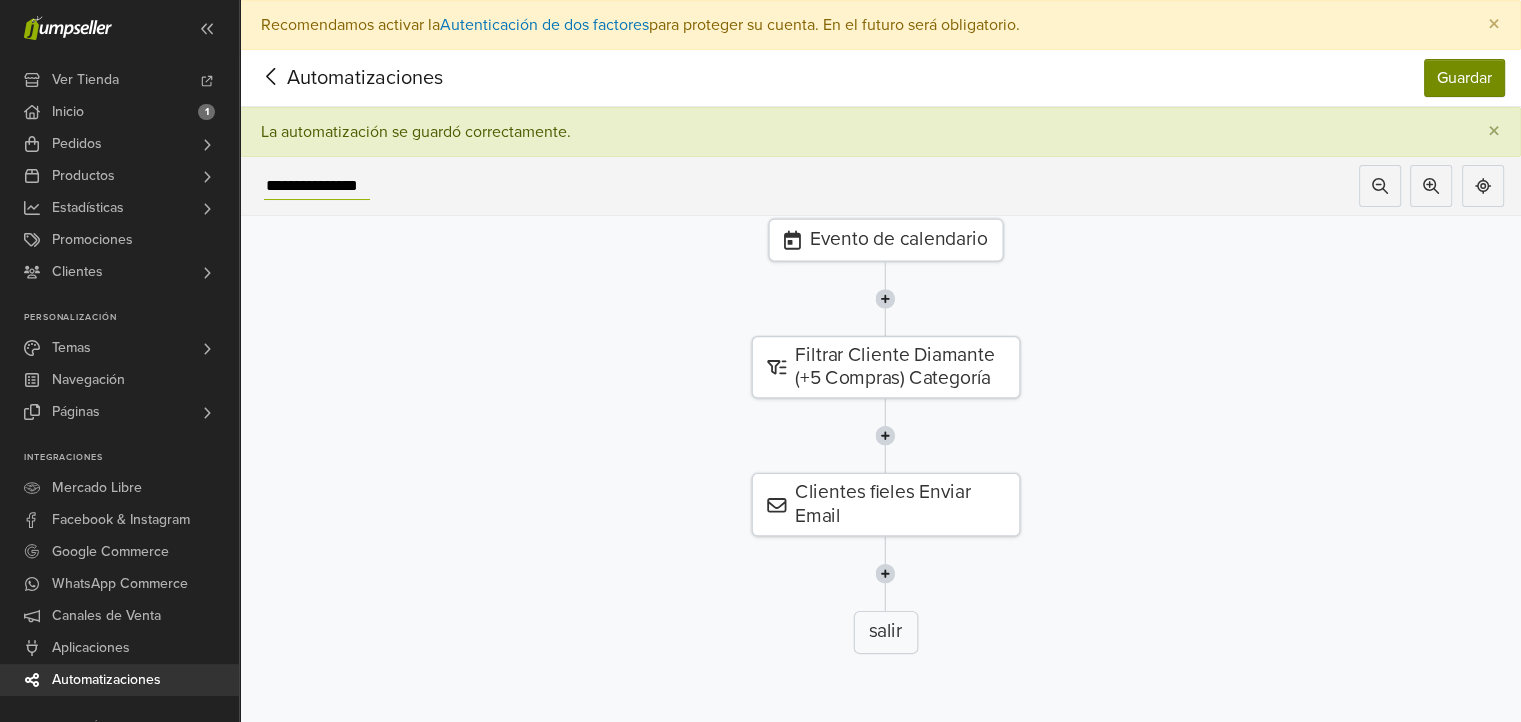 type on "**********" 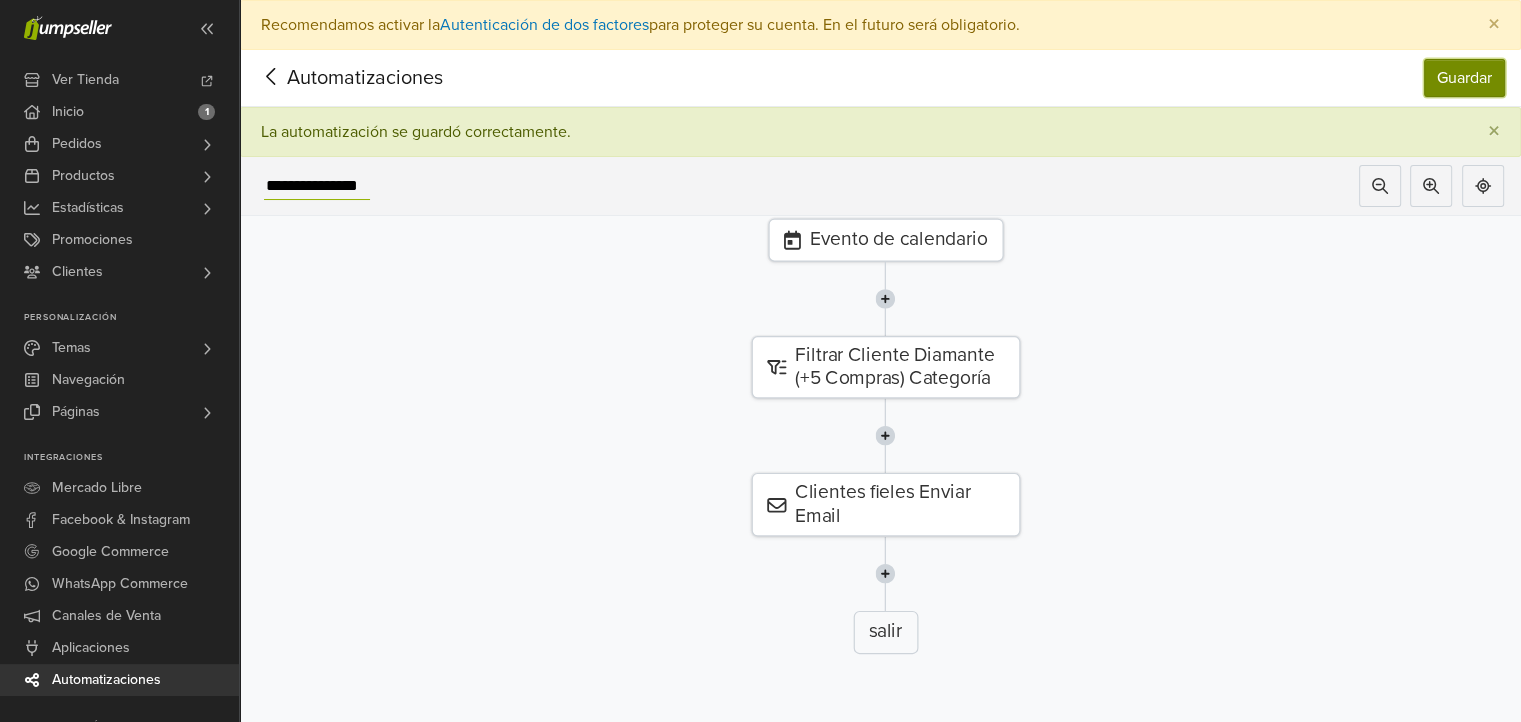 click on "Guardar" at bounding box center (1464, 78) 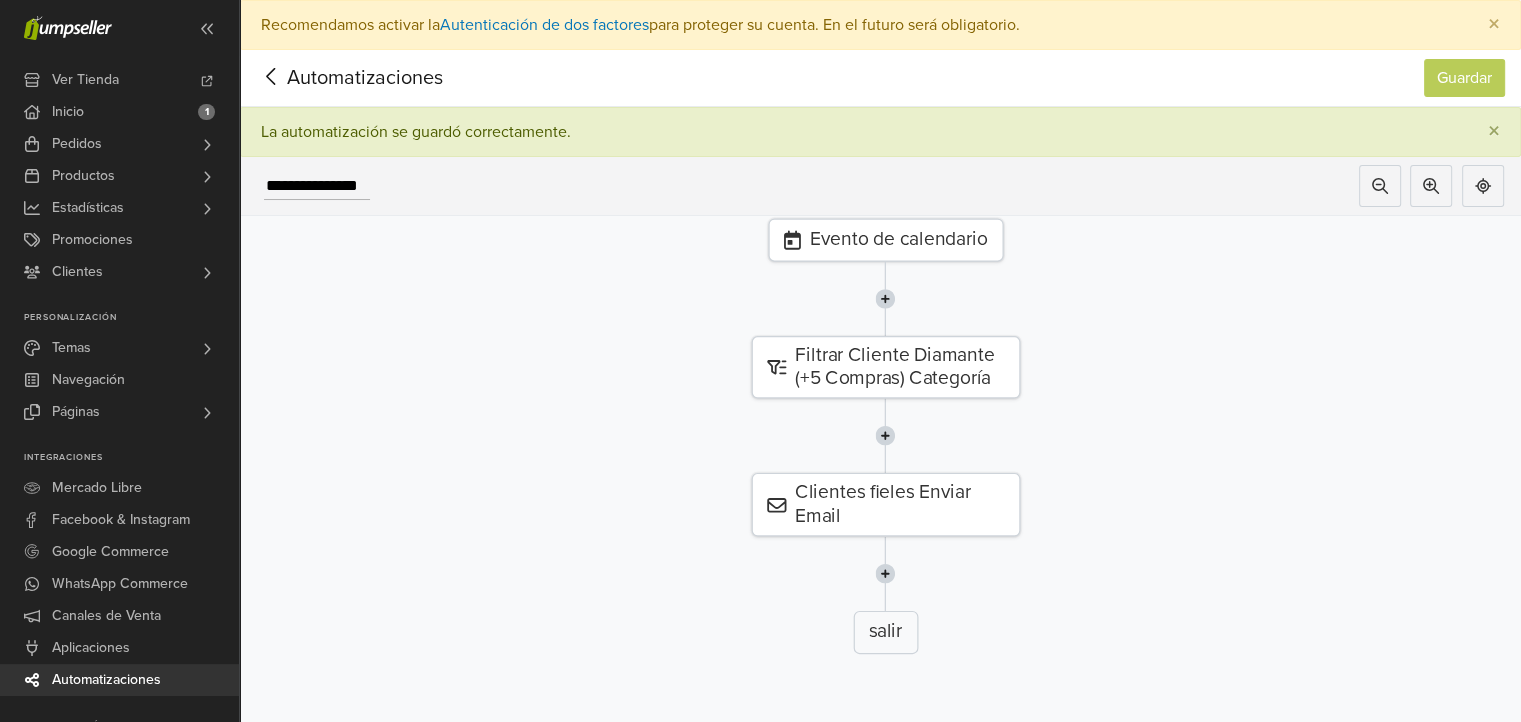 click 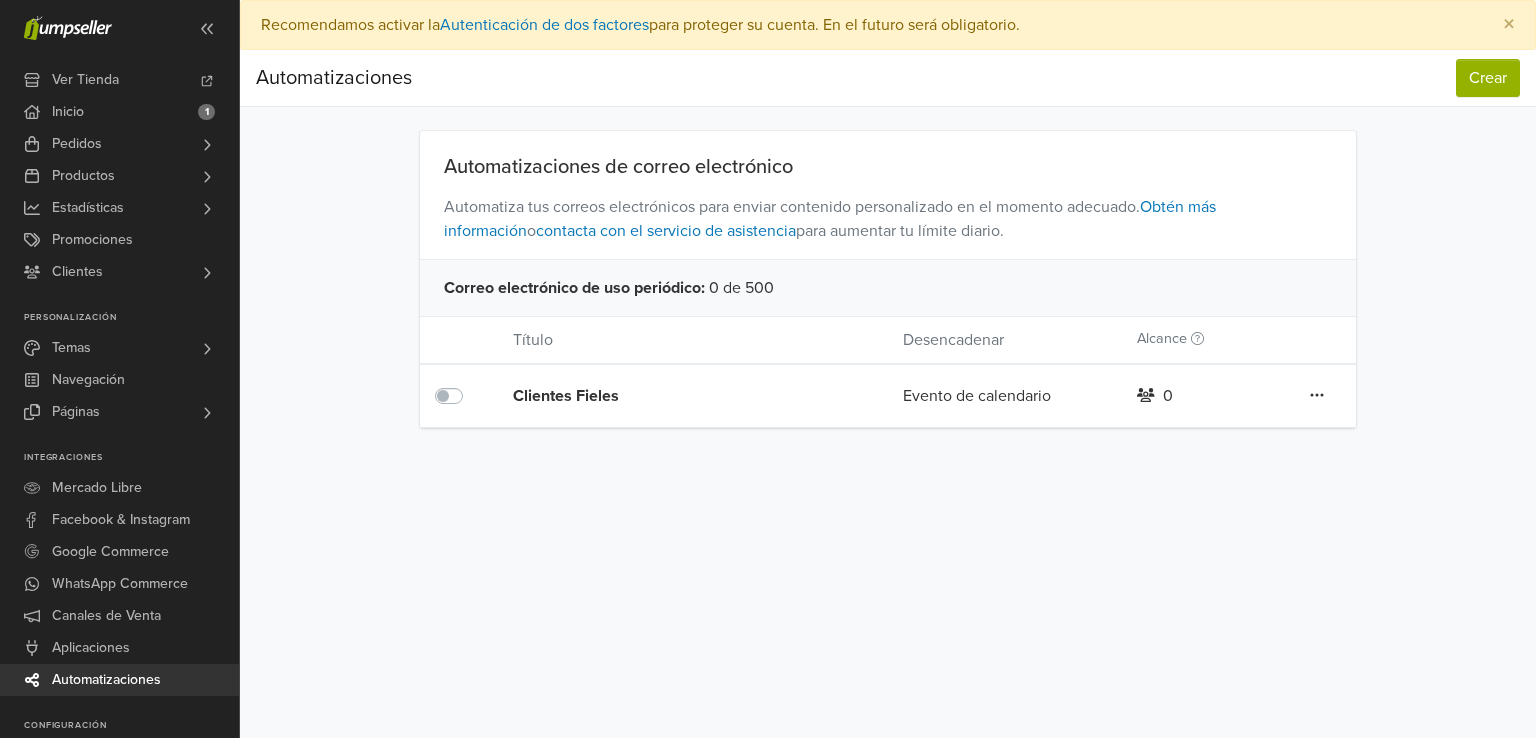 click on "Preferencias
Suscripción
Salir
×
Recomendamos activar la  Autenticación de dos factores  para proteger su cuenta. En el futuro será obligatorio.
Automatizaciones Crear Automatizaciones Crear Automatizaciones de correo electrónico Automatiza tus correos electrónicos para enviar contenido personalizado en el momento adecuado.  Obtén más información  o  contacta con el servicio de asistencia  para aumentar tu límite diario. Correo electrónico de uso periódico :  0   de   500 Título Desencadenar Alcance 0 Editar" at bounding box center (888, 369) 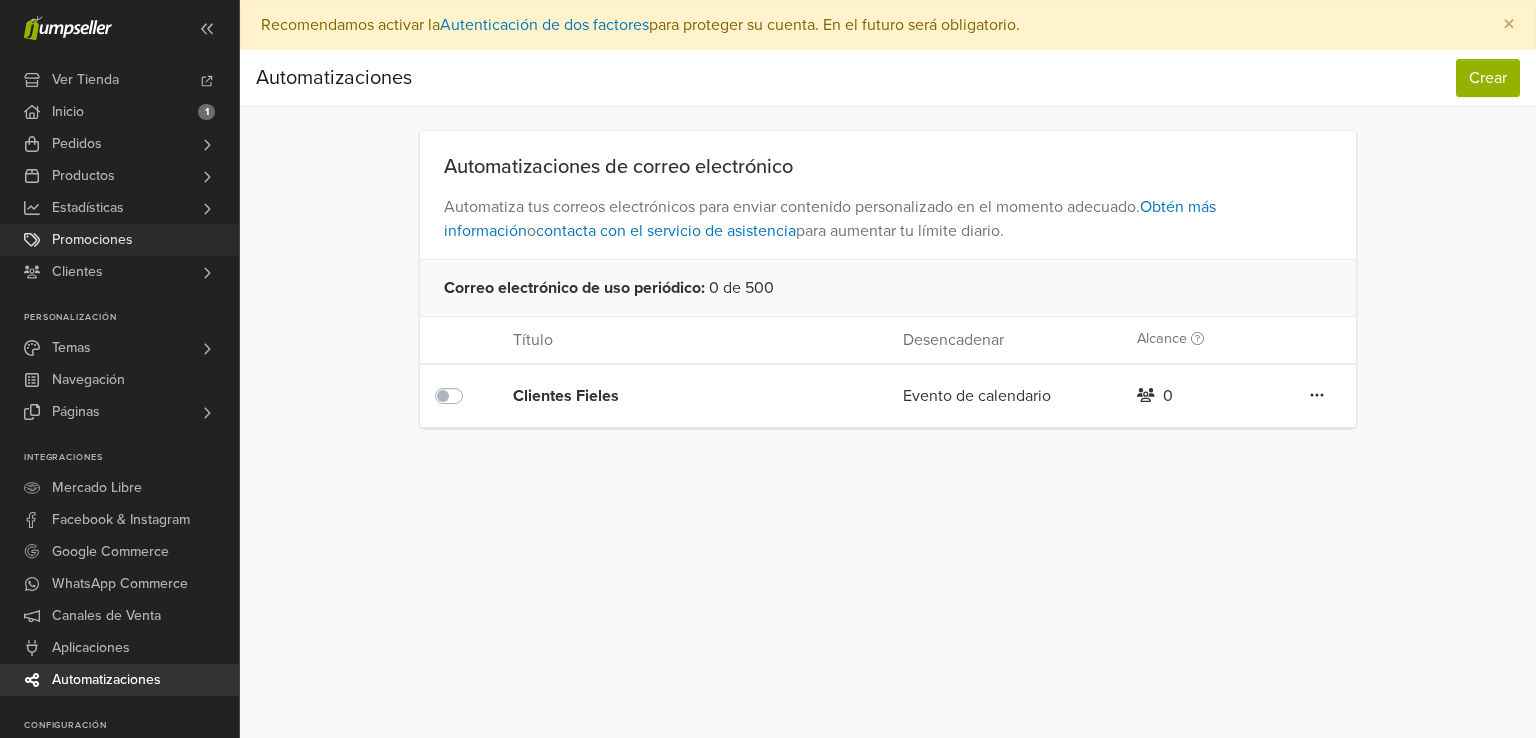 click on "Promociones" at bounding box center (92, 240) 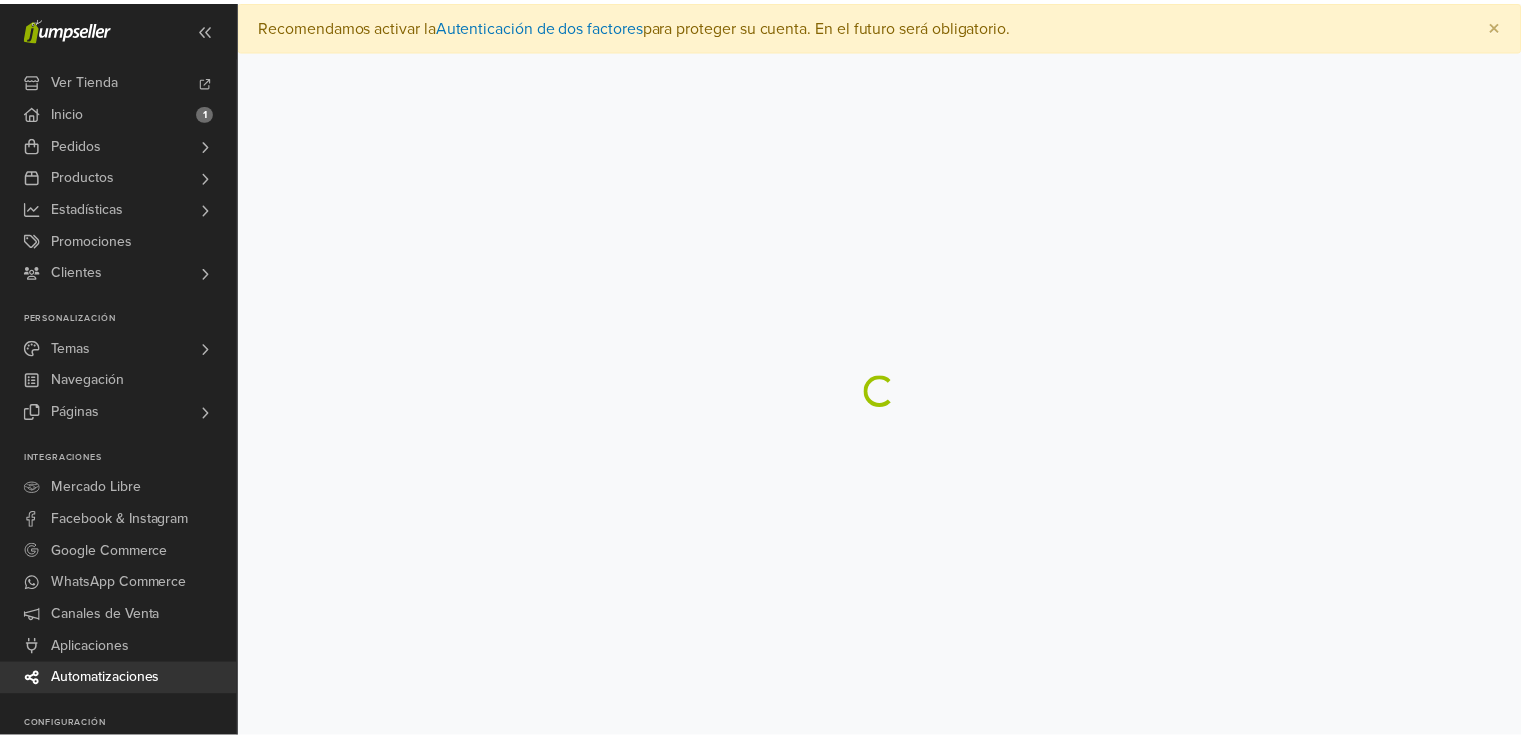 scroll, scrollTop: 0, scrollLeft: 0, axis: both 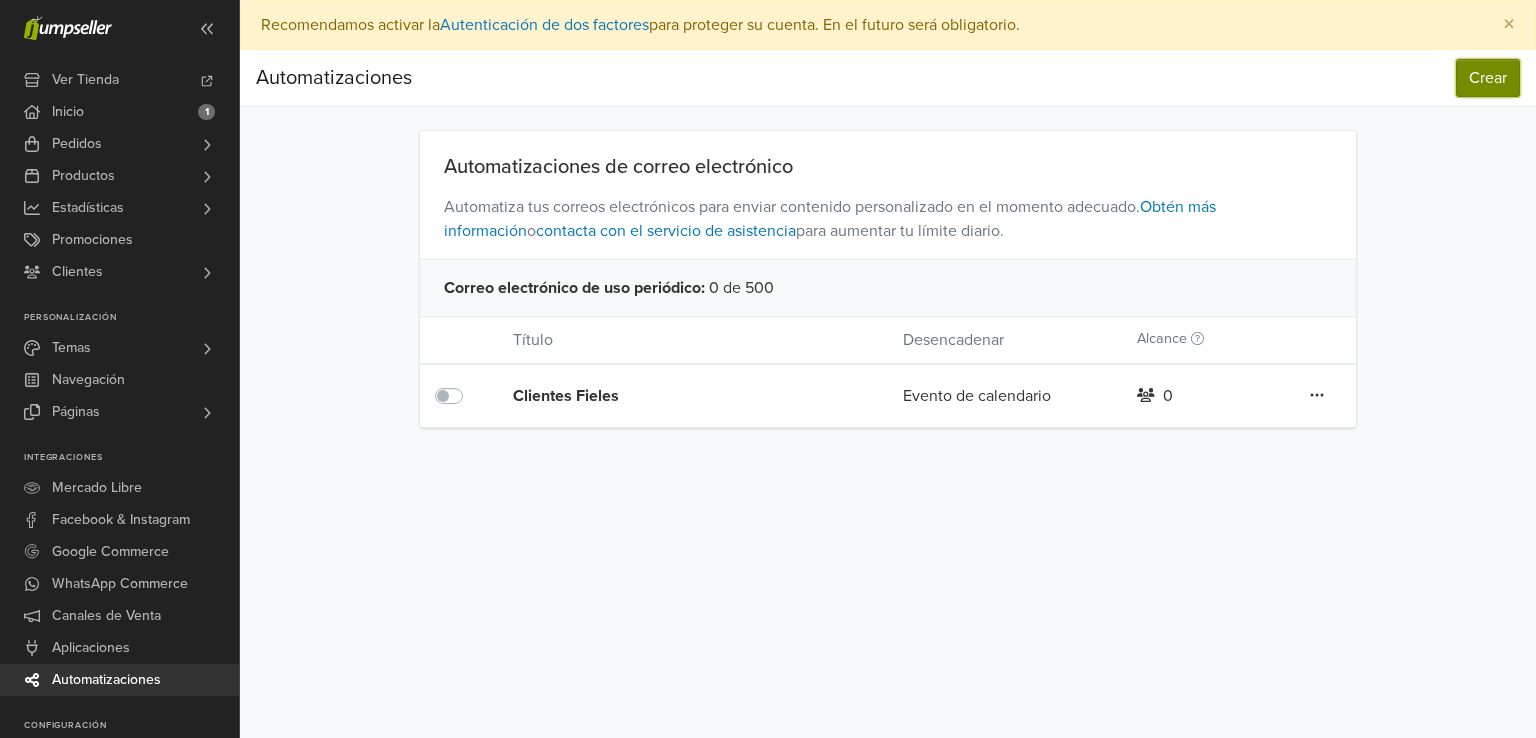 click on "Crear" at bounding box center [1488, 78] 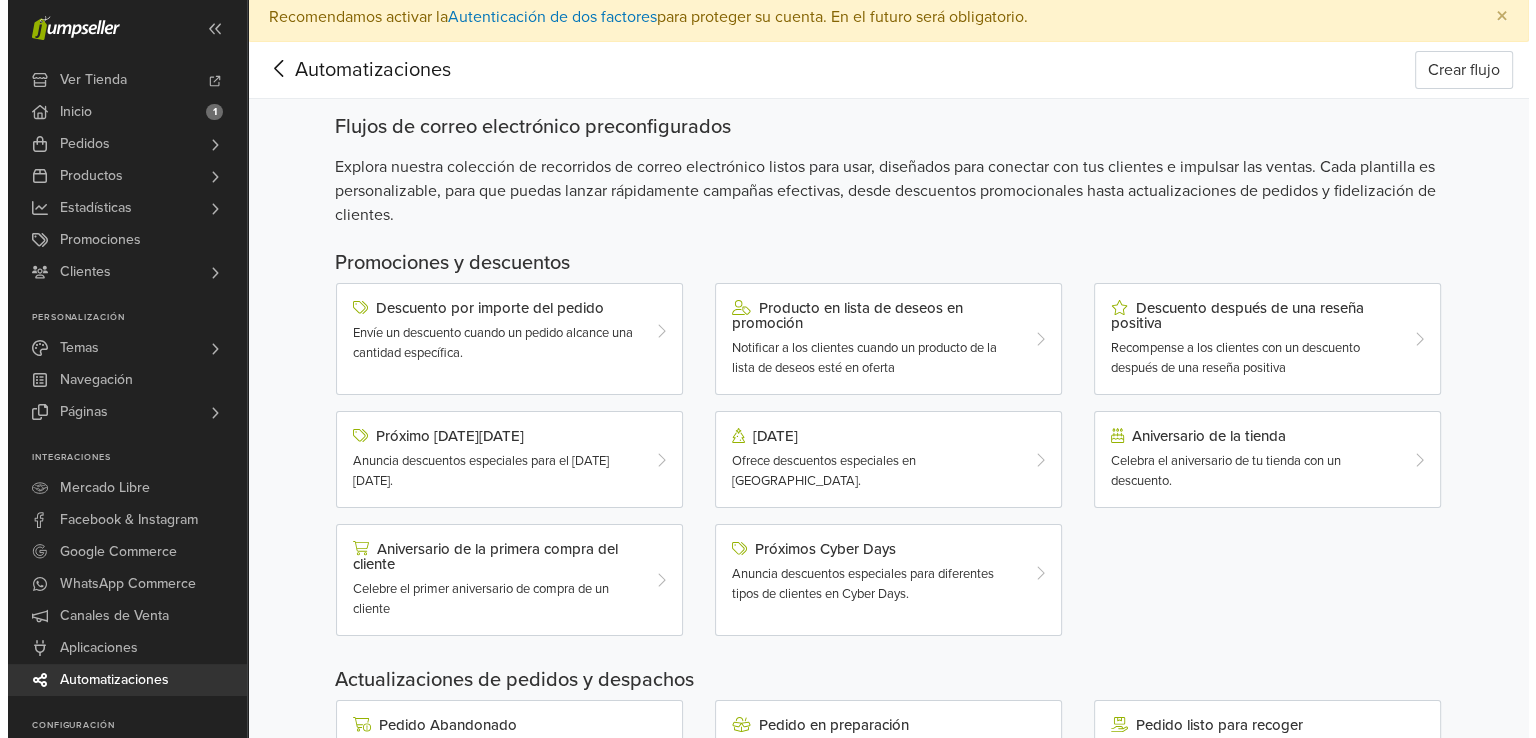 scroll, scrollTop: 0, scrollLeft: 0, axis: both 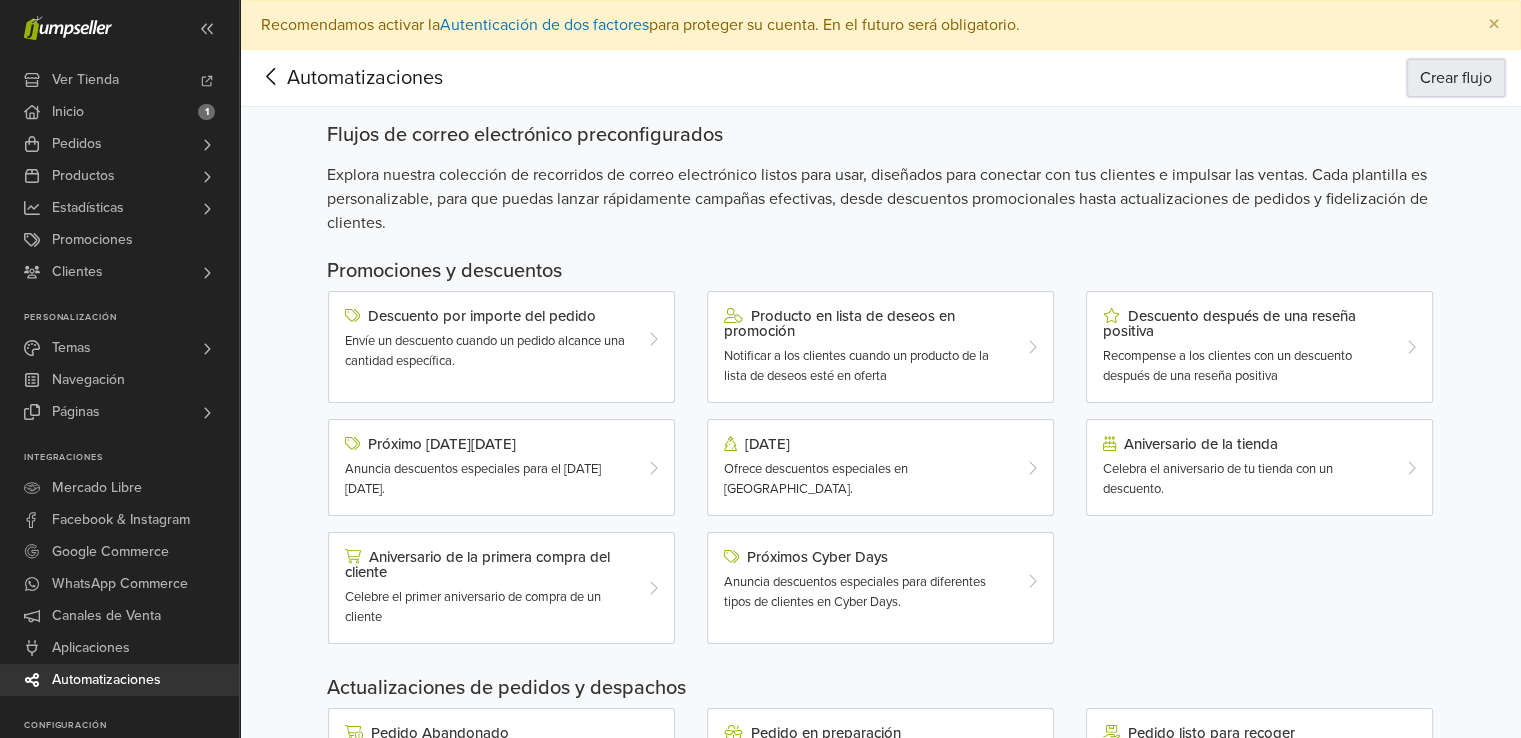 click on "Crear flujo" at bounding box center (1456, 78) 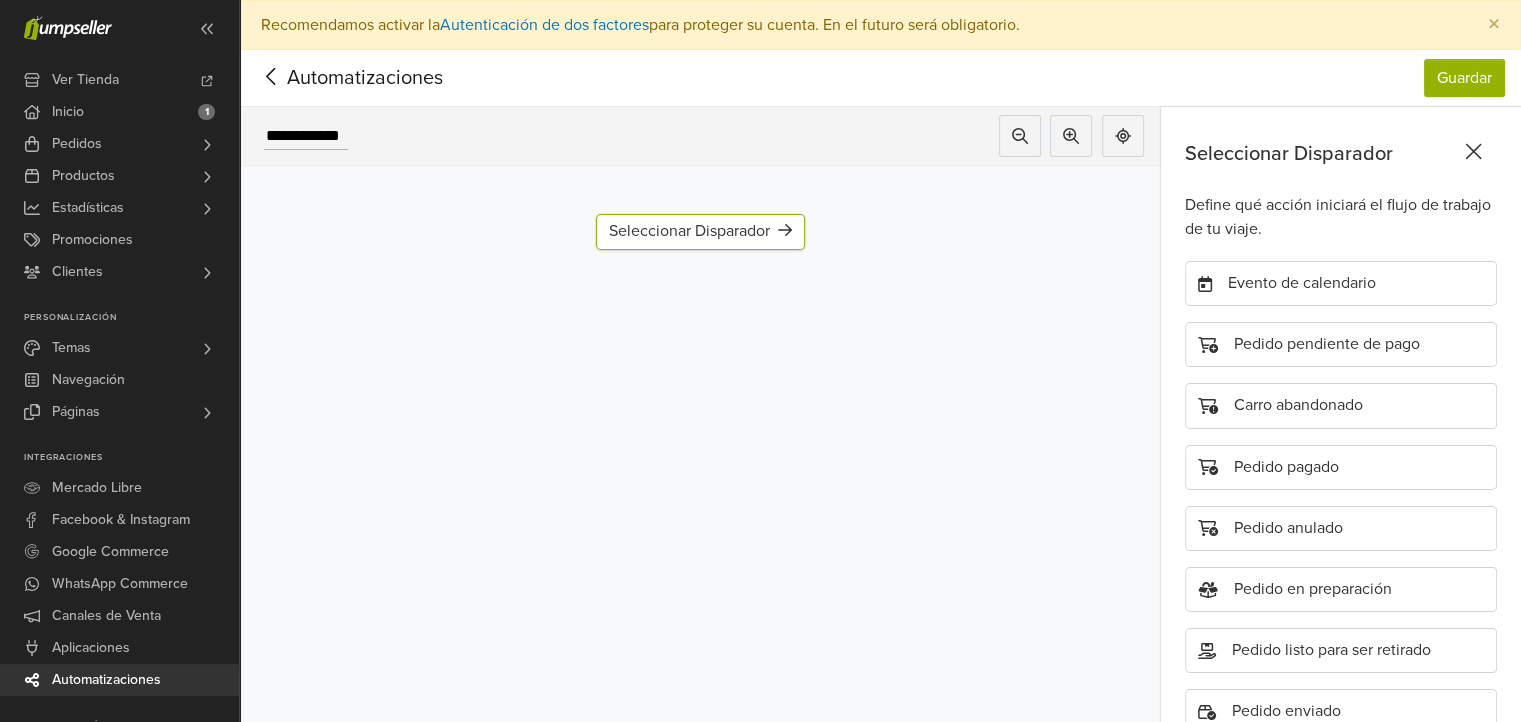 click on "Seleccionar Disparador" at bounding box center [700, 231] 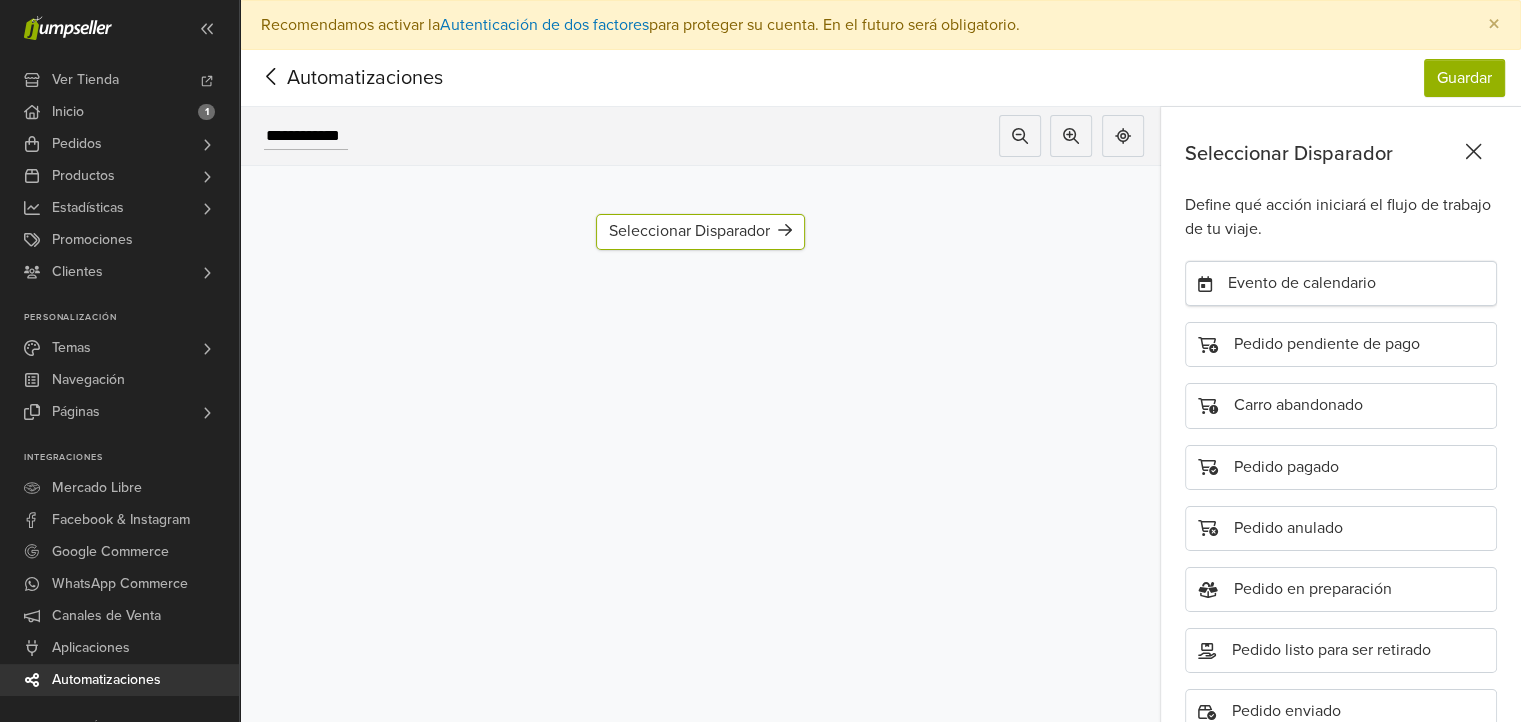 click on "Evento de calendario" at bounding box center (1341, 283) 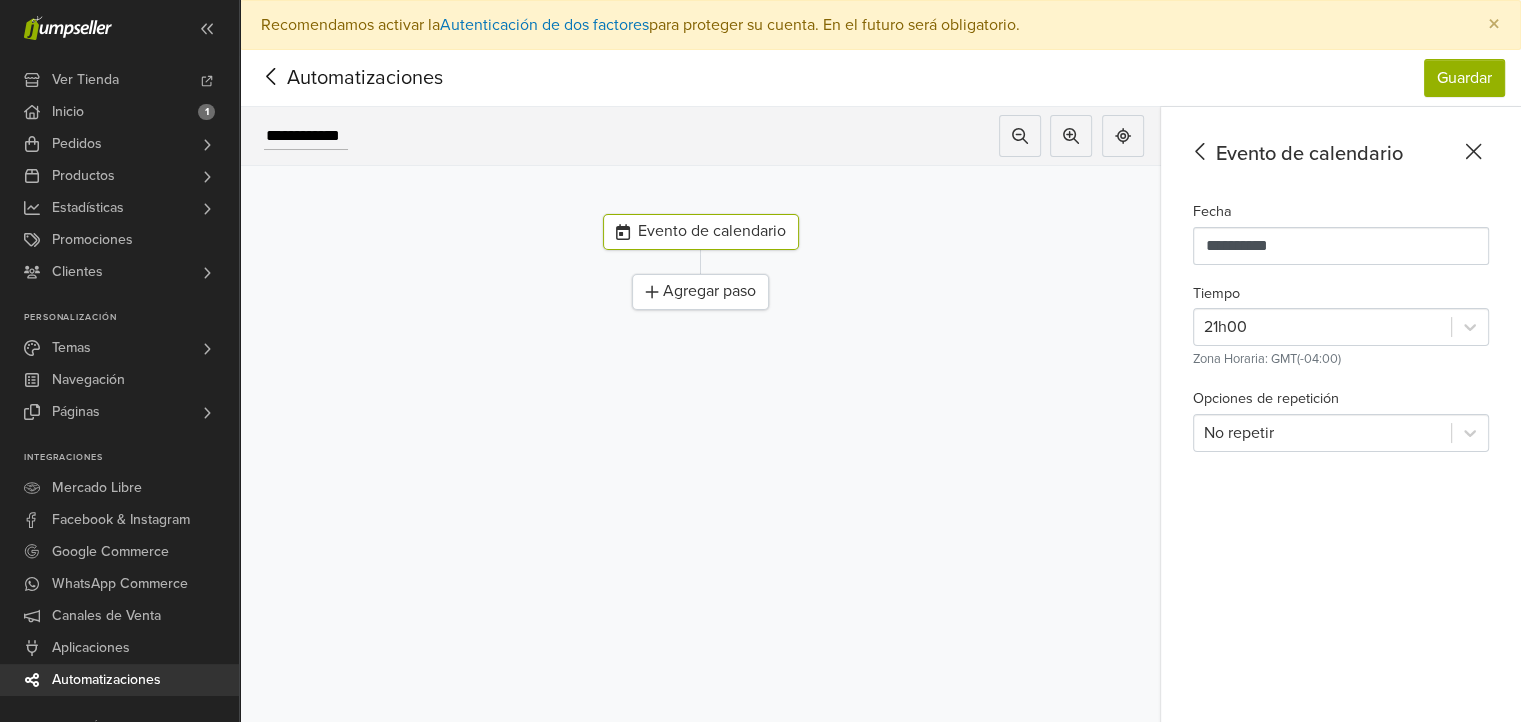 click on "Agregar paso" at bounding box center (700, 292) 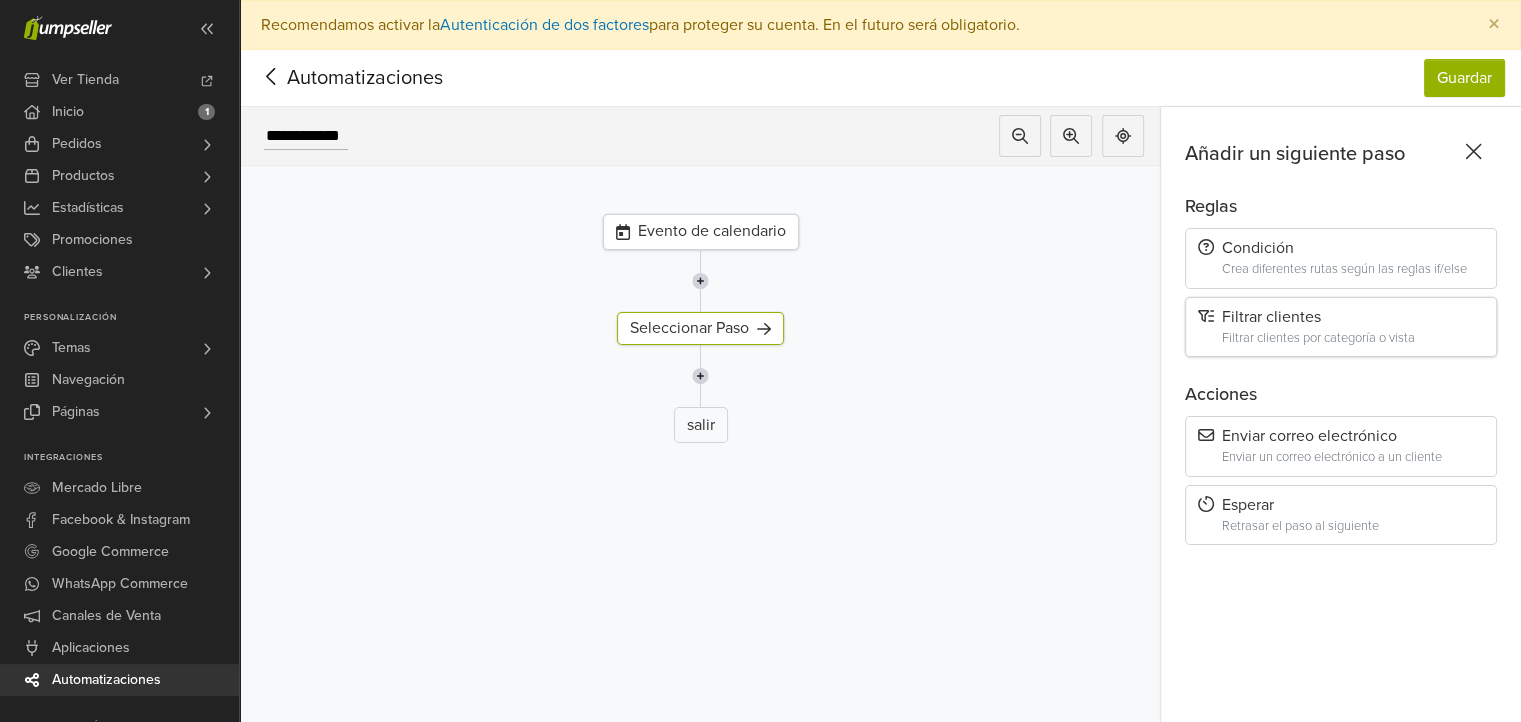 click on "Filtrar clientes por categoría o vista" at bounding box center (1353, 338) 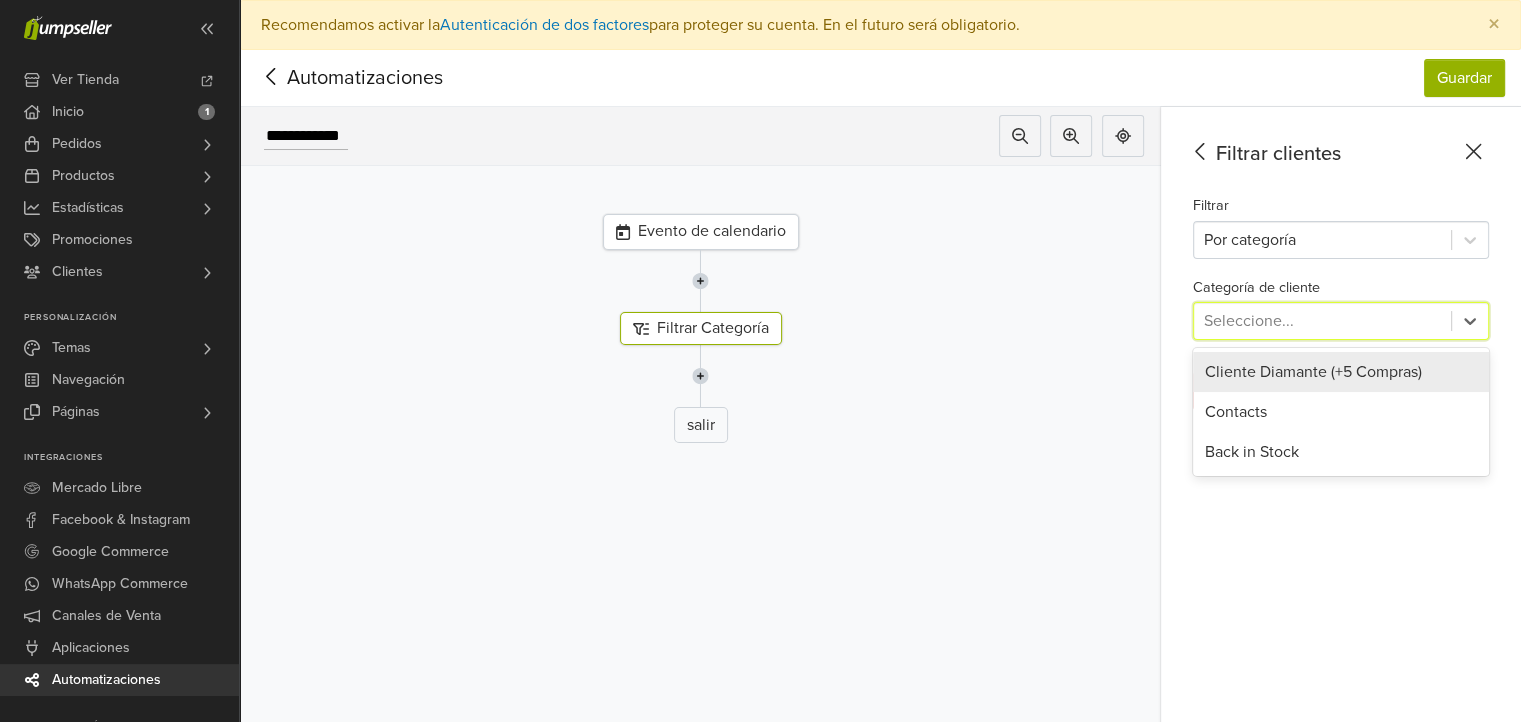 click at bounding box center [1322, 321] 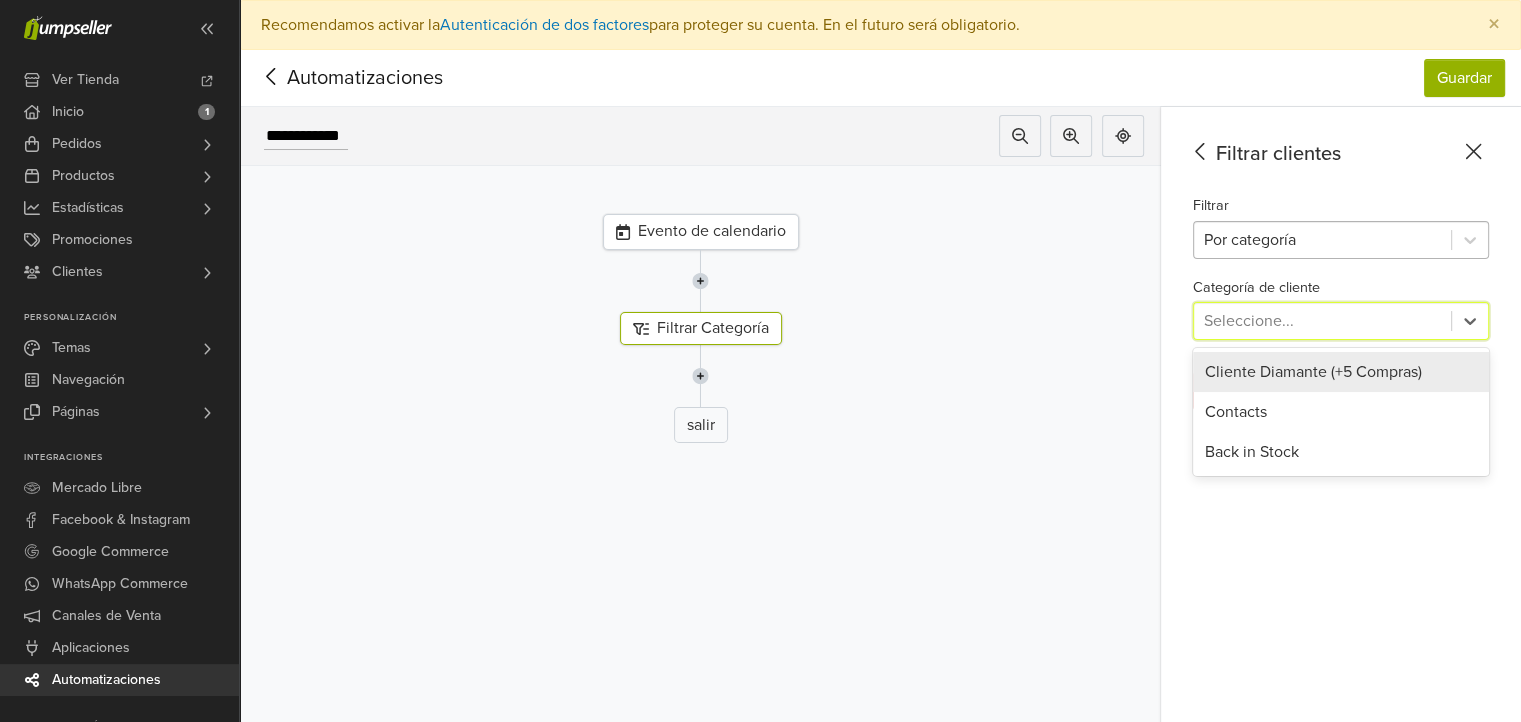 click at bounding box center (1322, 240) 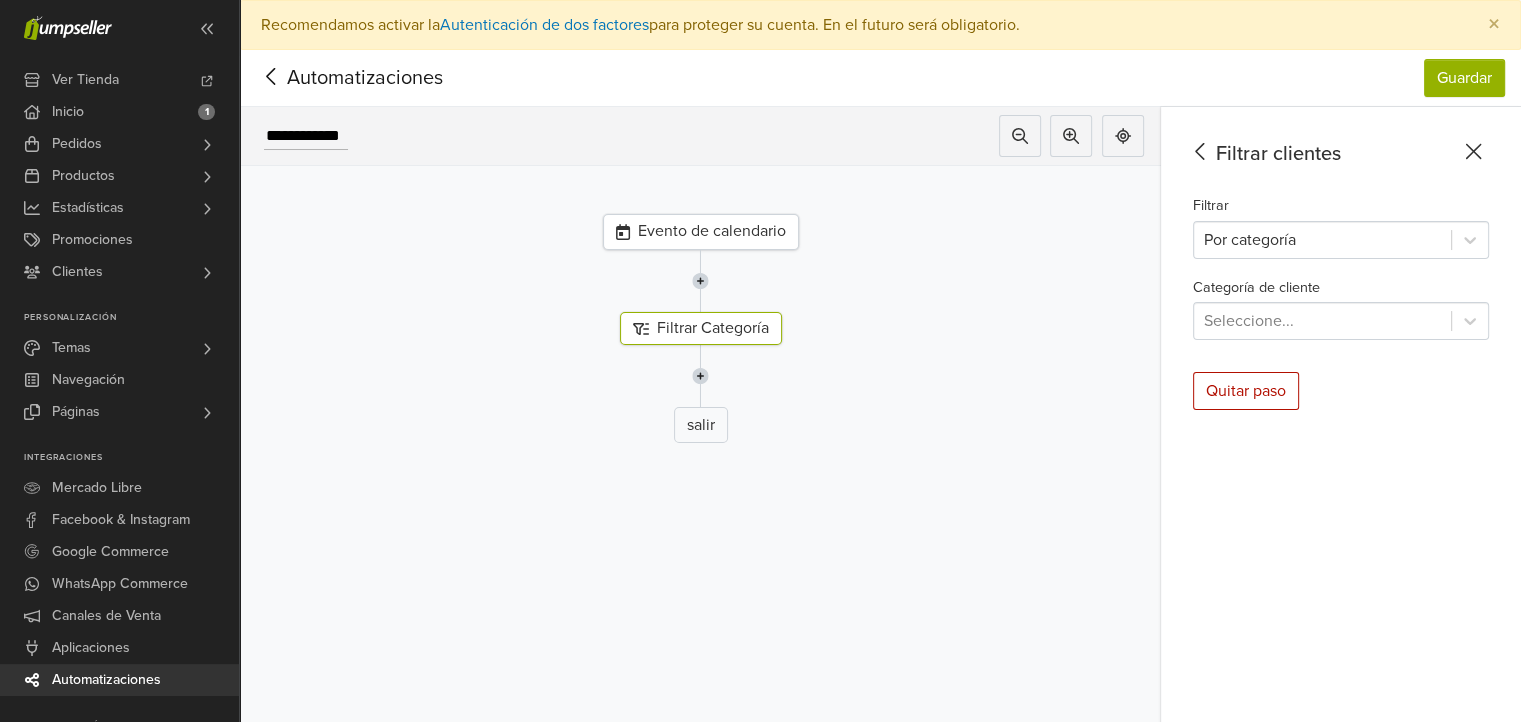 click 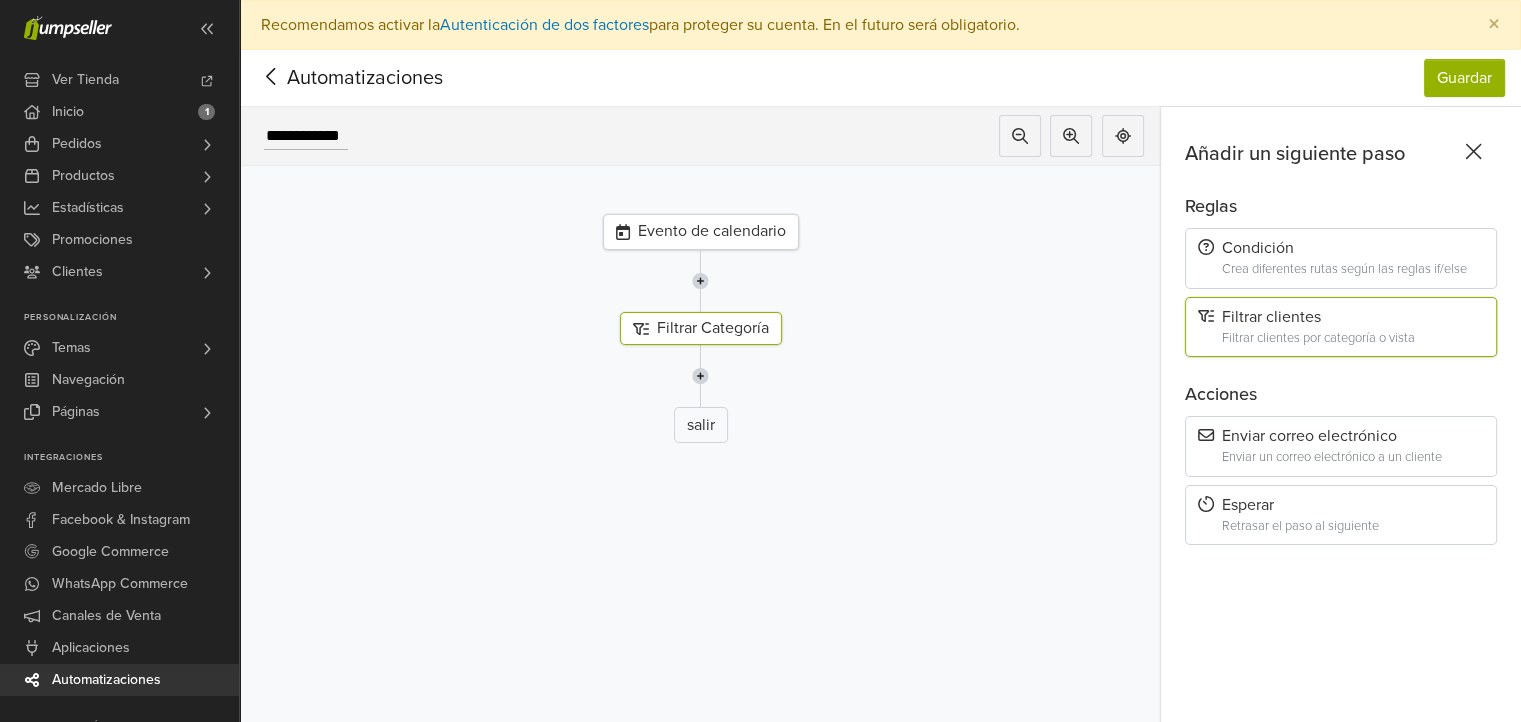 click on "Añadir un siguiente paso Reglas Condición Crea diferentes rutas según las reglas if/else Filtrar clientes Filtrar clientes por categoría o vista Acciones Enviar correo electrónico Enviar un correo electrónico a un cliente Esperar Retrasar el paso al siguiente" at bounding box center (1341, 439) 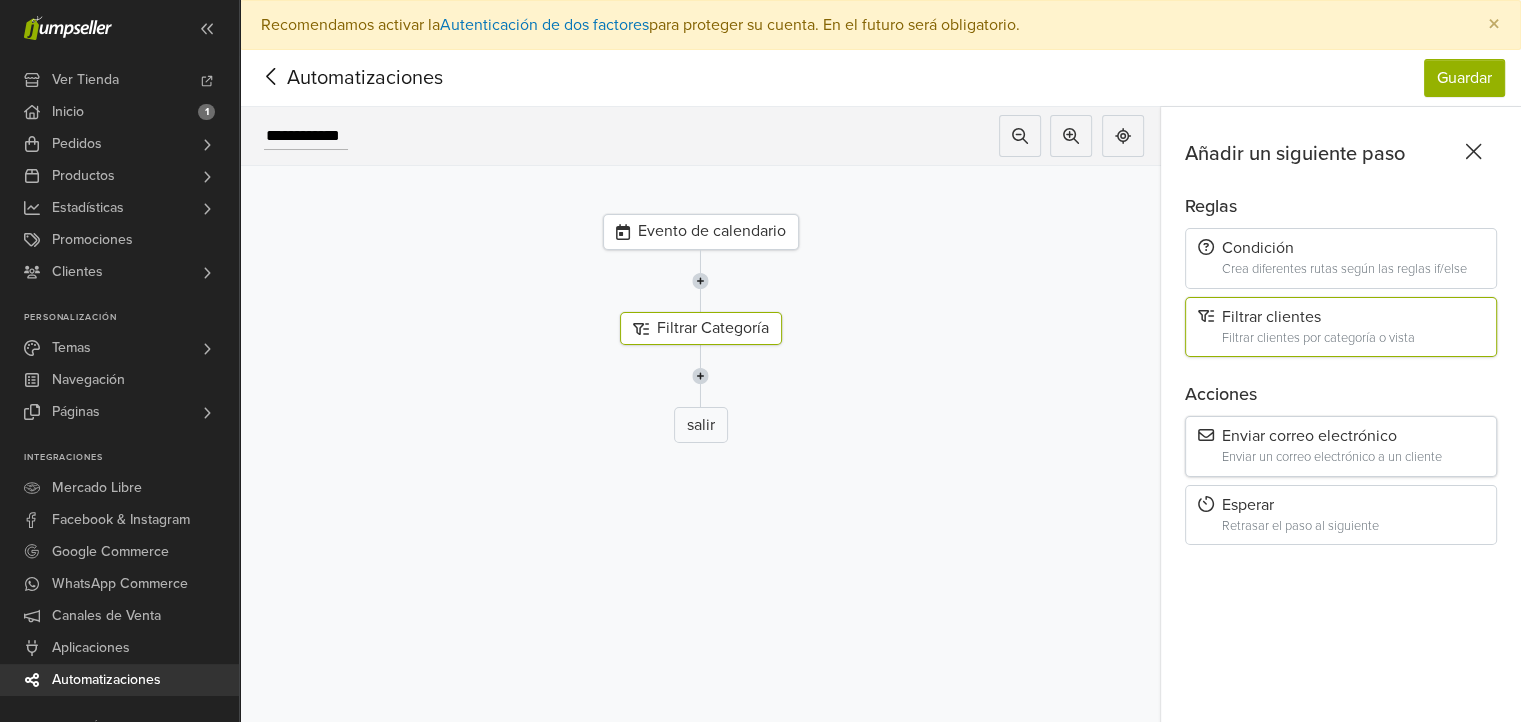 click on "Enviar correo electrónico" at bounding box center [1341, 436] 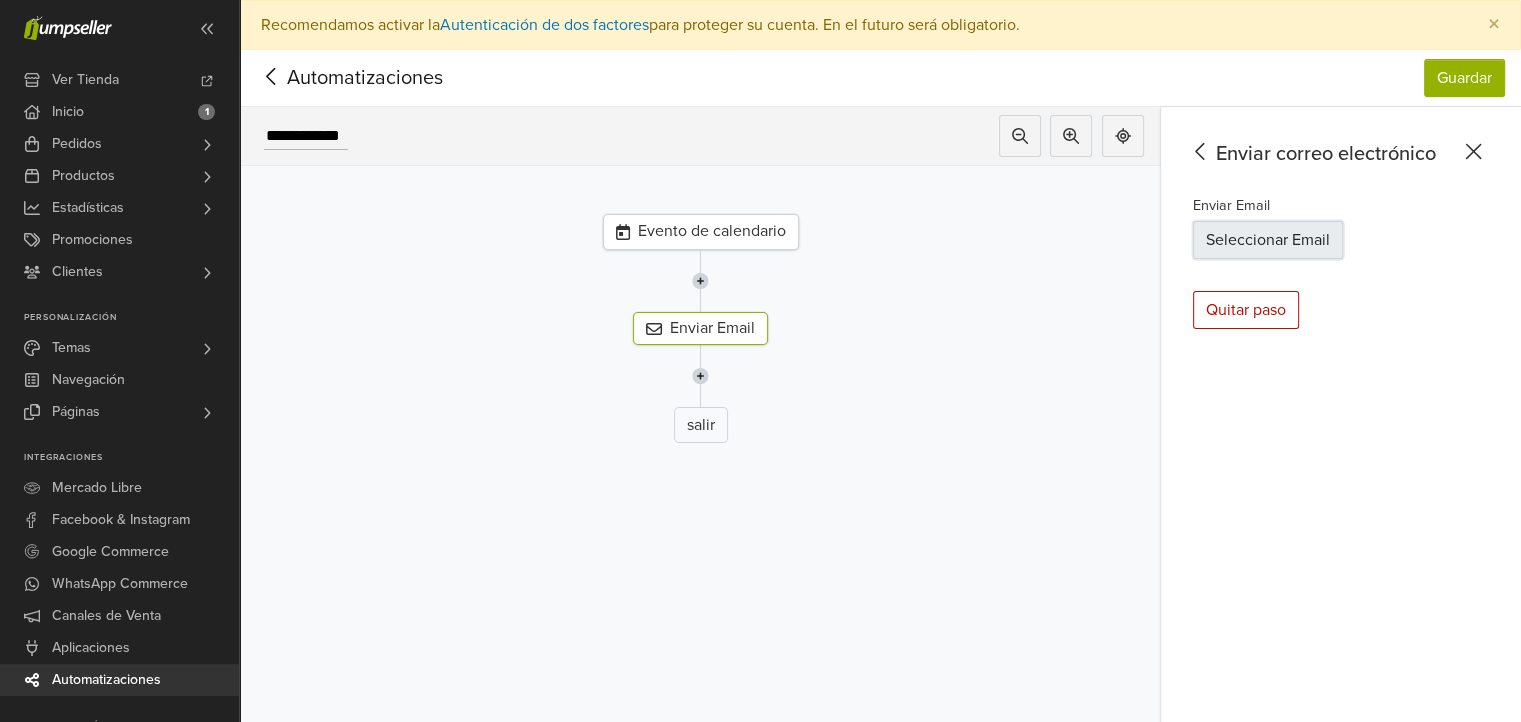 click on "Seleccionar Email" at bounding box center (1268, 240) 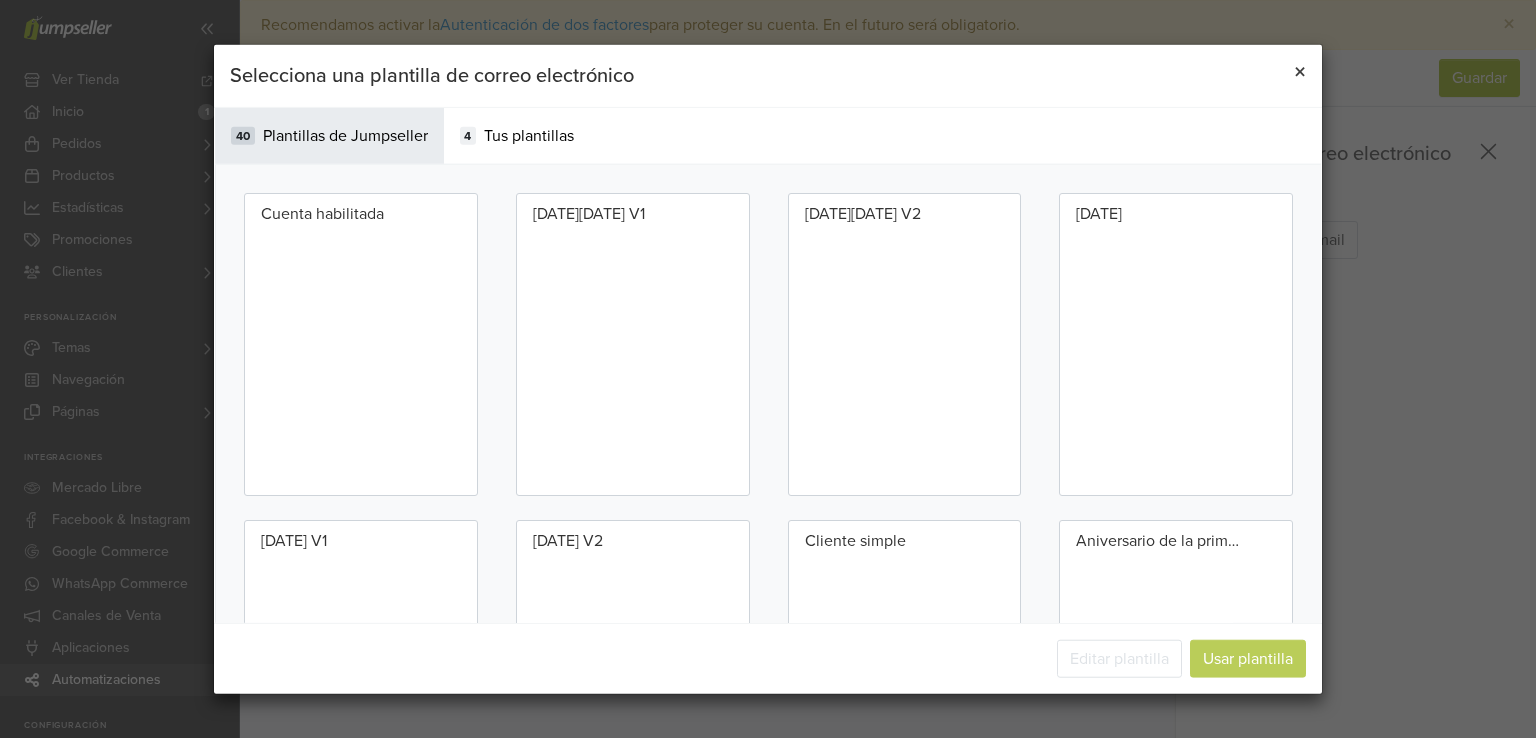 click on "×" at bounding box center [1300, 72] 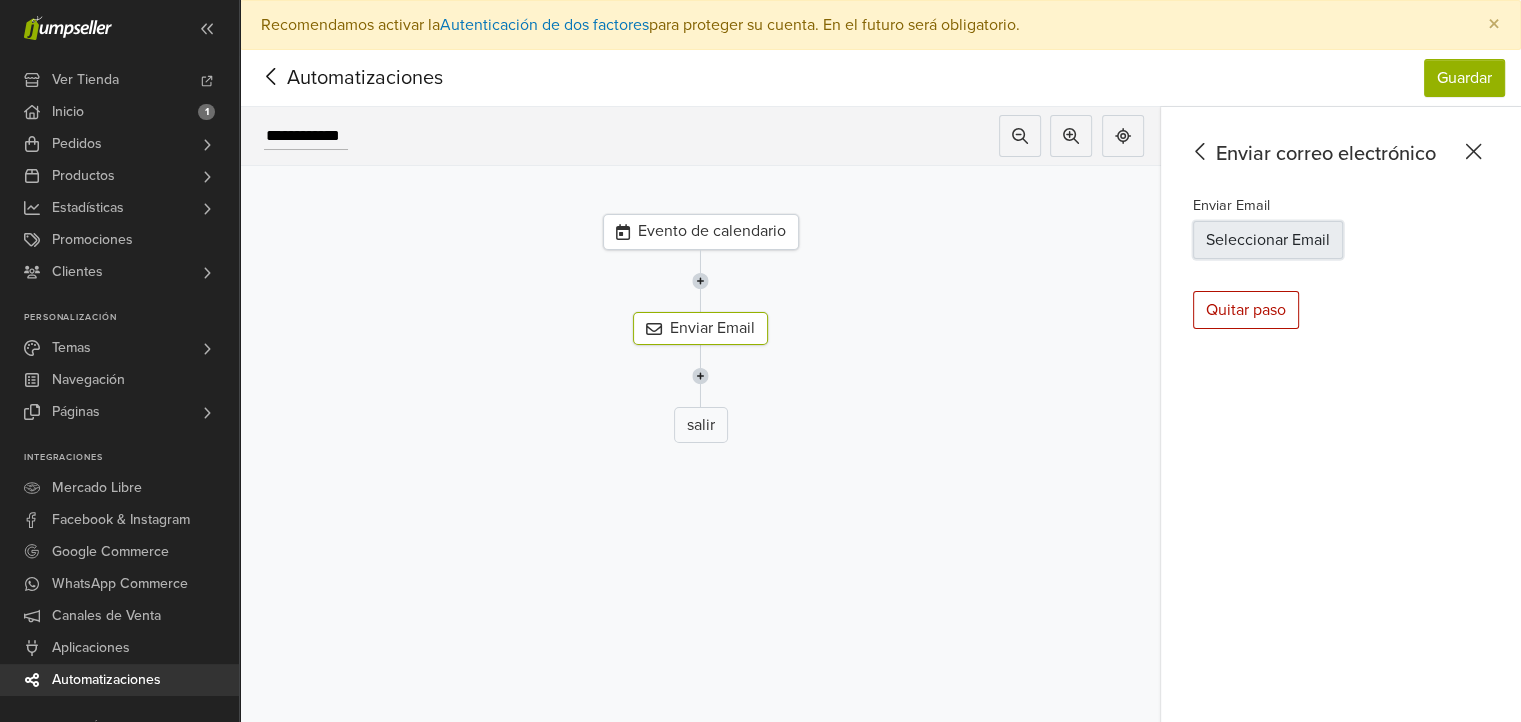 click on "Seleccionar Email" at bounding box center (1268, 240) 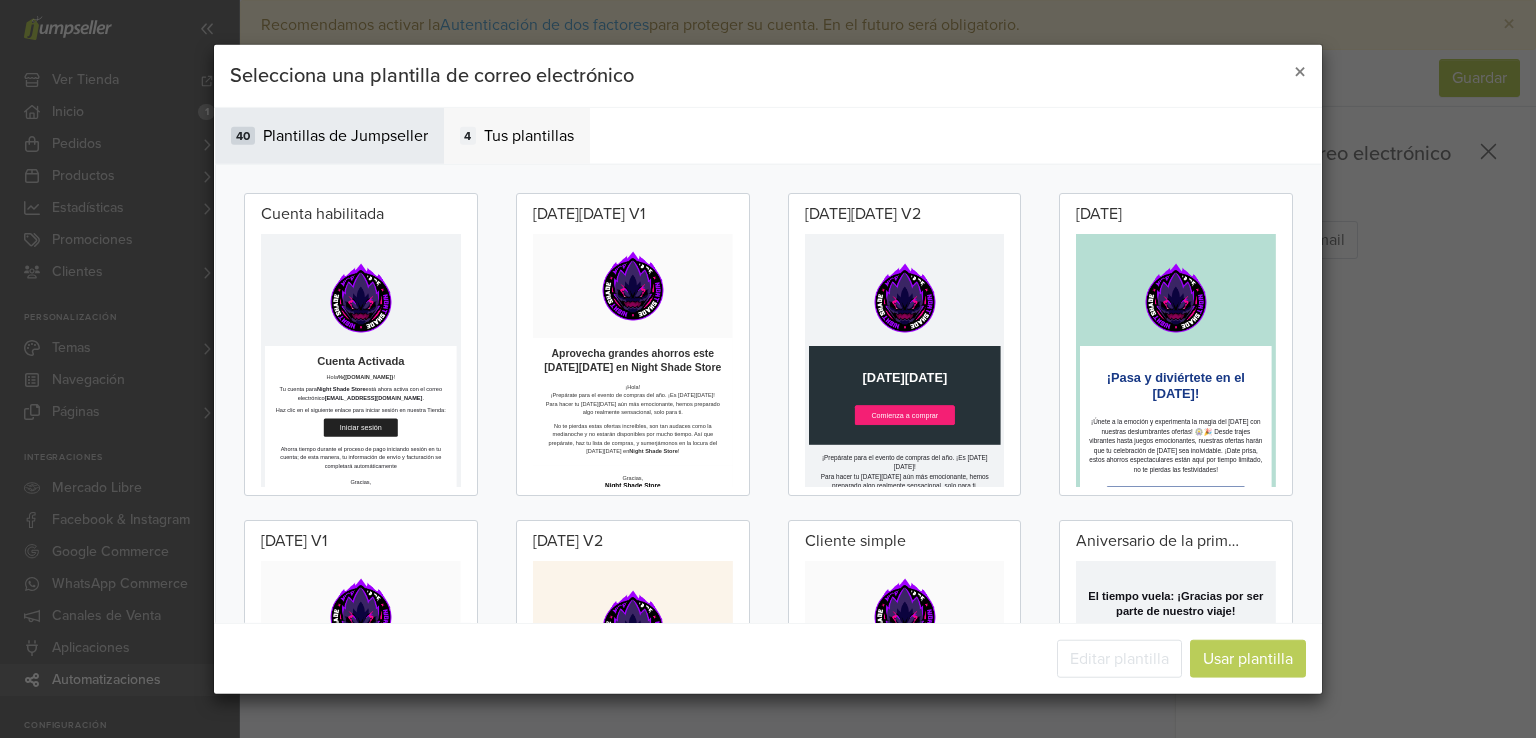scroll, scrollTop: 0, scrollLeft: 0, axis: both 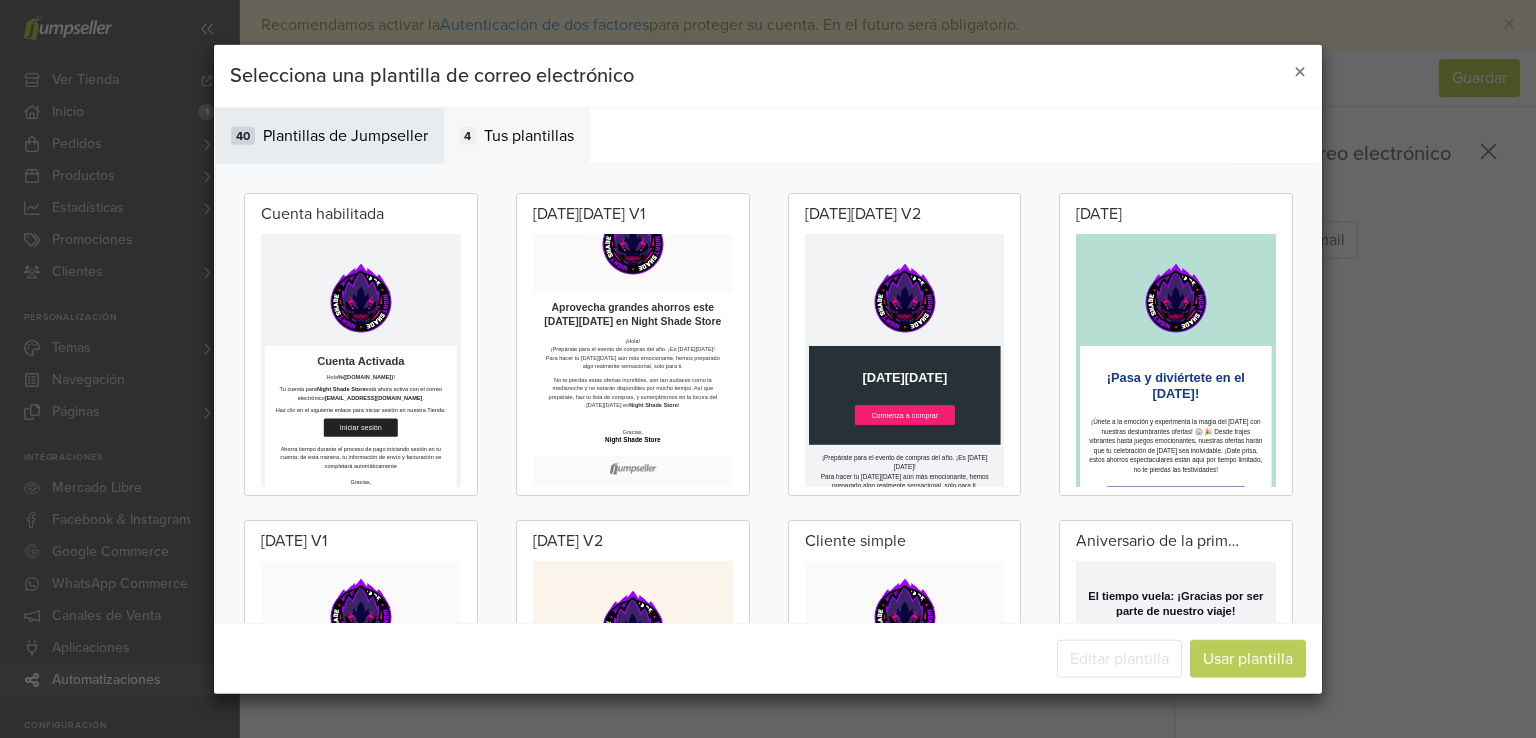 click on "Tus plantillas" at bounding box center [529, 136] 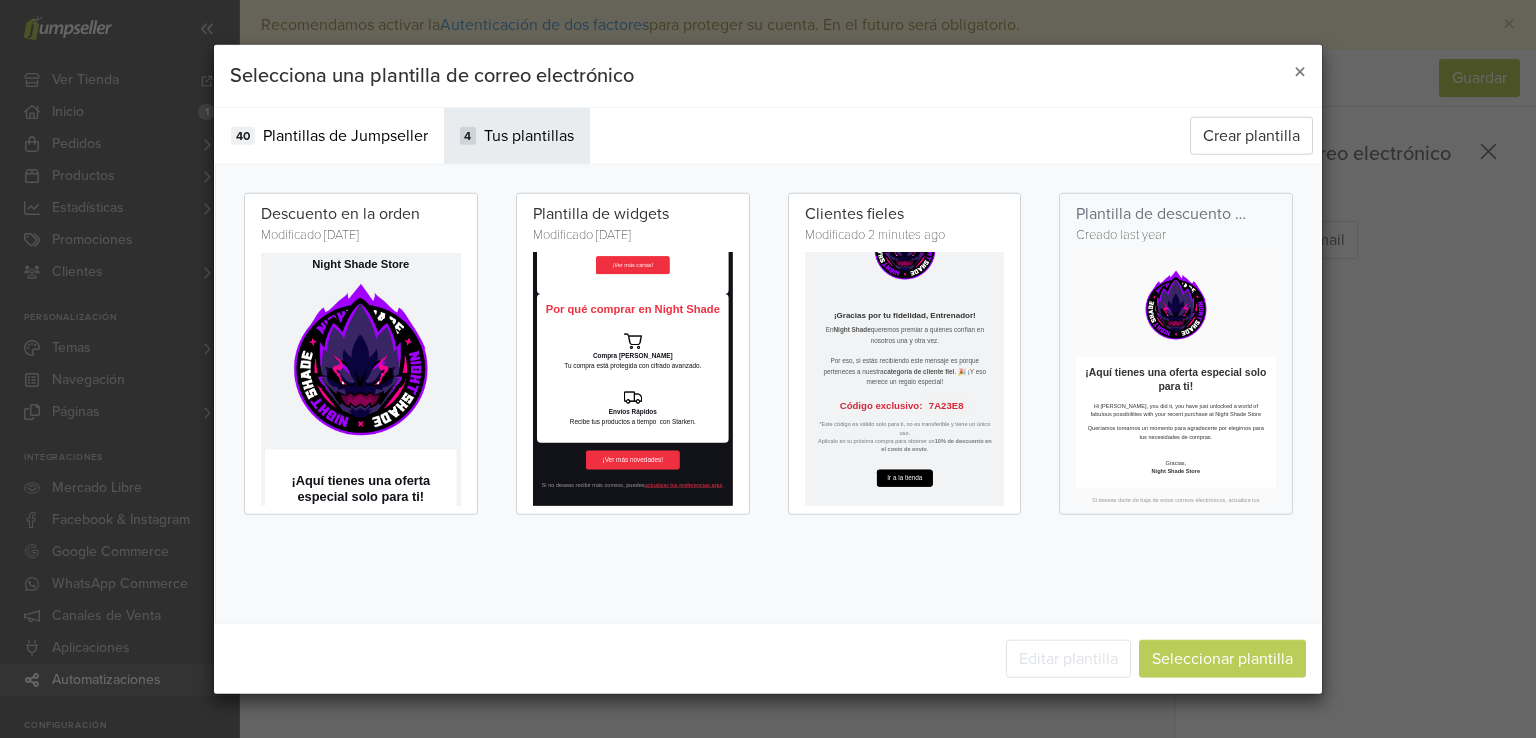 drag, startPoint x: 713, startPoint y: 207, endPoint x: 795, endPoint y: 156, distance: 96.56604 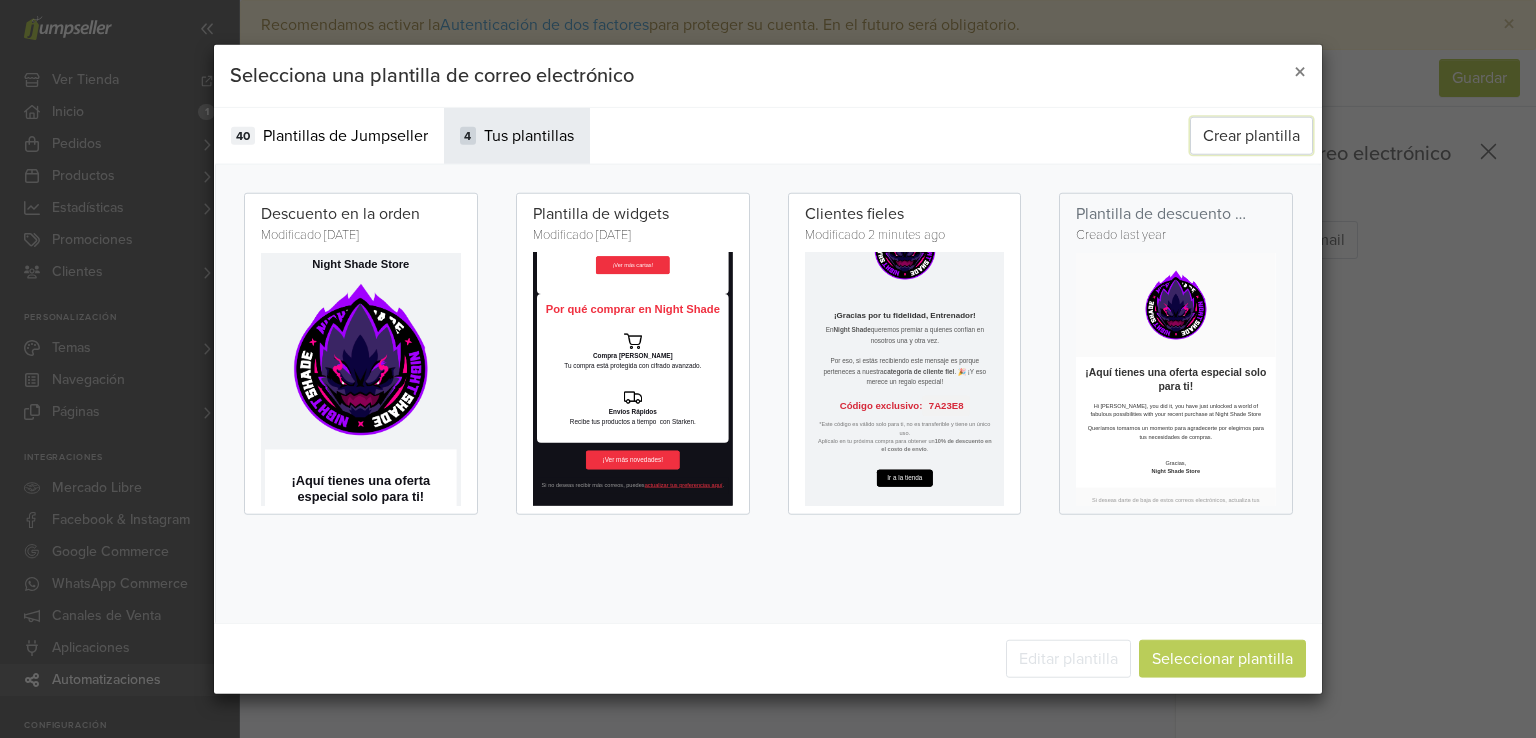 click on "Crear plantilla" at bounding box center (1251, 136) 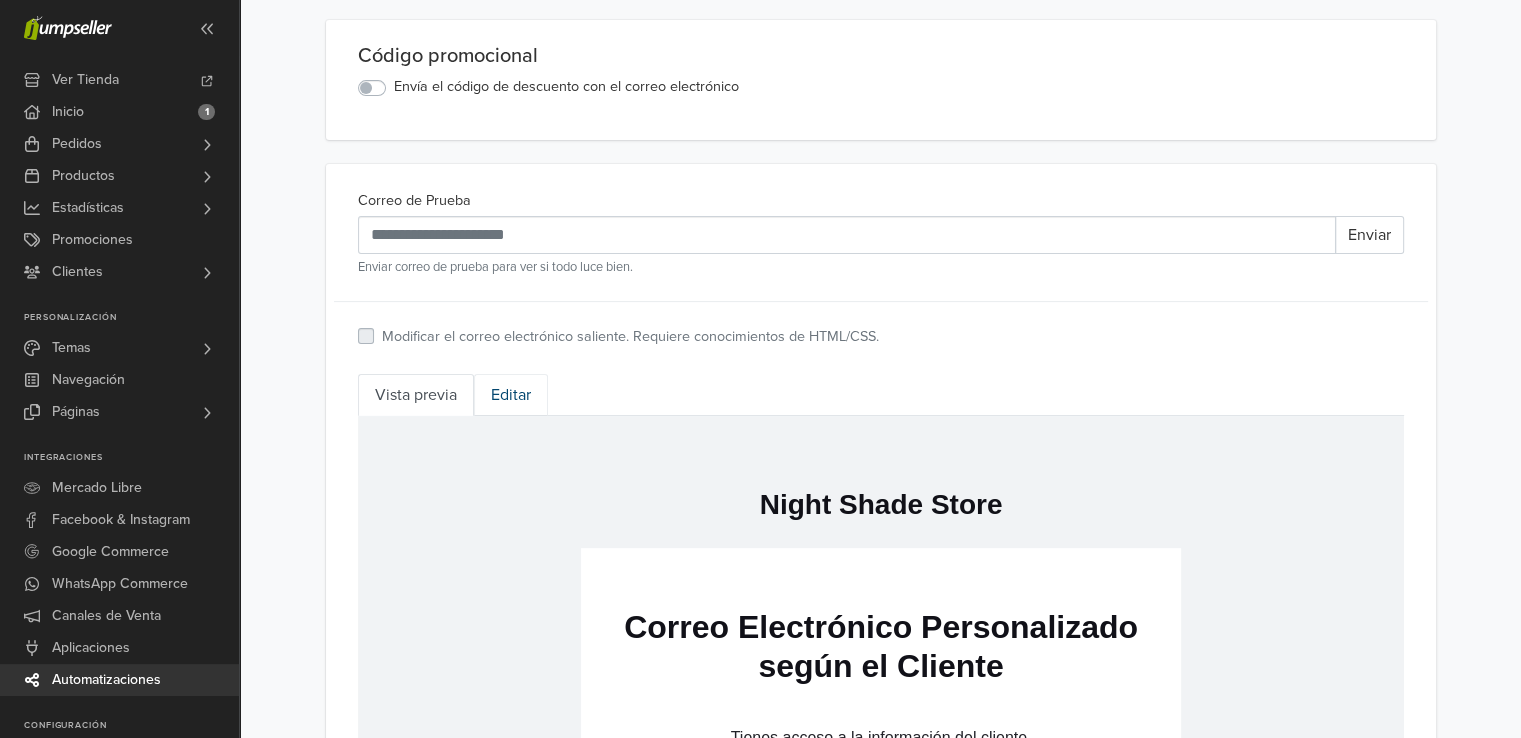 click on "Editar" at bounding box center [511, 395] 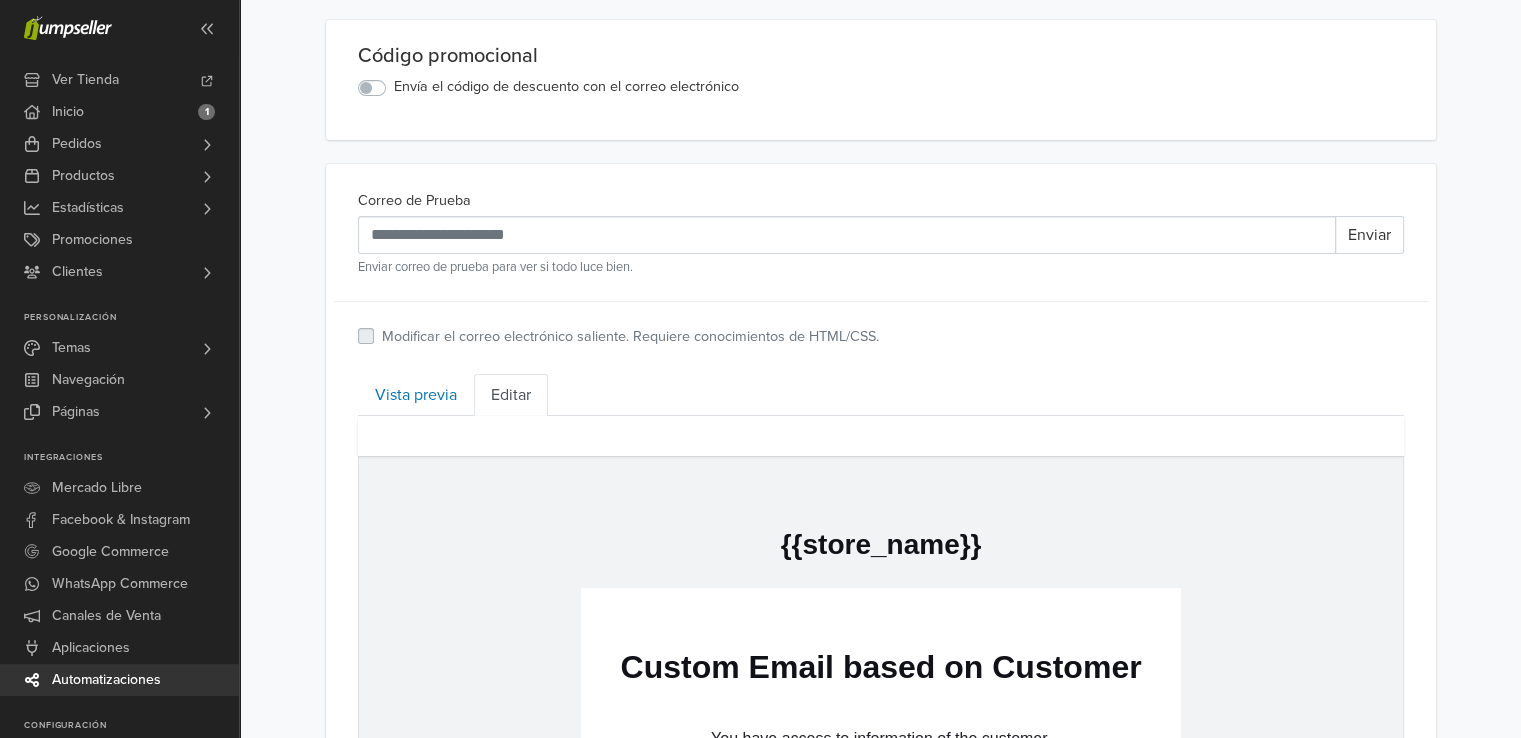 click on "hidden text
{{store_name}}
hidden text
Custom Email based on Customer
hidden text
You have access to information of the customer.
{% if promotion_code %}
hidden text
We want to offer you a  {{promotion_discount}} of discount .
hidden text
Use this coupon:  {{promotion_code}} .
{% if promotion_begins_at %}
(Available from {{promotion_begins_at}})
{% endif %}
{% endif %}
hidden text
Thank you,
{{store_name}}
{% if email.send_to == 'accepts_marketing' %}
hidden text
If you wish to unsubscribe from these emails please update your preferences at the
customer profile
in our store.
{% endif %}
hidden text" at bounding box center (880, 819) 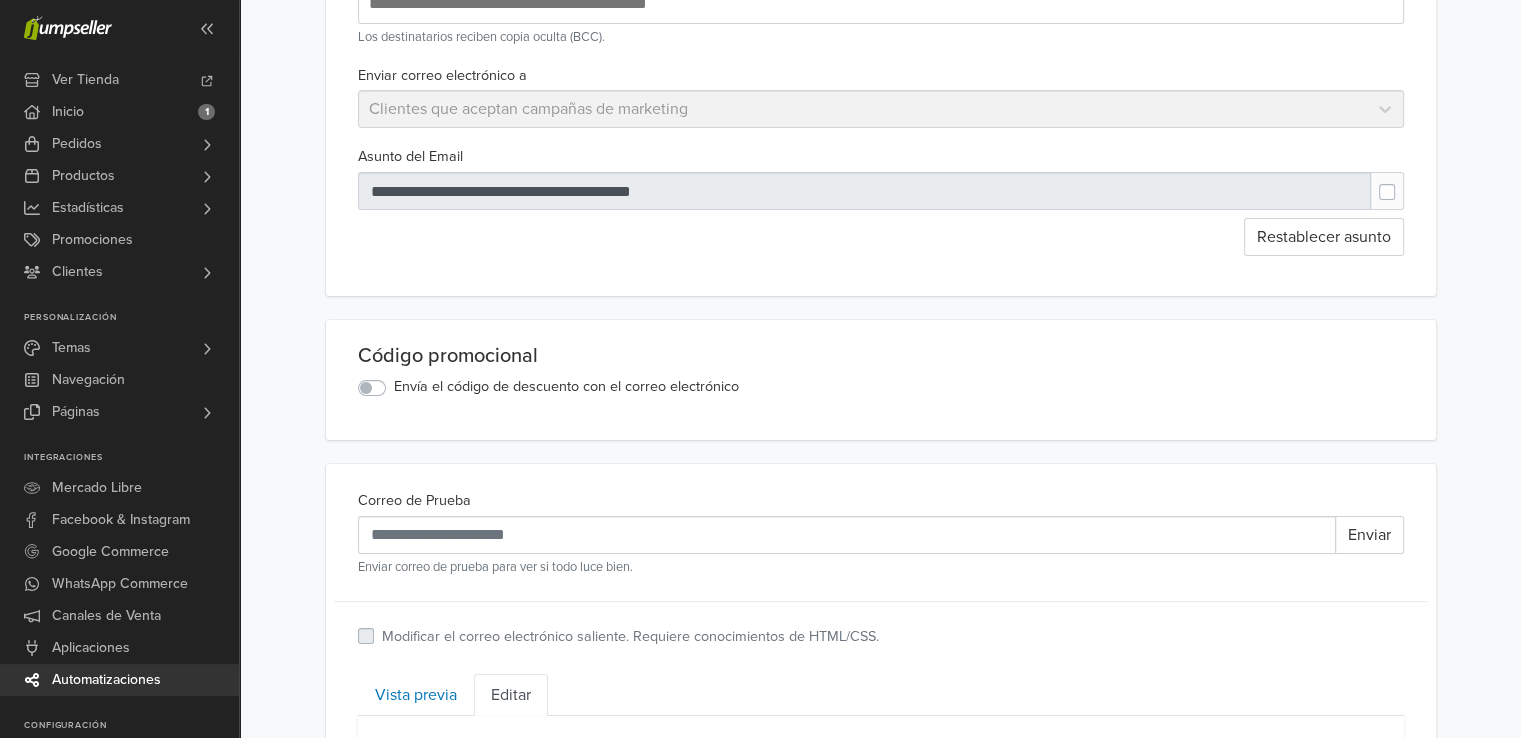 click on "Envía el código de descuento con el correo electrónico" at bounding box center (566, 387) 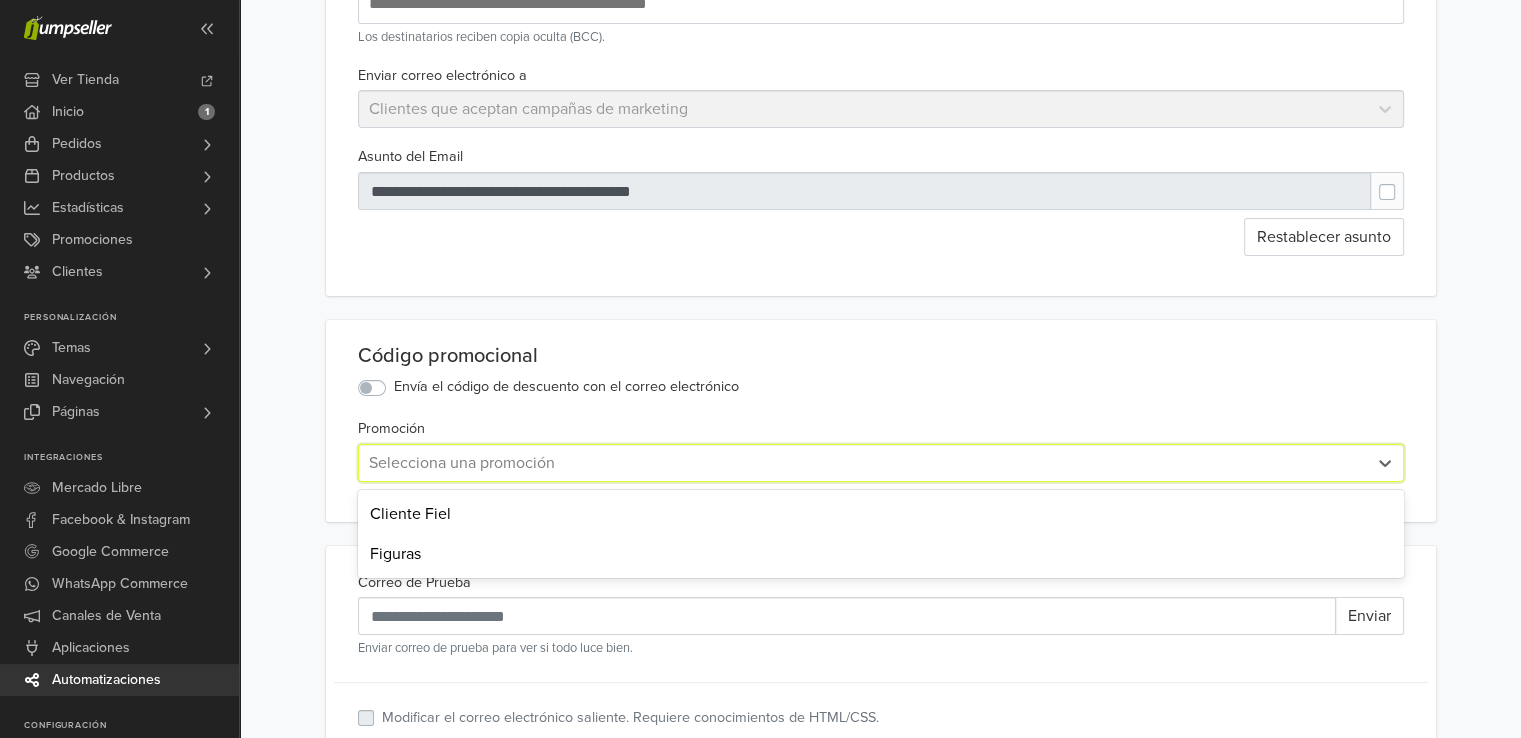 click at bounding box center [863, 463] 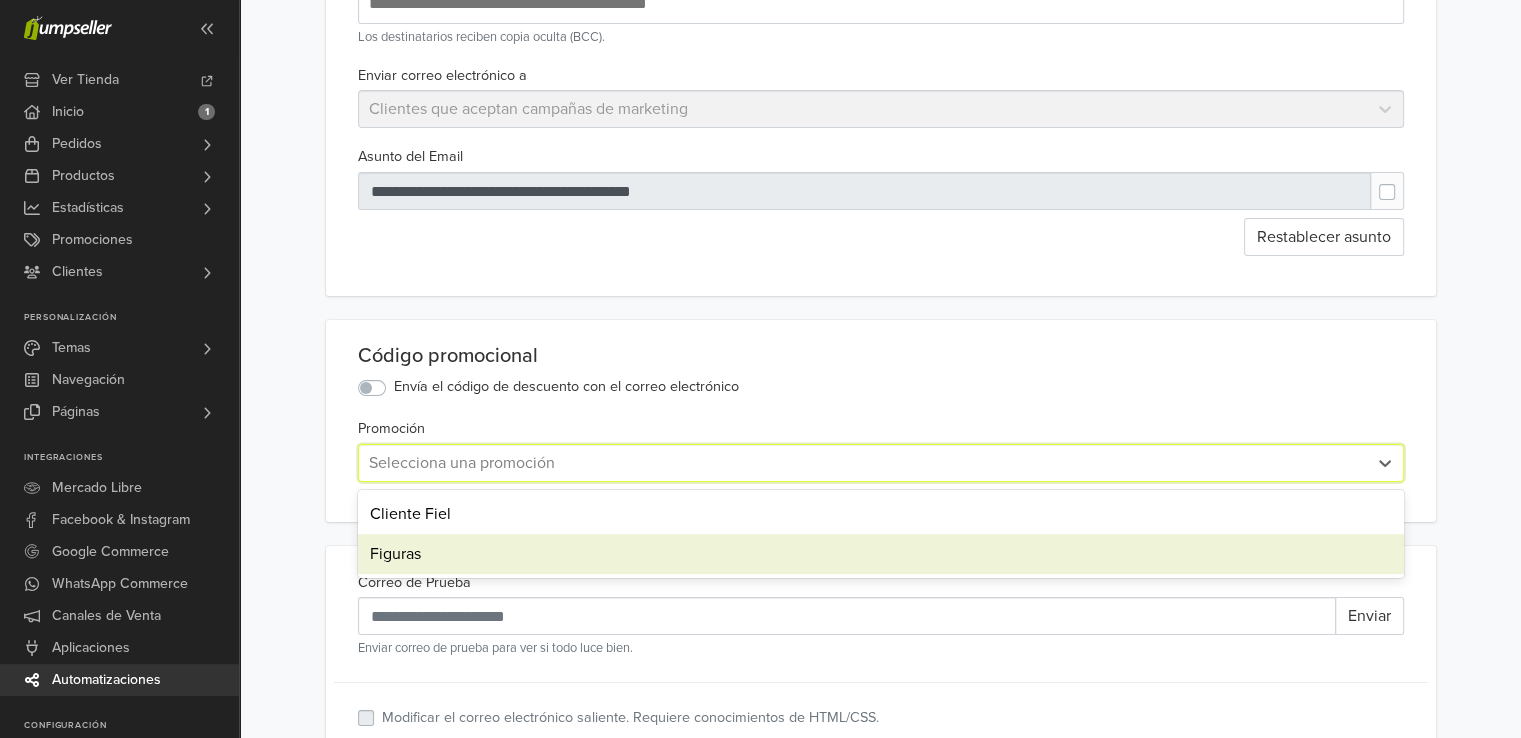 click on "Figuras" at bounding box center [881, 554] 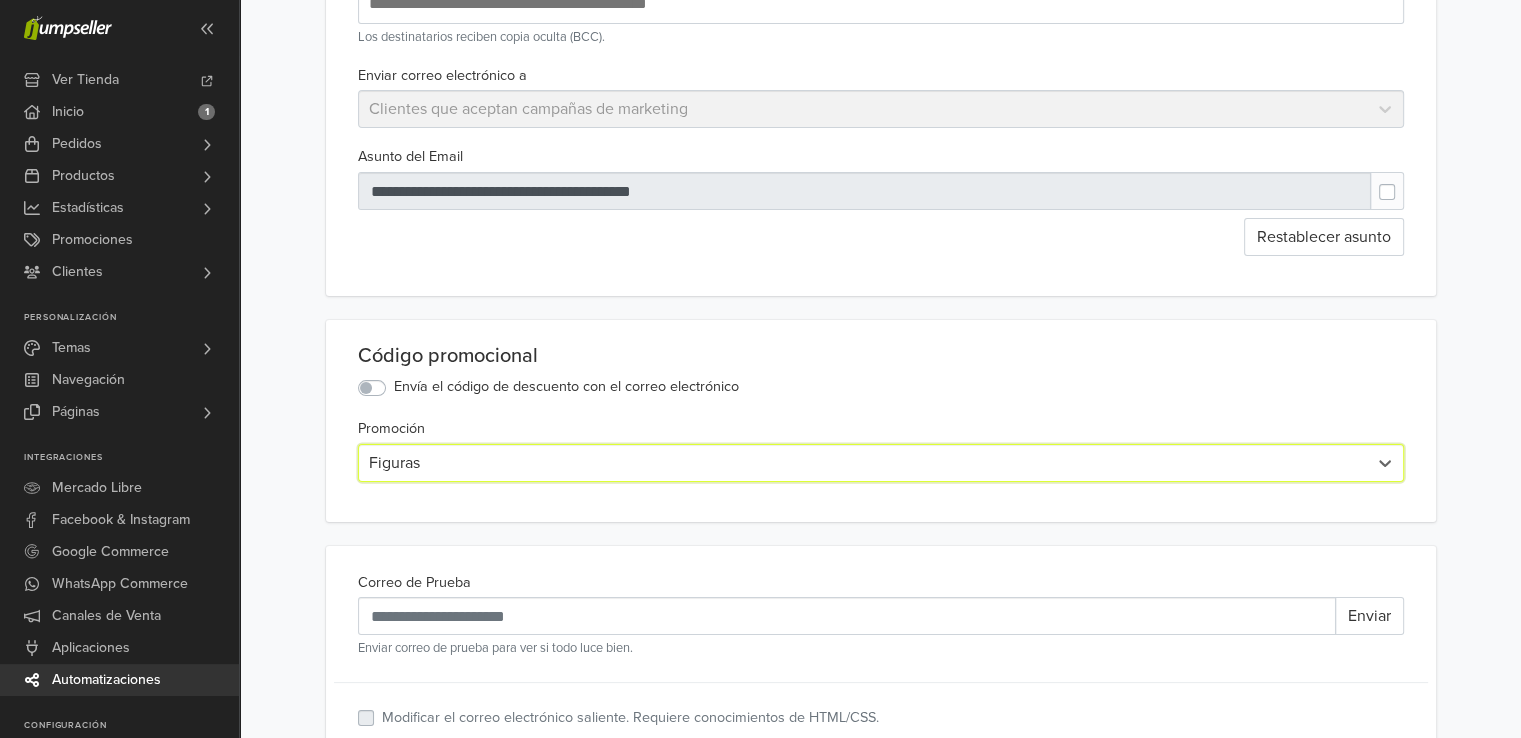 click on "Código promocional Envía el código de descuento con el correo electrónico Promoción option Figuras, selected. Figuras" at bounding box center (881, 421) 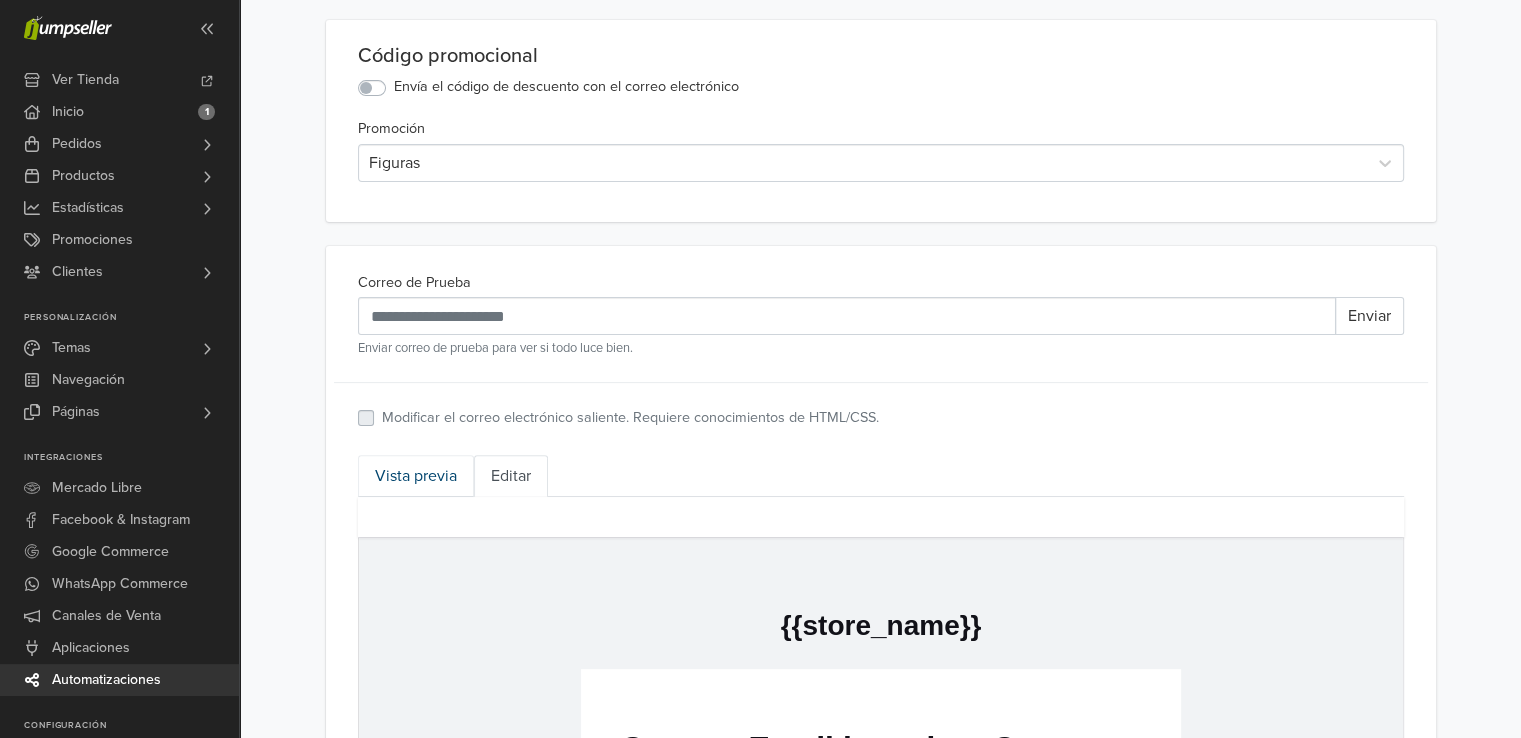 click on "Vista previa" at bounding box center [416, 476] 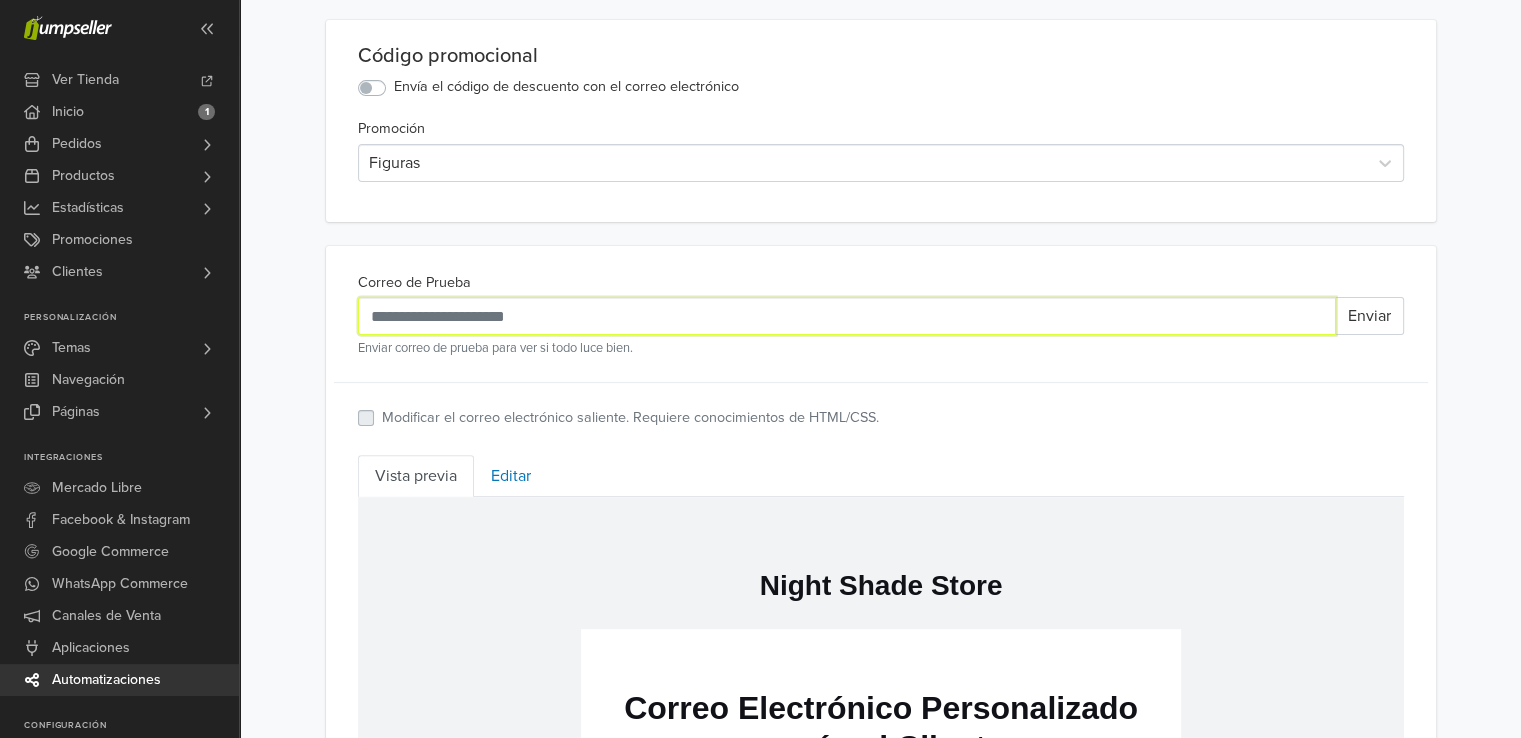click on "Correo de Prueba" at bounding box center (847, 316) 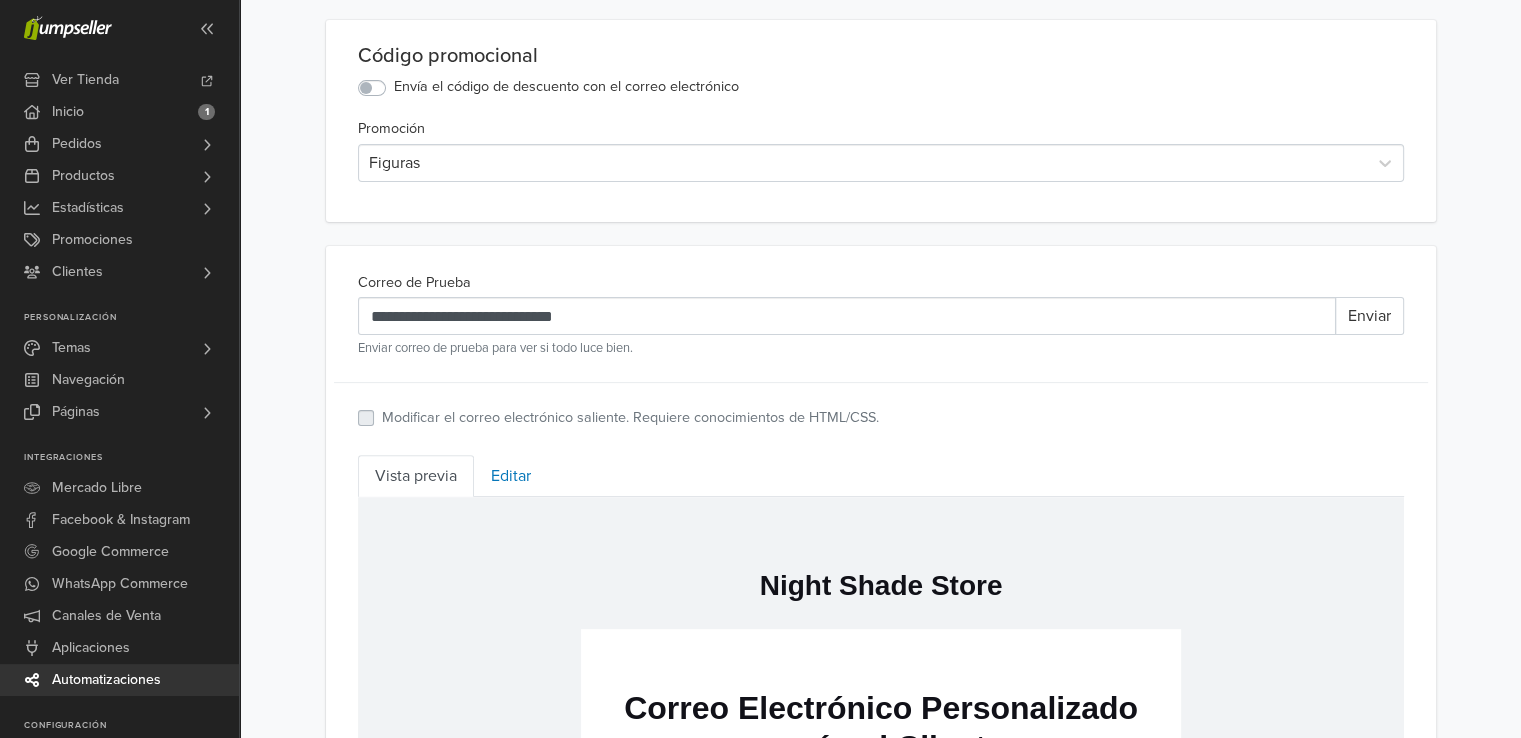 click on "**********" at bounding box center [881, 351] 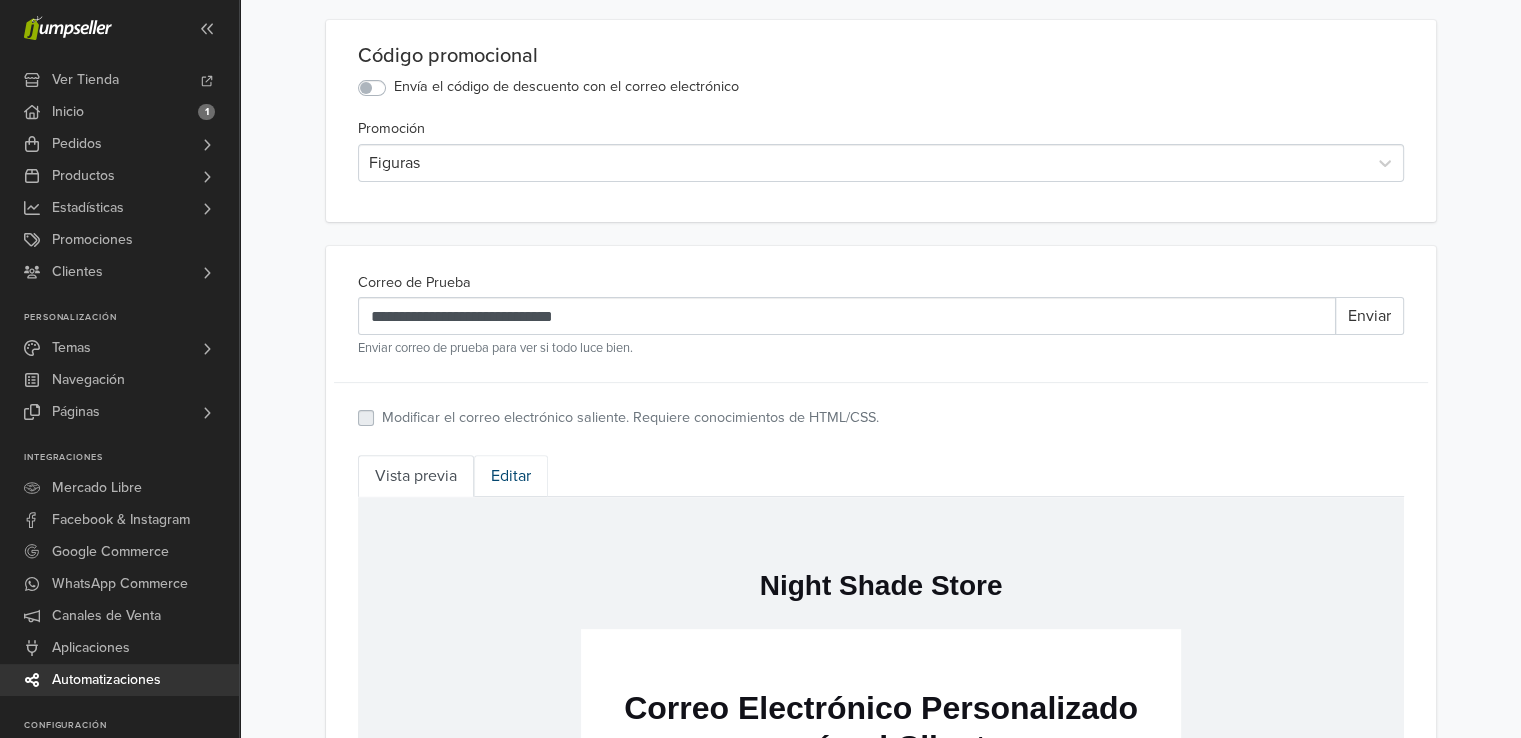 click on "Editar" at bounding box center [511, 476] 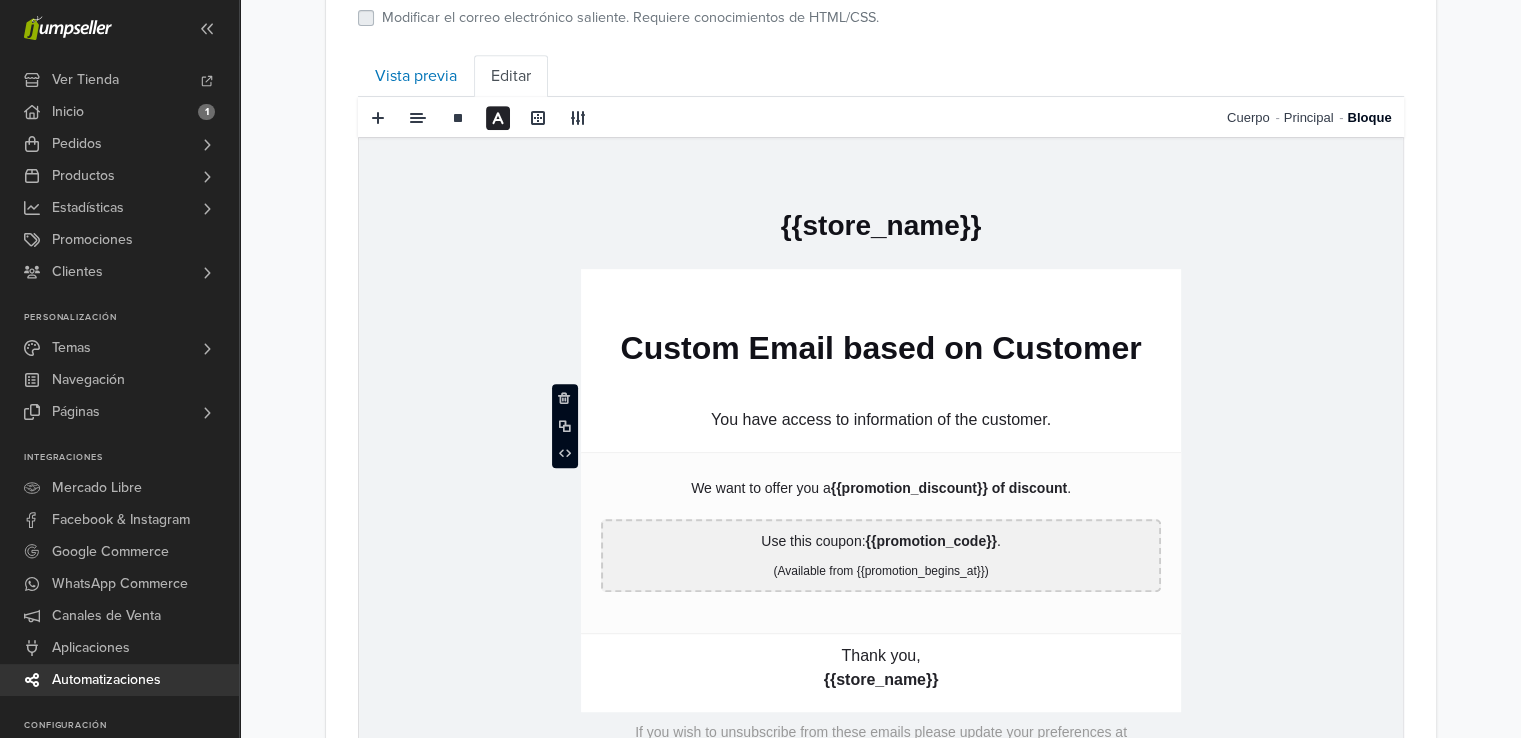 click on "hidden text
You have access to information of the customer." at bounding box center [880, 420] 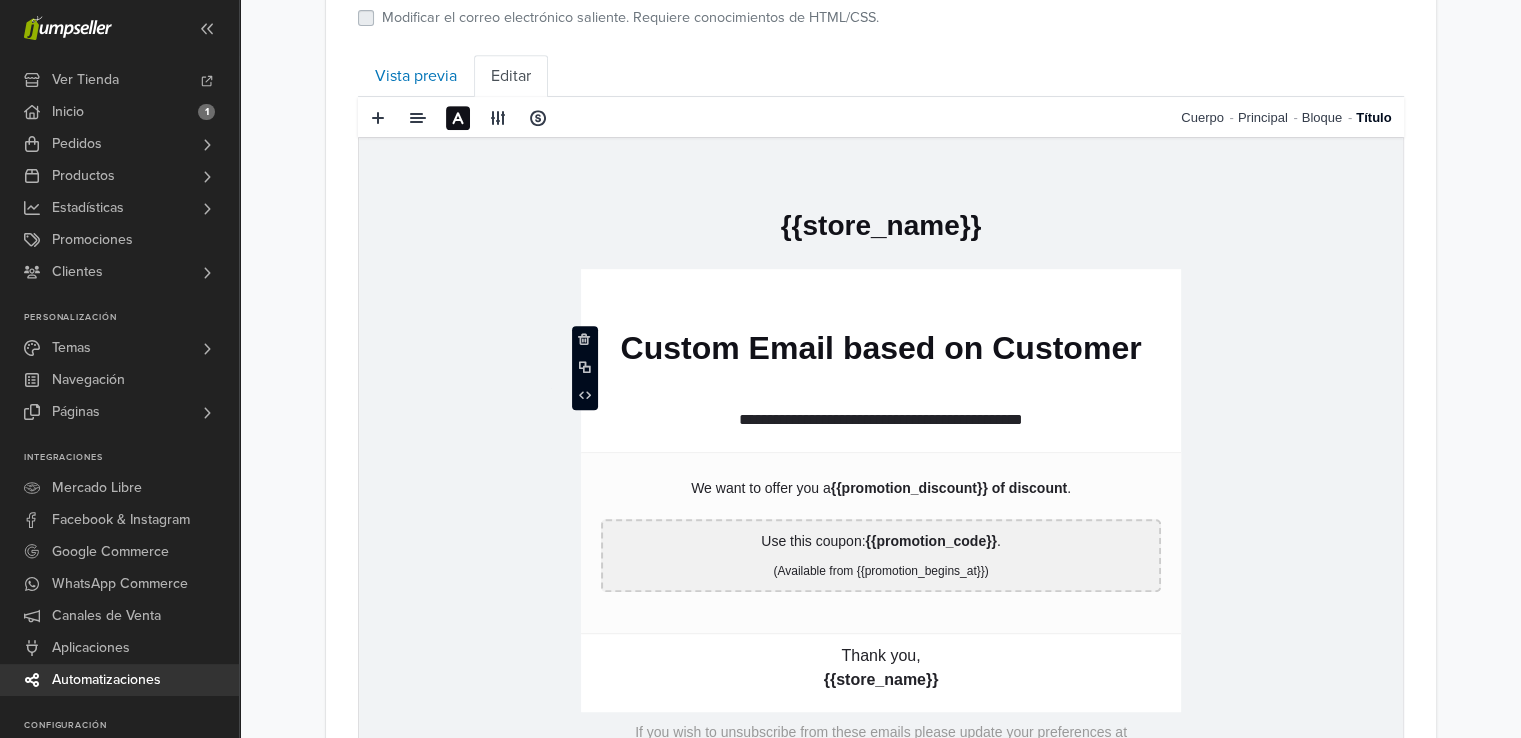 click on "Custom Email based on Customer" at bounding box center (880, 348) 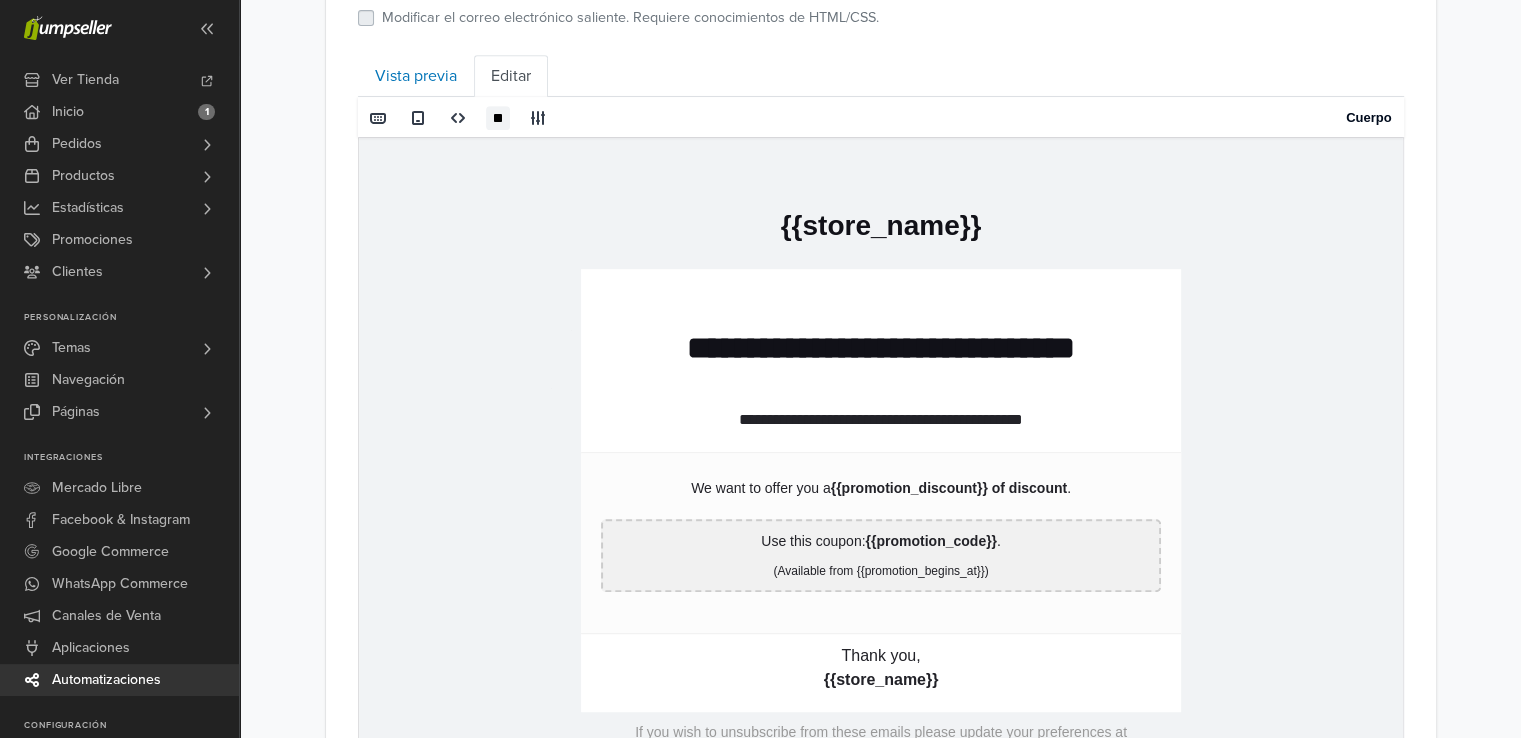 click on "**********" at bounding box center (880, 501) 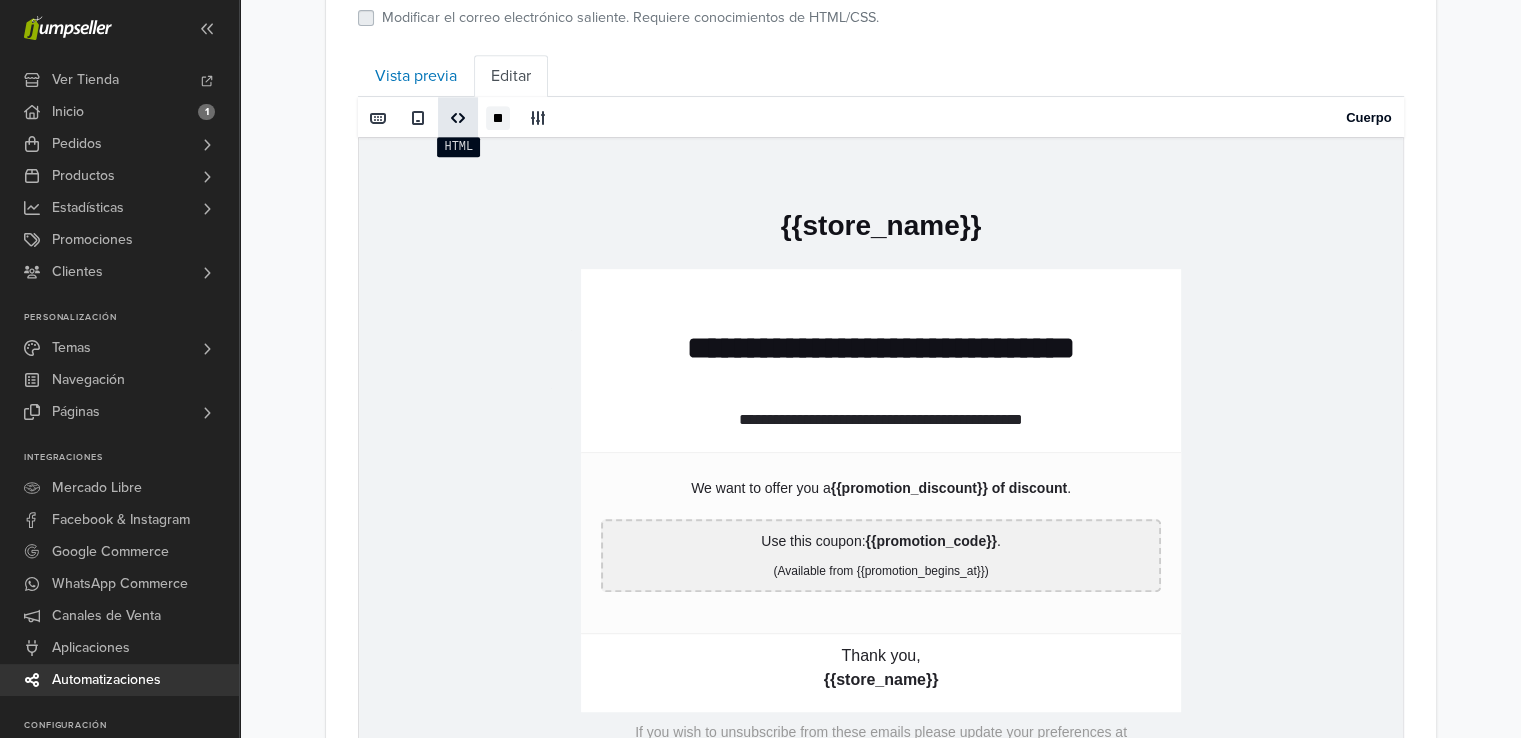 click at bounding box center (457, 118) 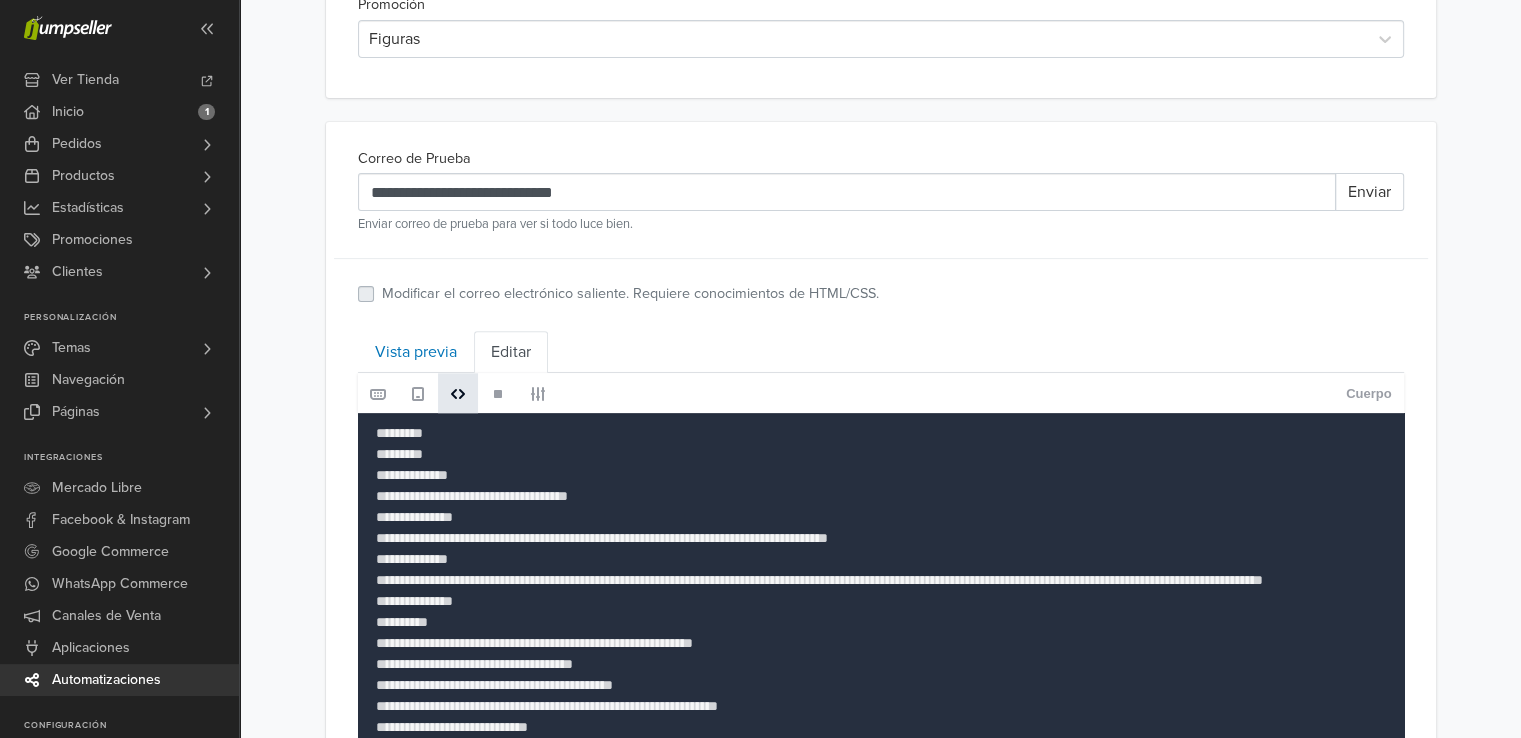 drag, startPoint x: 508, startPoint y: 649, endPoint x: 367, endPoint y: 389, distance: 295.77188 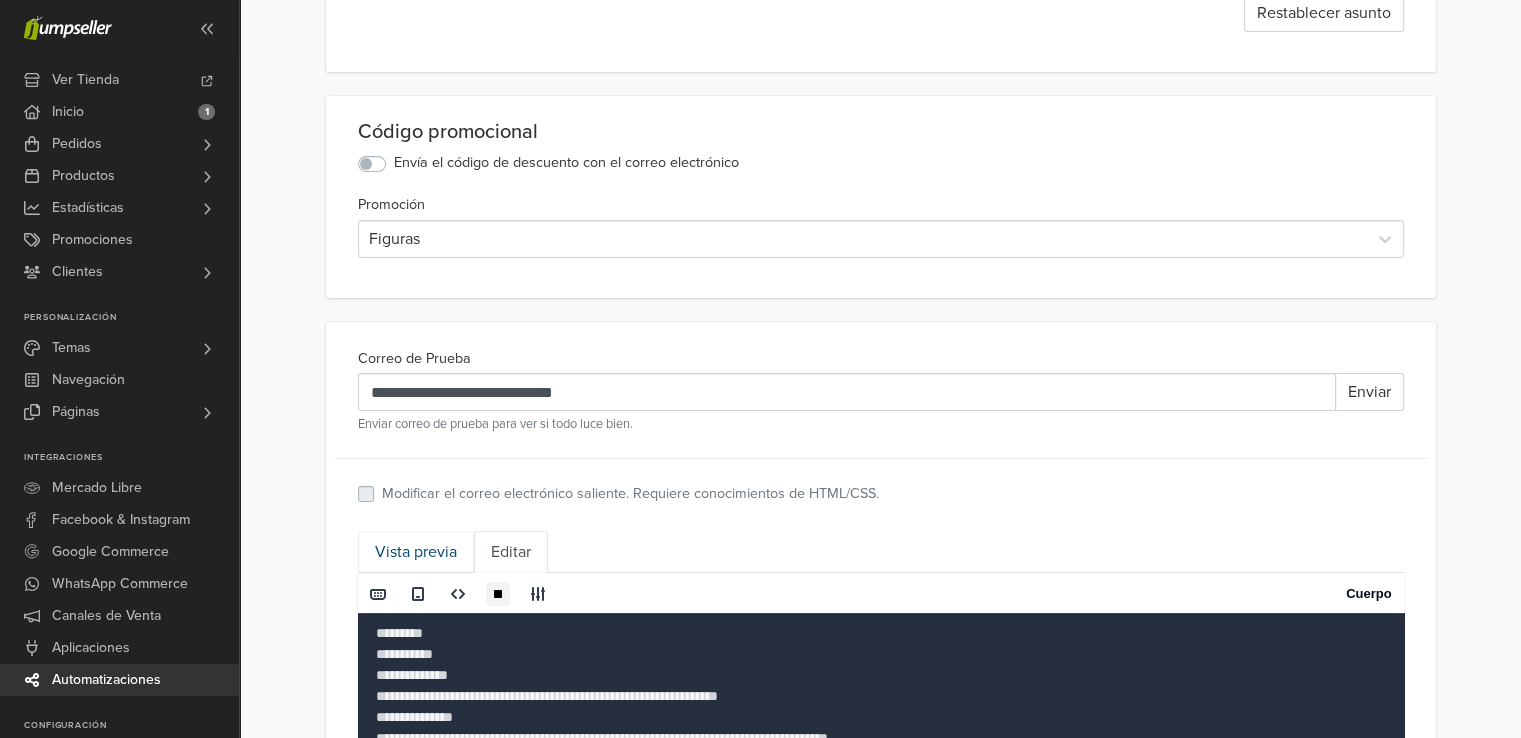 type on "**********" 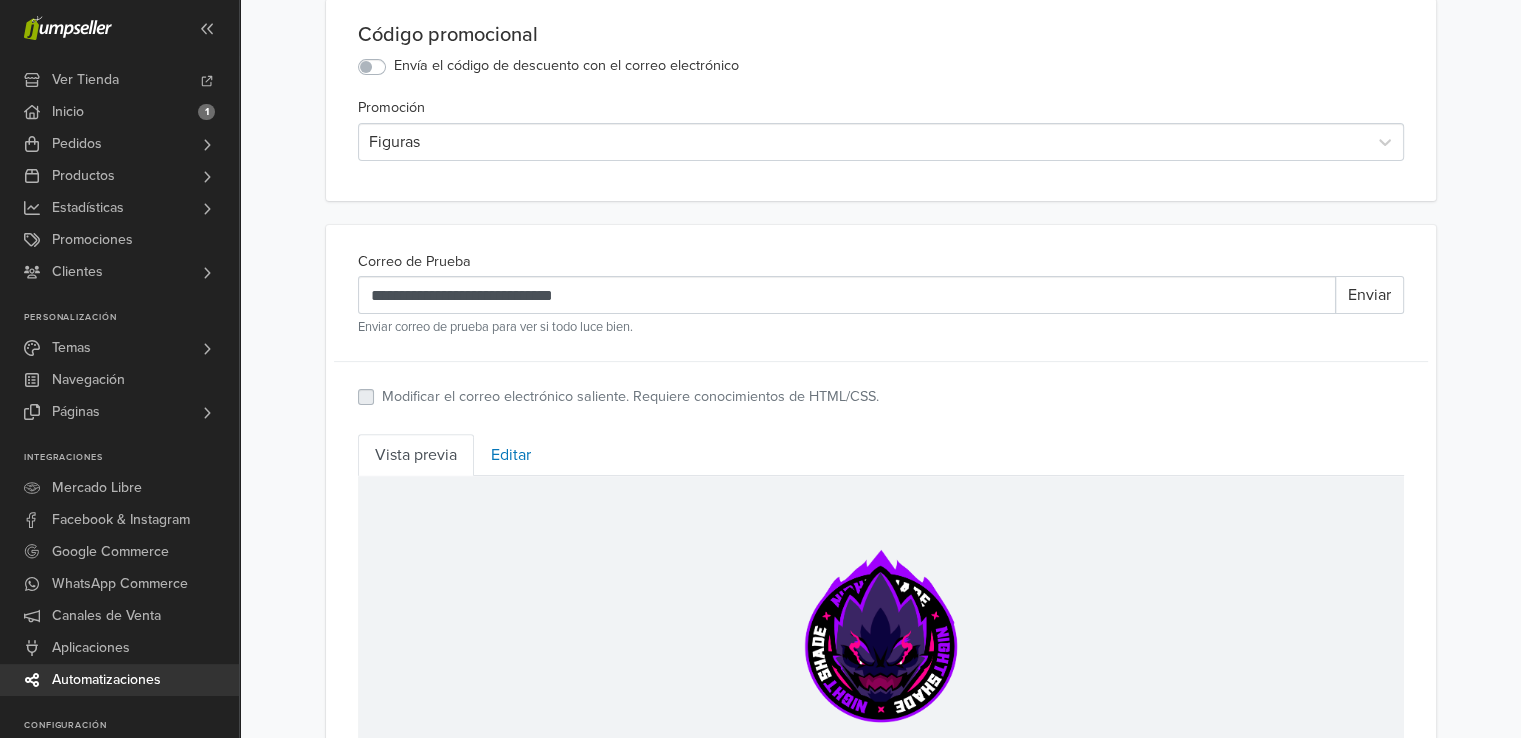 scroll, scrollTop: 921, scrollLeft: 0, axis: vertical 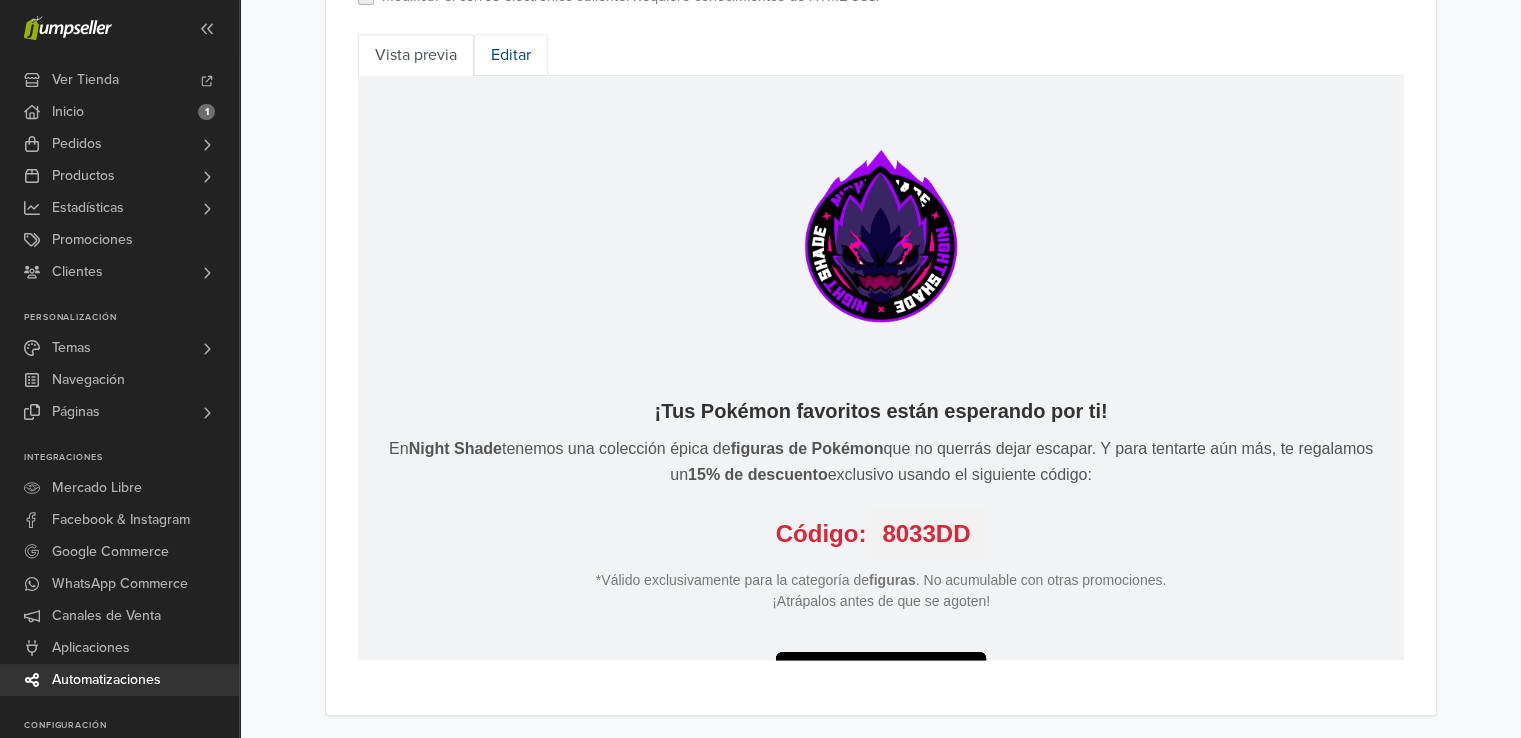 click on "Editar" at bounding box center (511, 55) 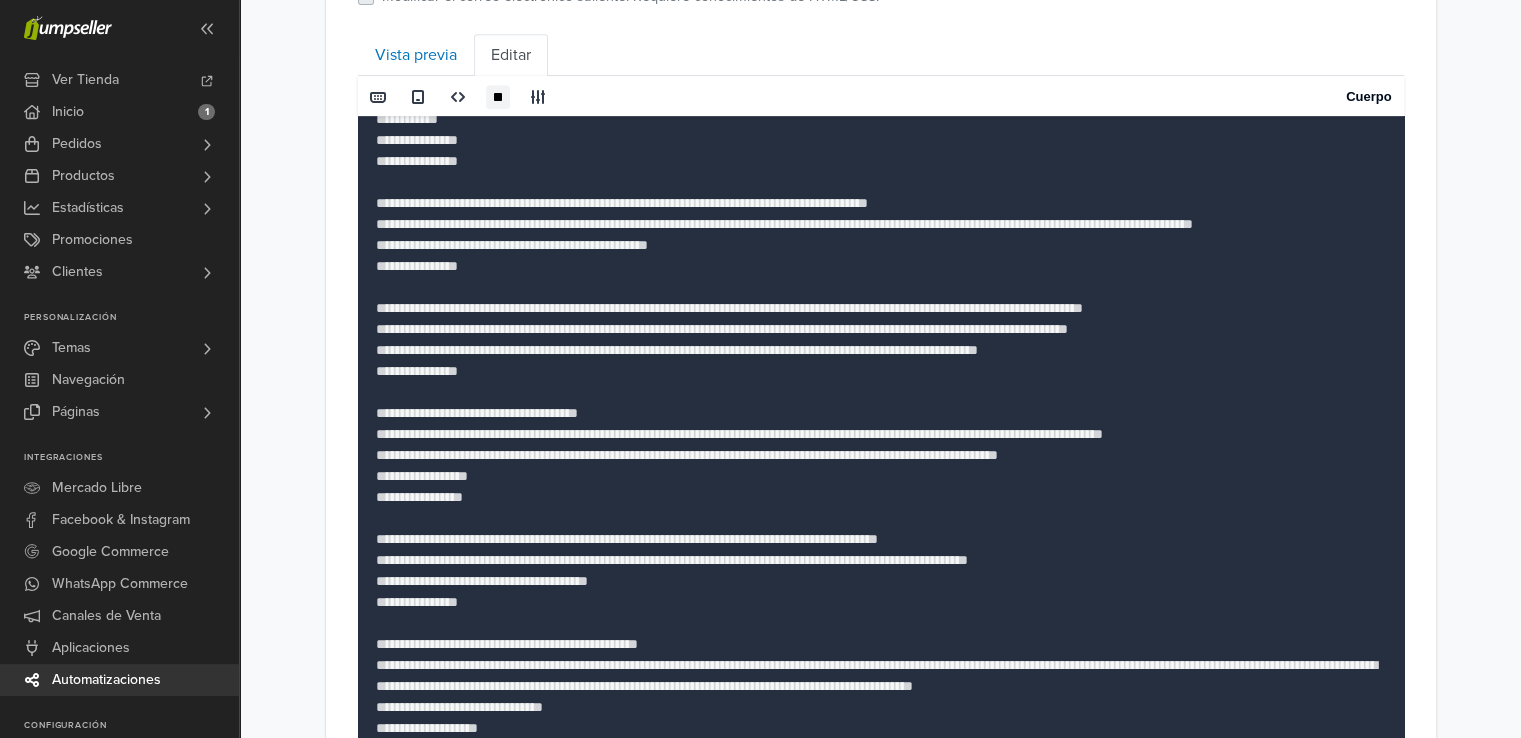 scroll, scrollTop: 709, scrollLeft: 0, axis: vertical 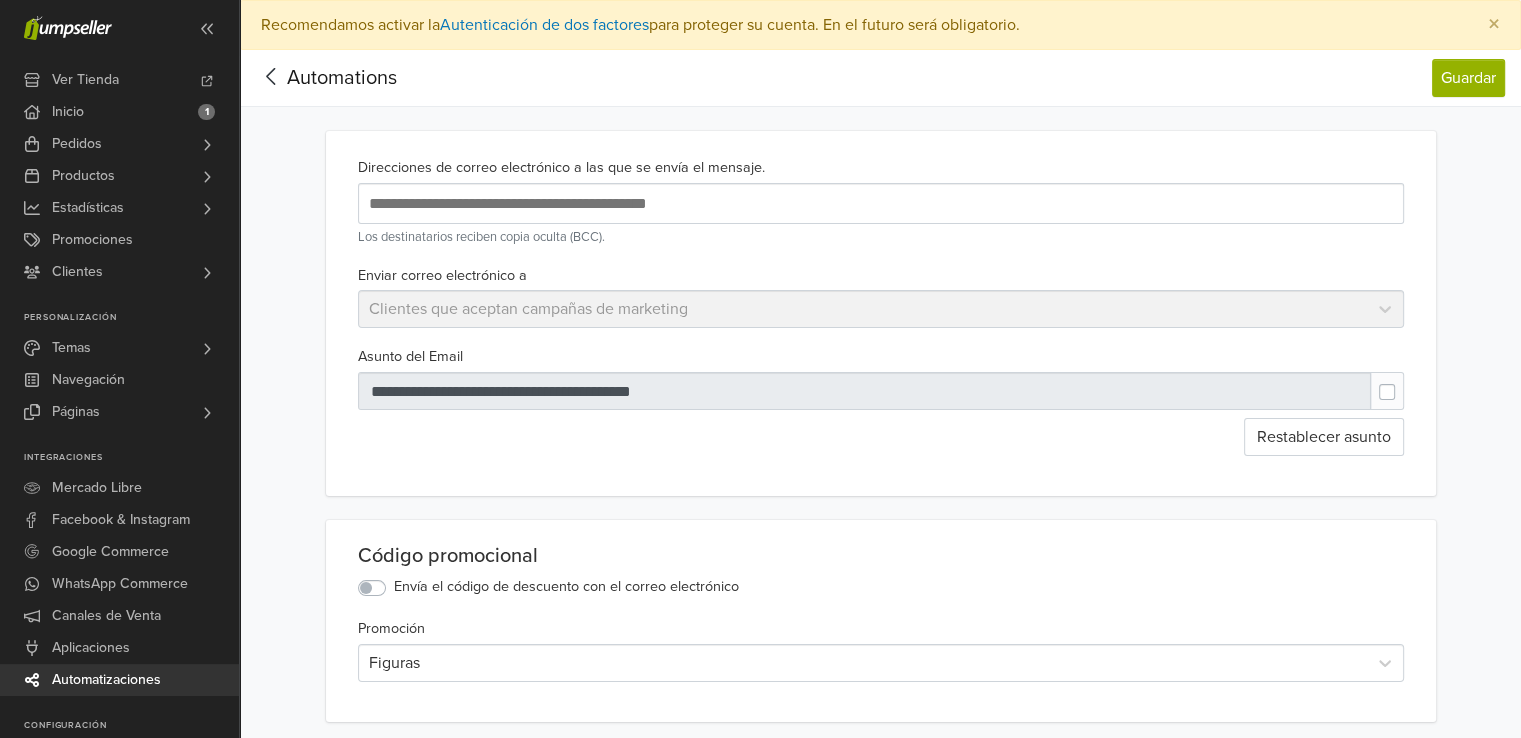 drag, startPoint x: 500, startPoint y: 615, endPoint x: 256, endPoint y: 164, distance: 512.7738 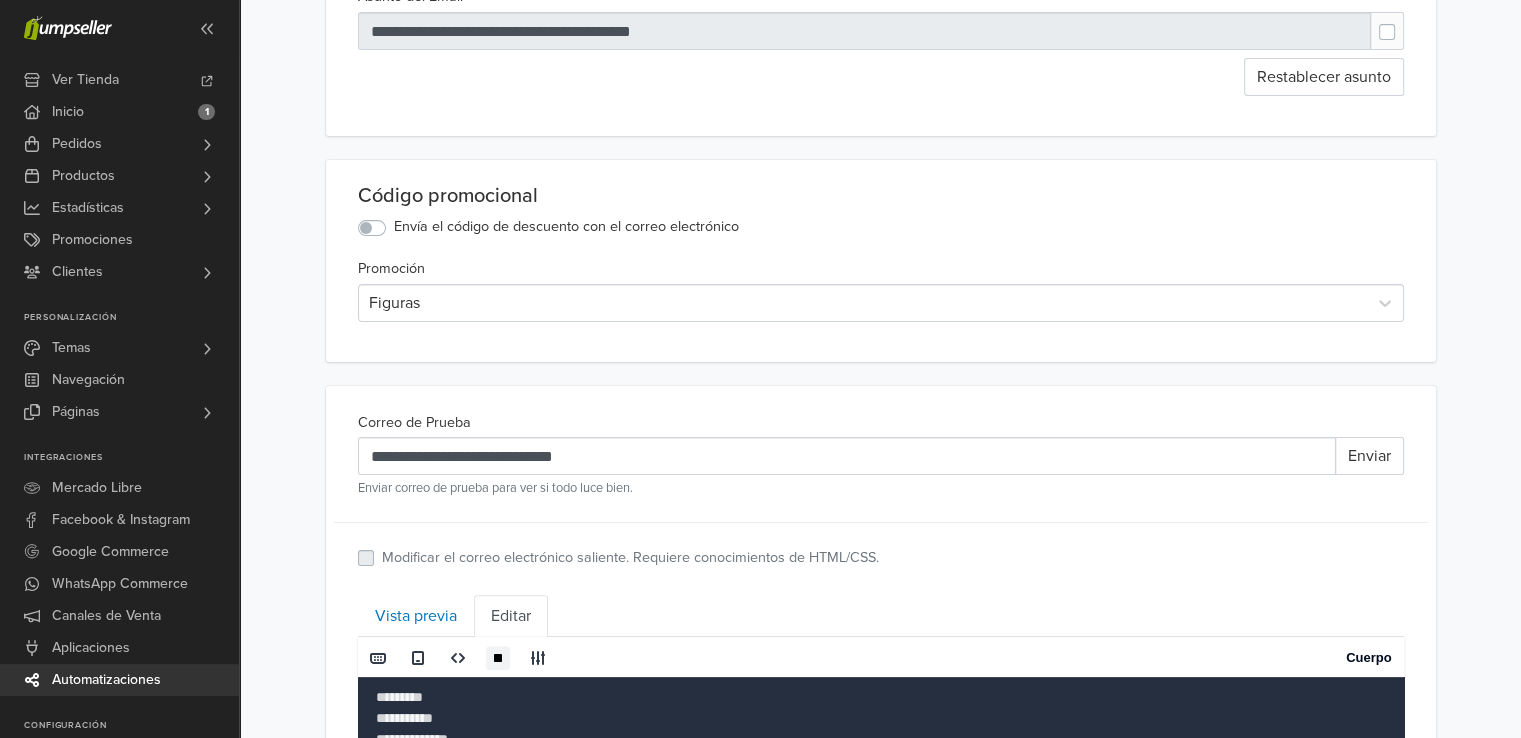 scroll, scrollTop: 600, scrollLeft: 0, axis: vertical 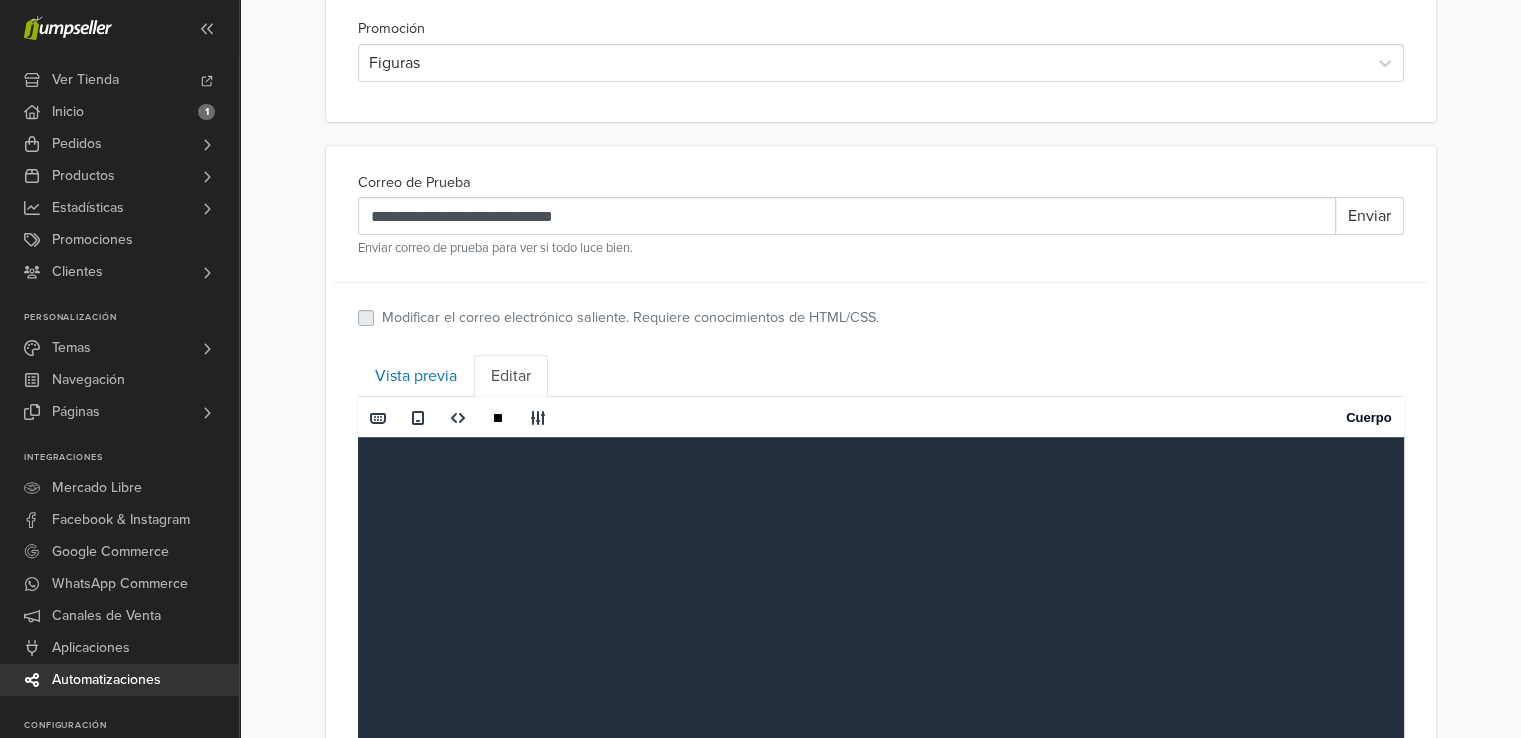 paste on "**********" 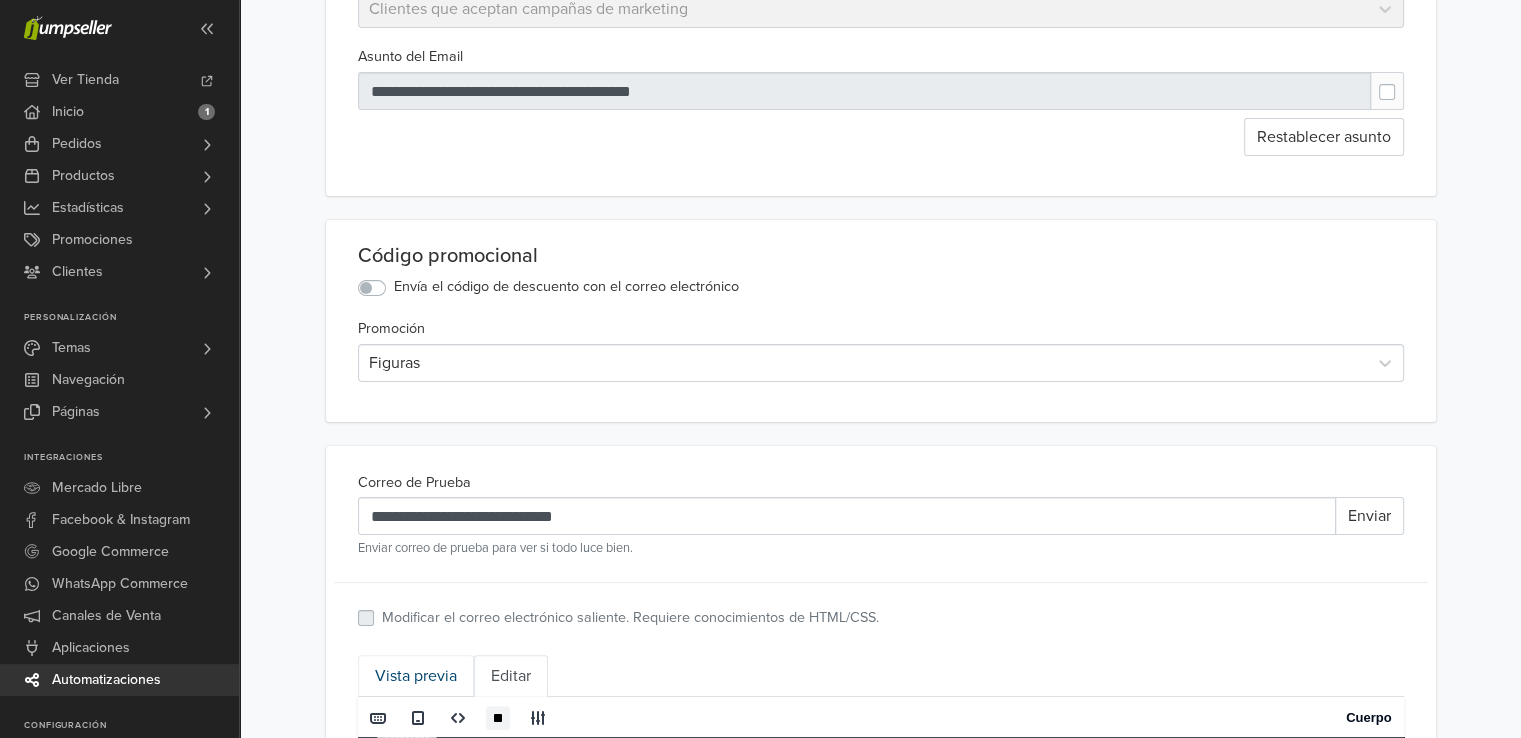 type on "**********" 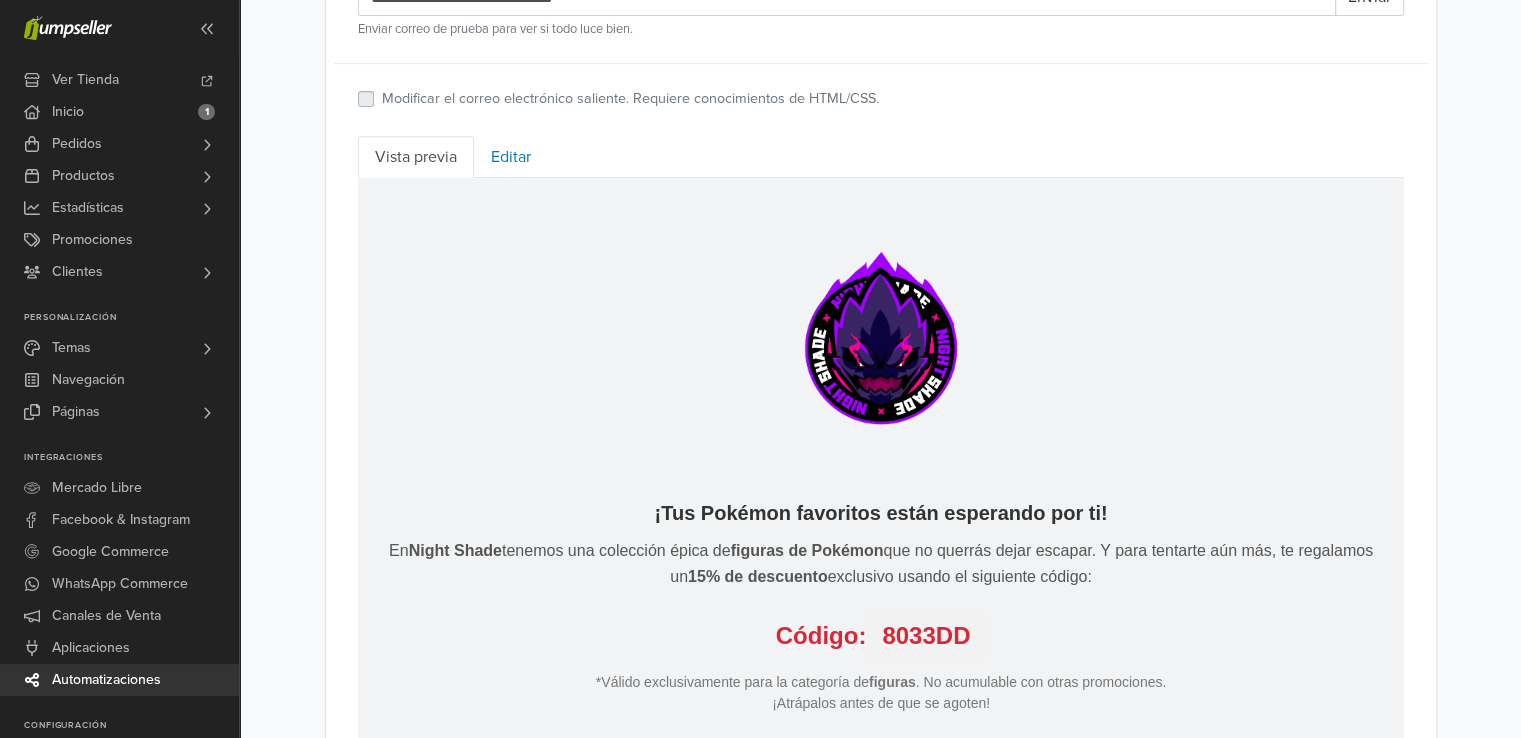 scroll, scrollTop: 800, scrollLeft: 0, axis: vertical 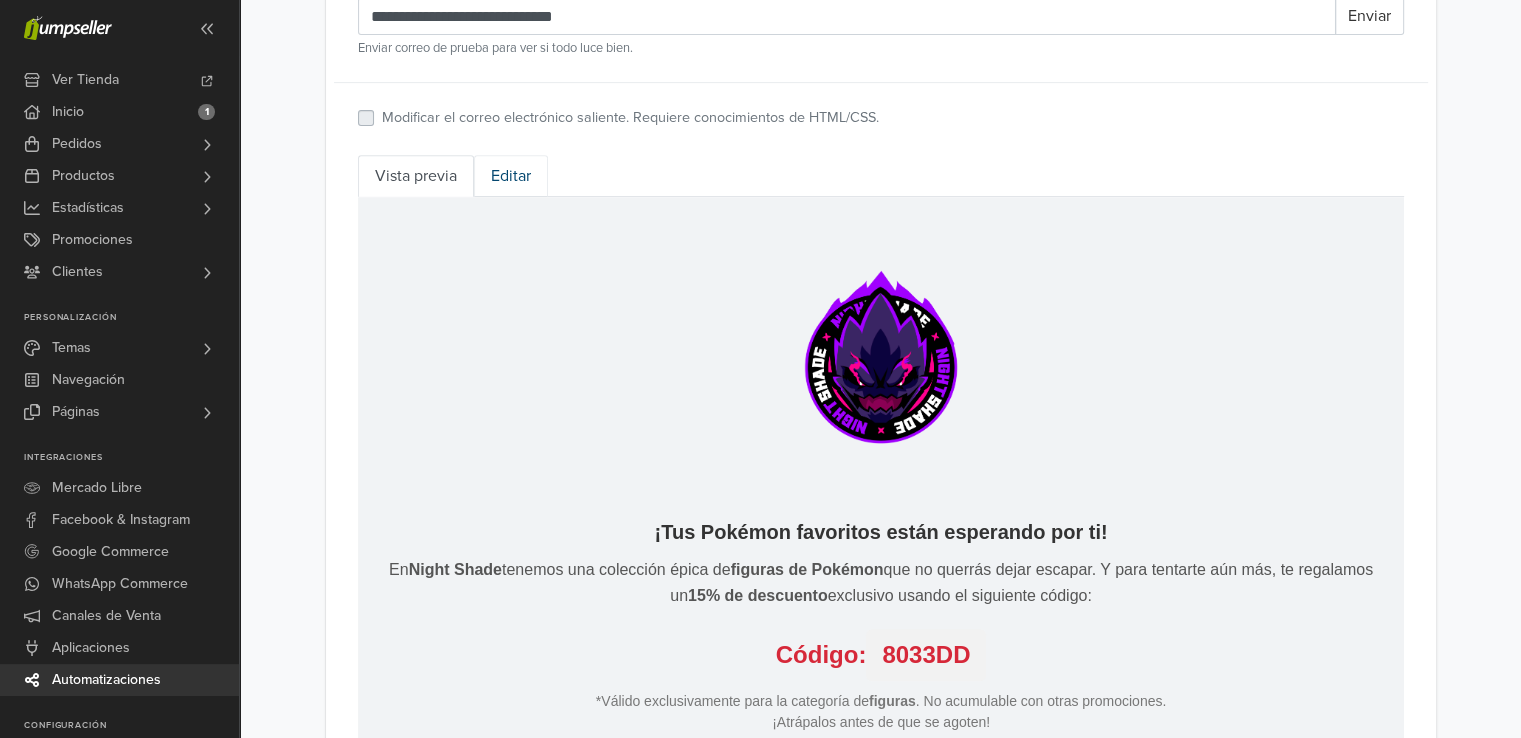 click on "Editar" at bounding box center [511, 176] 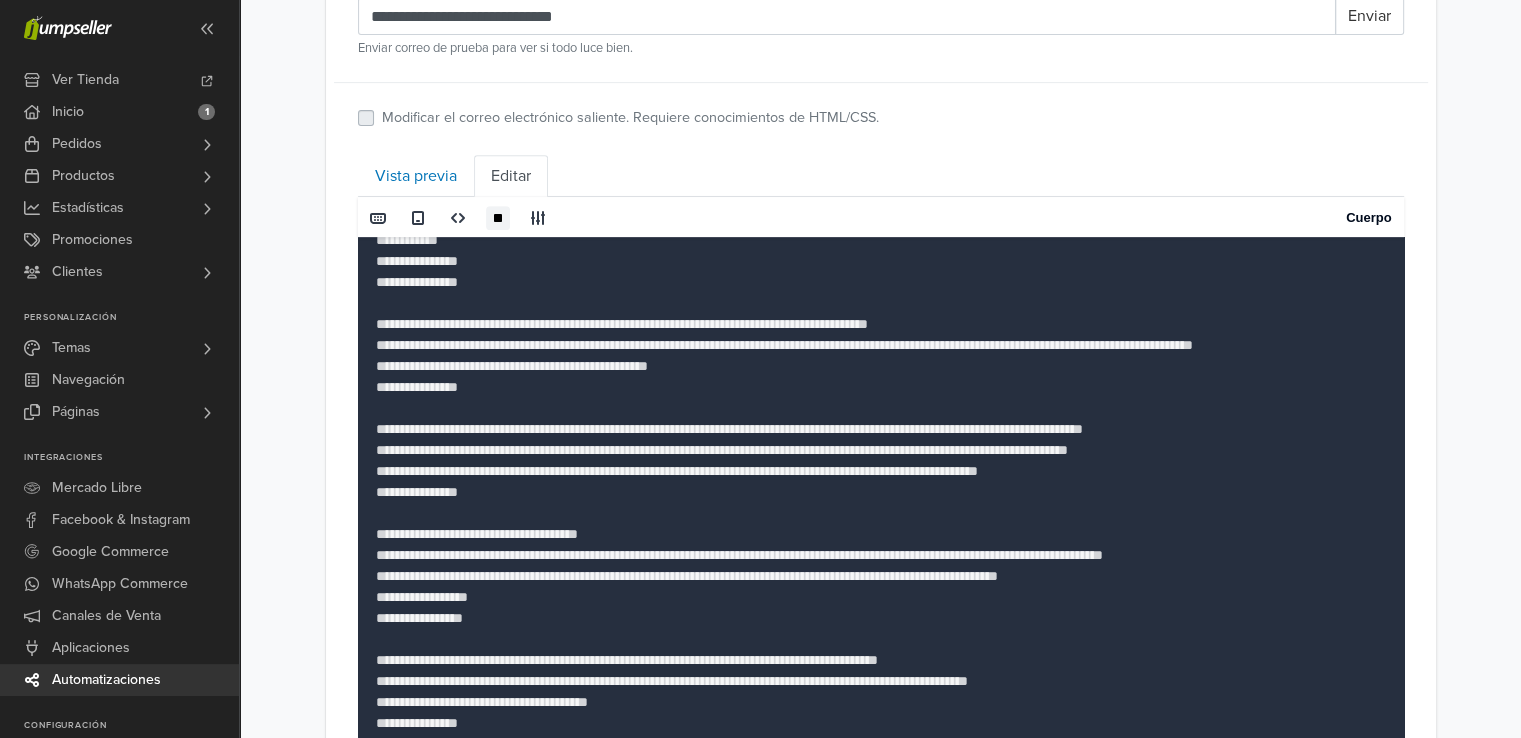 scroll, scrollTop: 731, scrollLeft: 0, axis: vertical 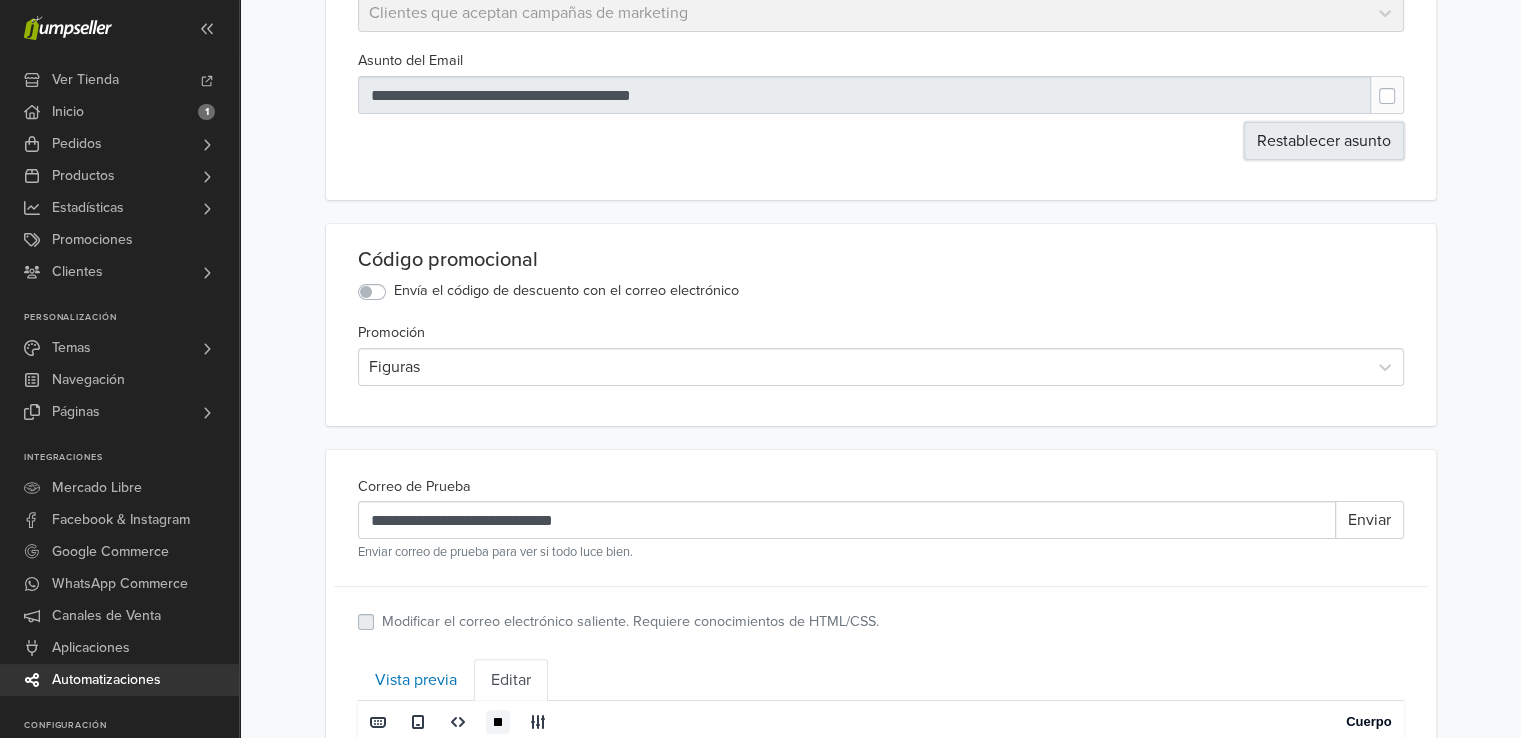 click on "Restablecer asunto" at bounding box center (1324, 141) 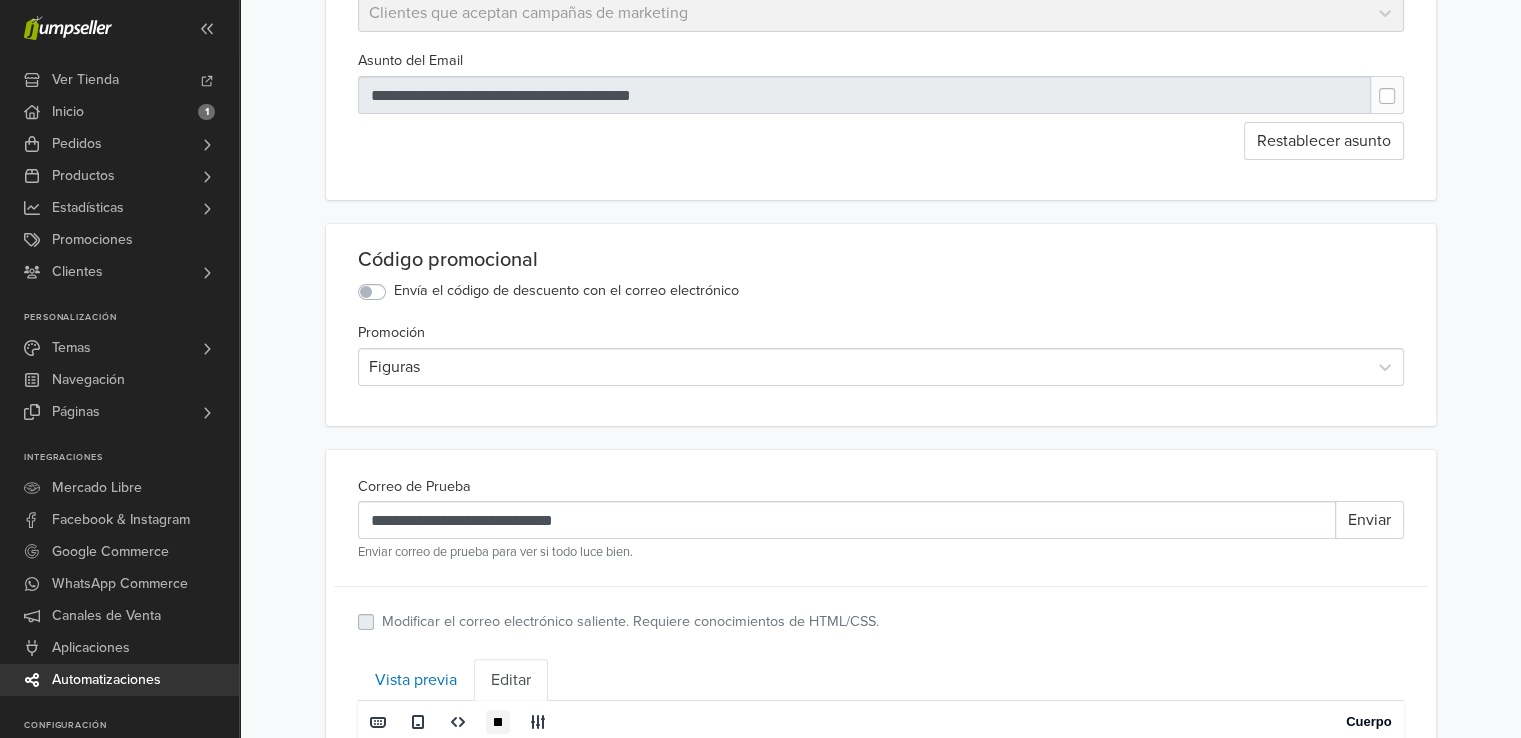 click at bounding box center [1403, 86] 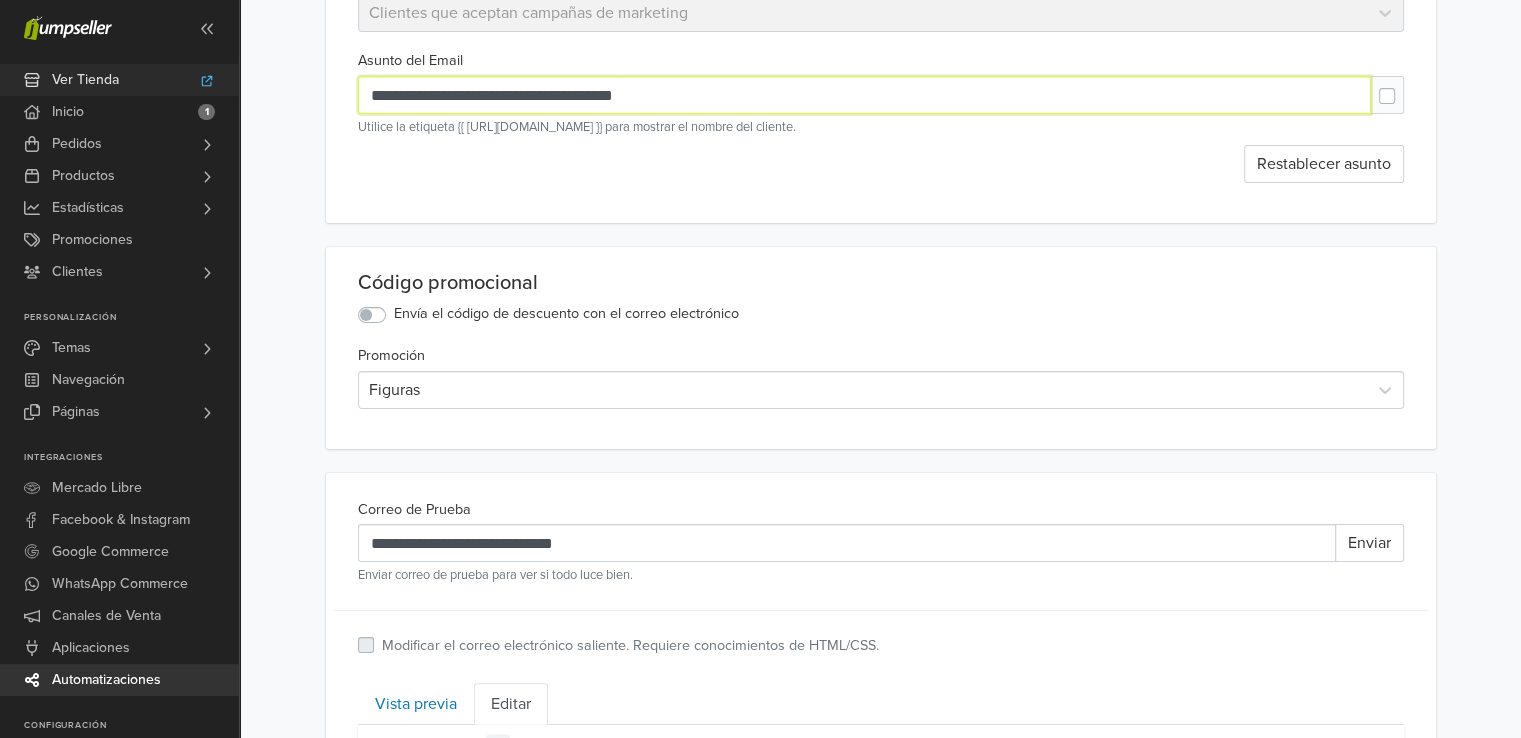 drag, startPoint x: 840, startPoint y: 92, endPoint x: 224, endPoint y: 81, distance: 616.0982 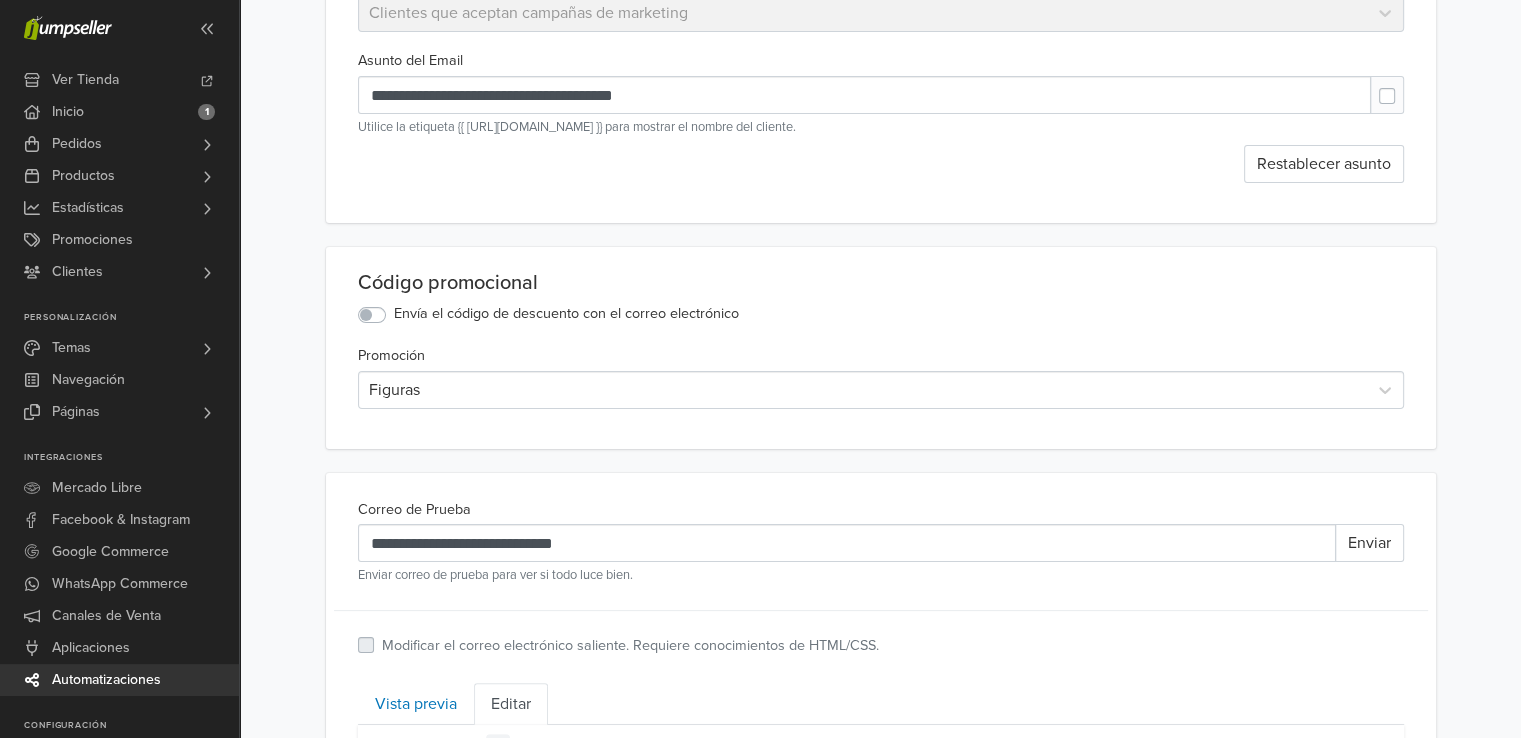 click on "Utilice la etiqueta {{ [URL][DOMAIN_NAME] }} para mostrar el nombre del cliente." at bounding box center [881, 127] 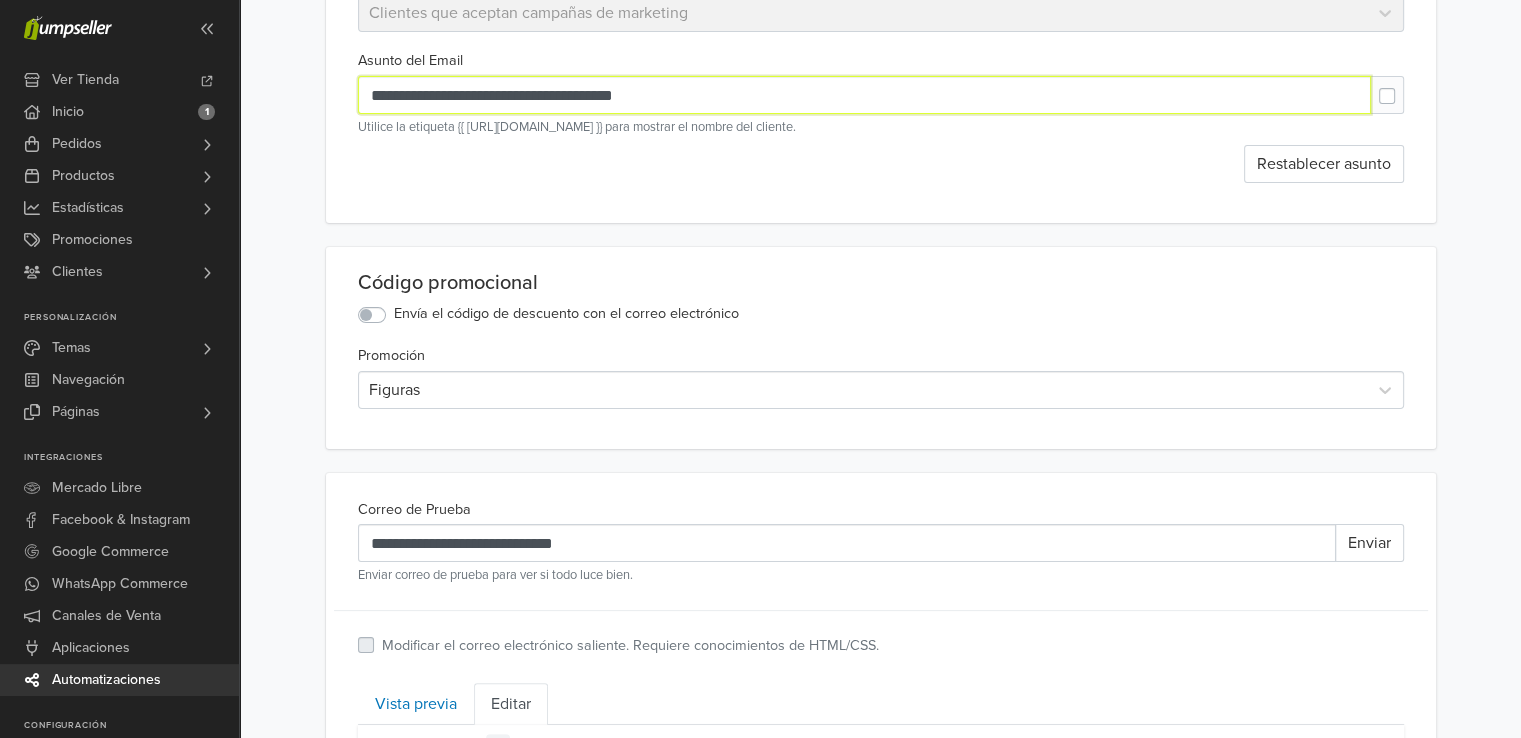 drag, startPoint x: 556, startPoint y: 98, endPoint x: 308, endPoint y: 97, distance: 248.00201 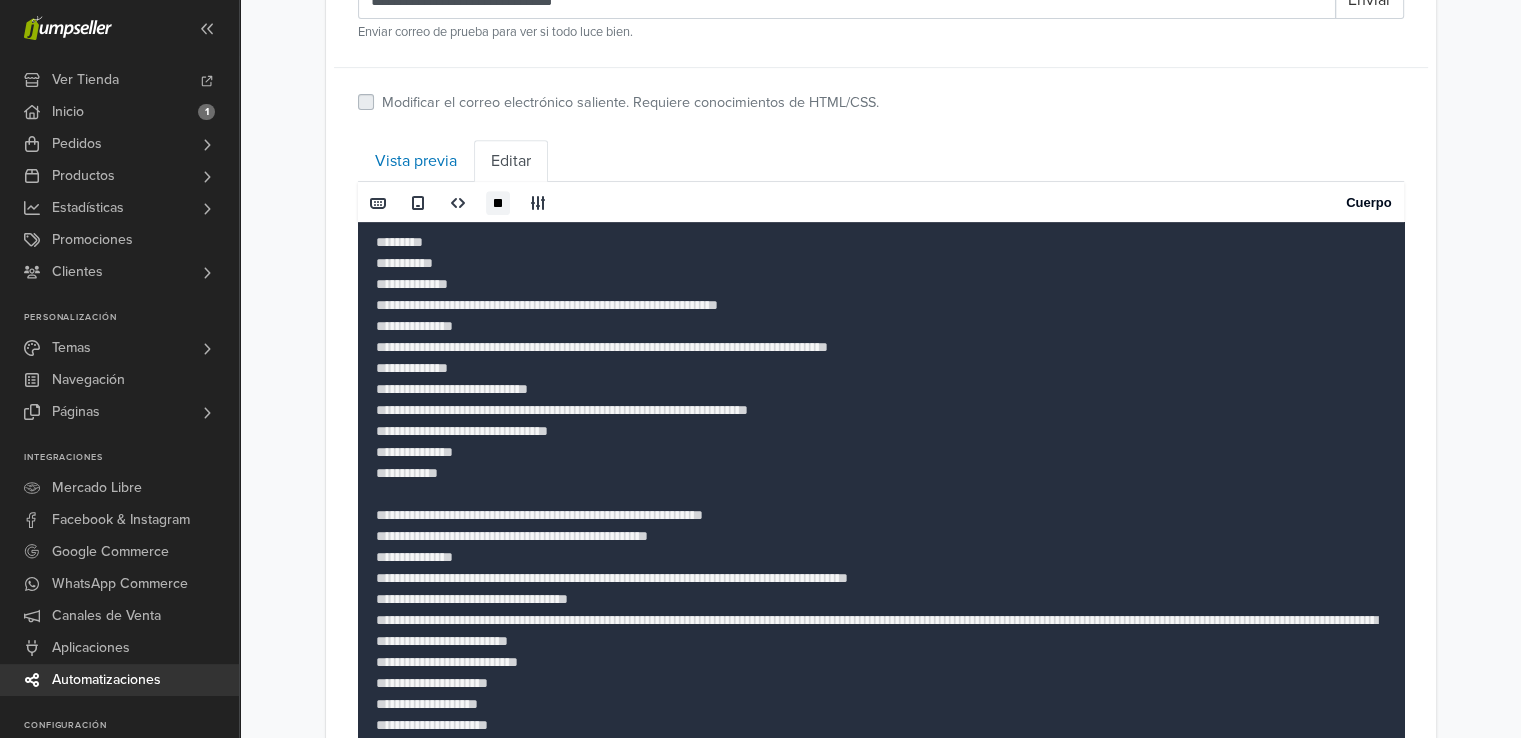scroll, scrollTop: 896, scrollLeft: 0, axis: vertical 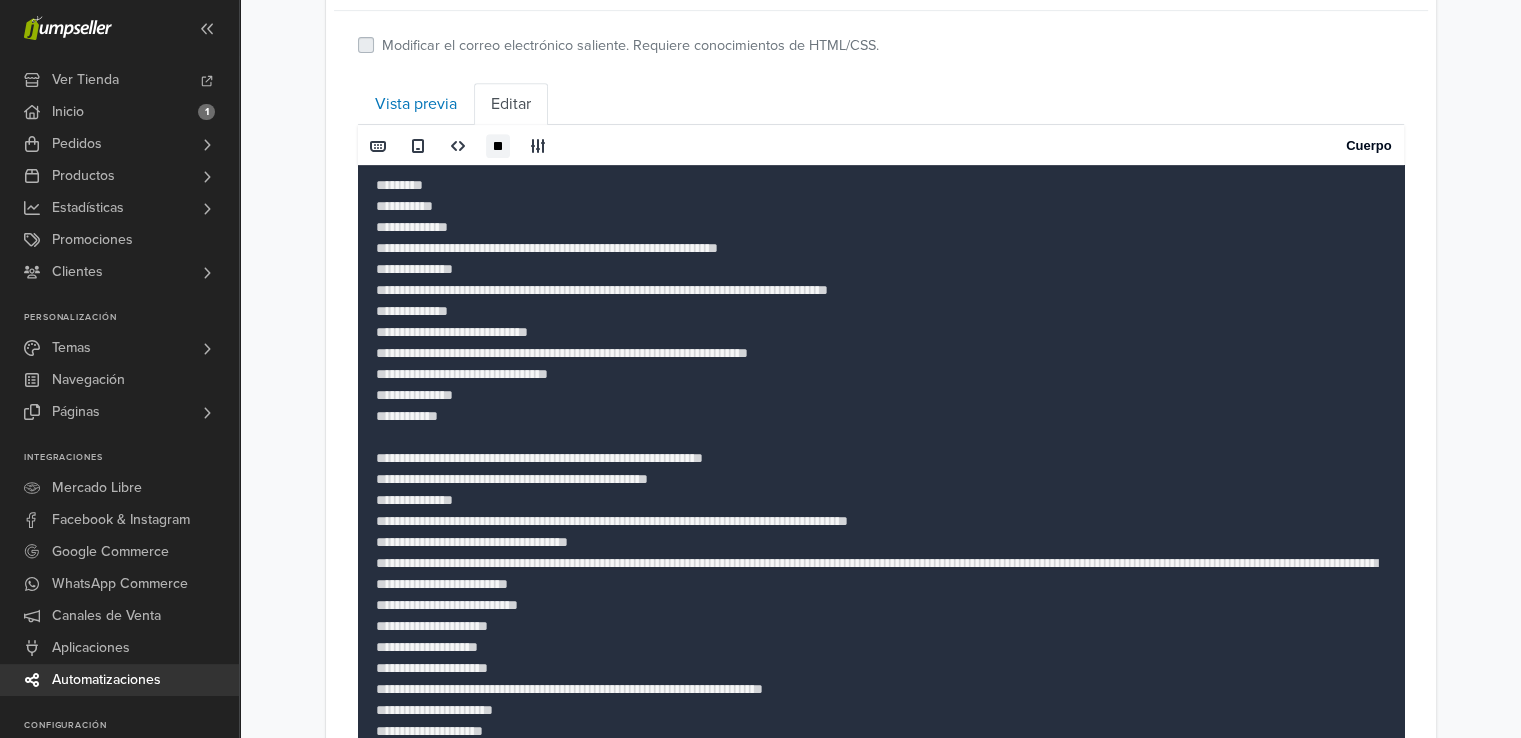 type on "**********" 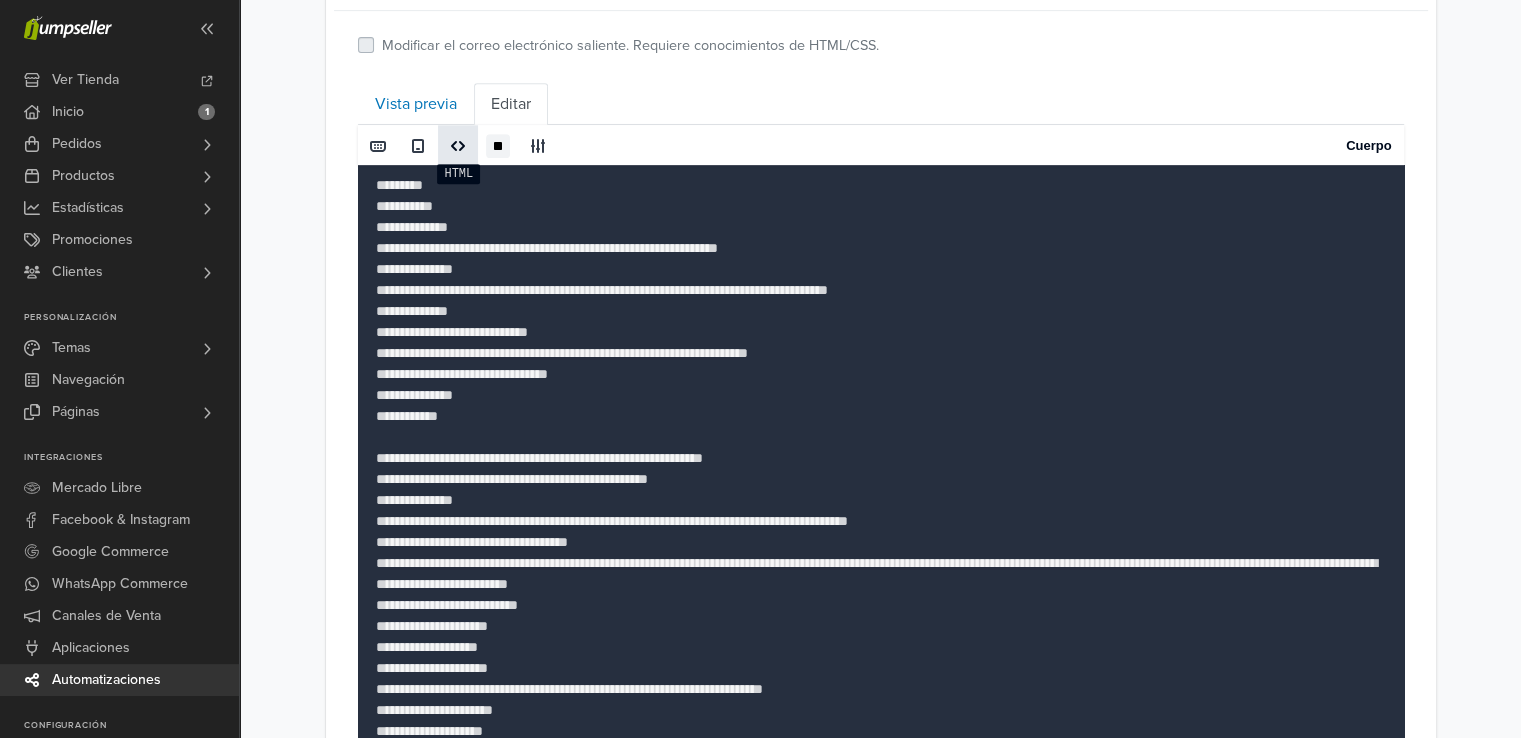 click at bounding box center [458, 146] 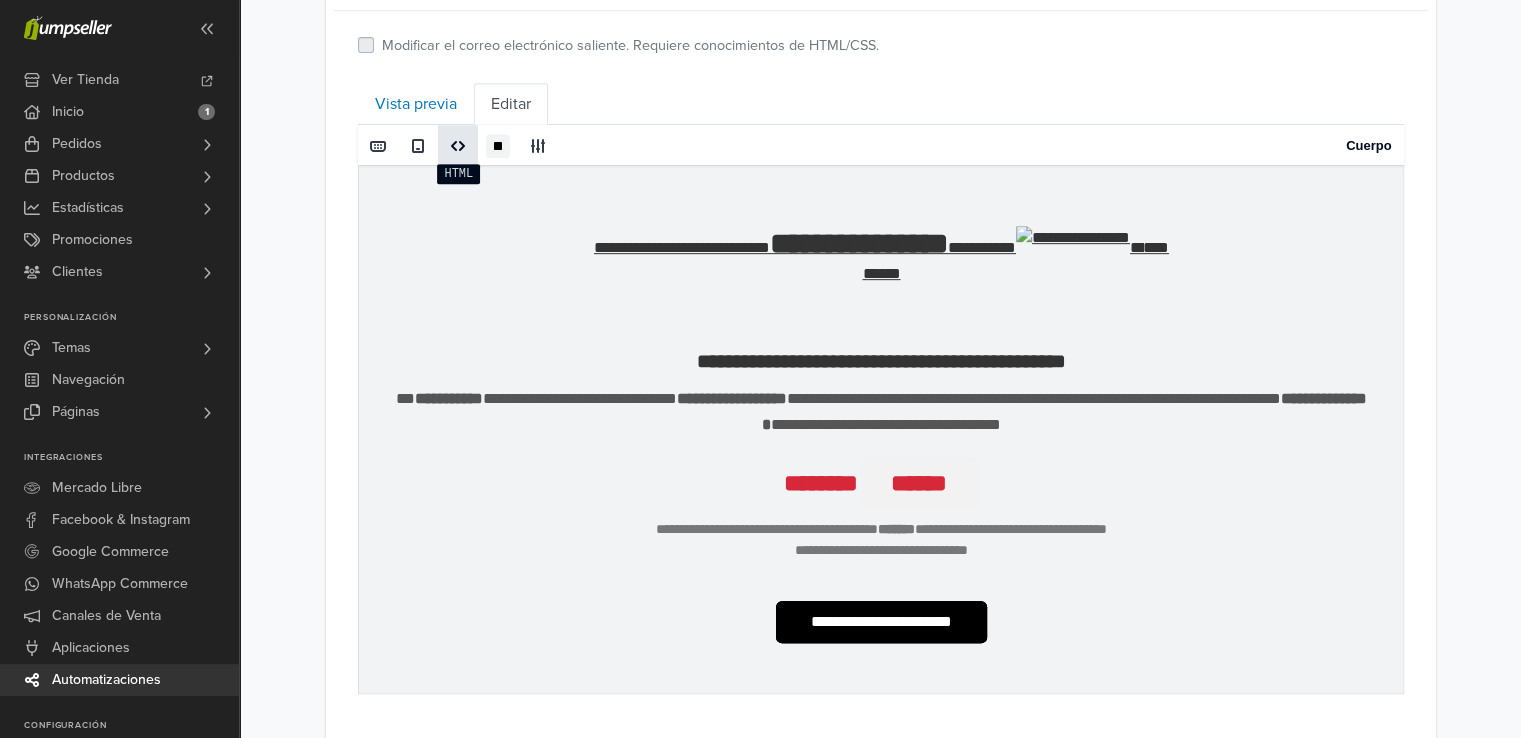 click at bounding box center (458, 146) 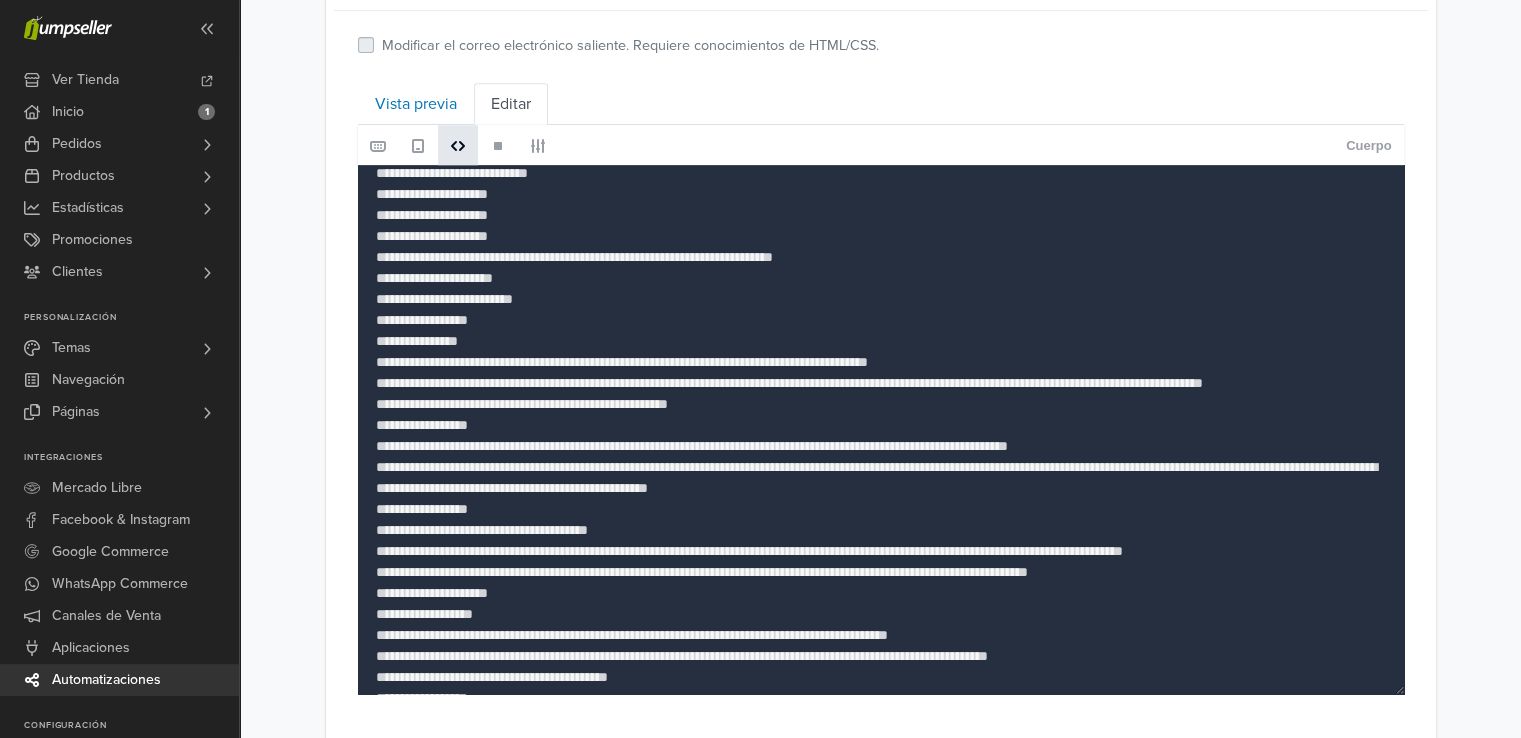 scroll, scrollTop: 656, scrollLeft: 0, axis: vertical 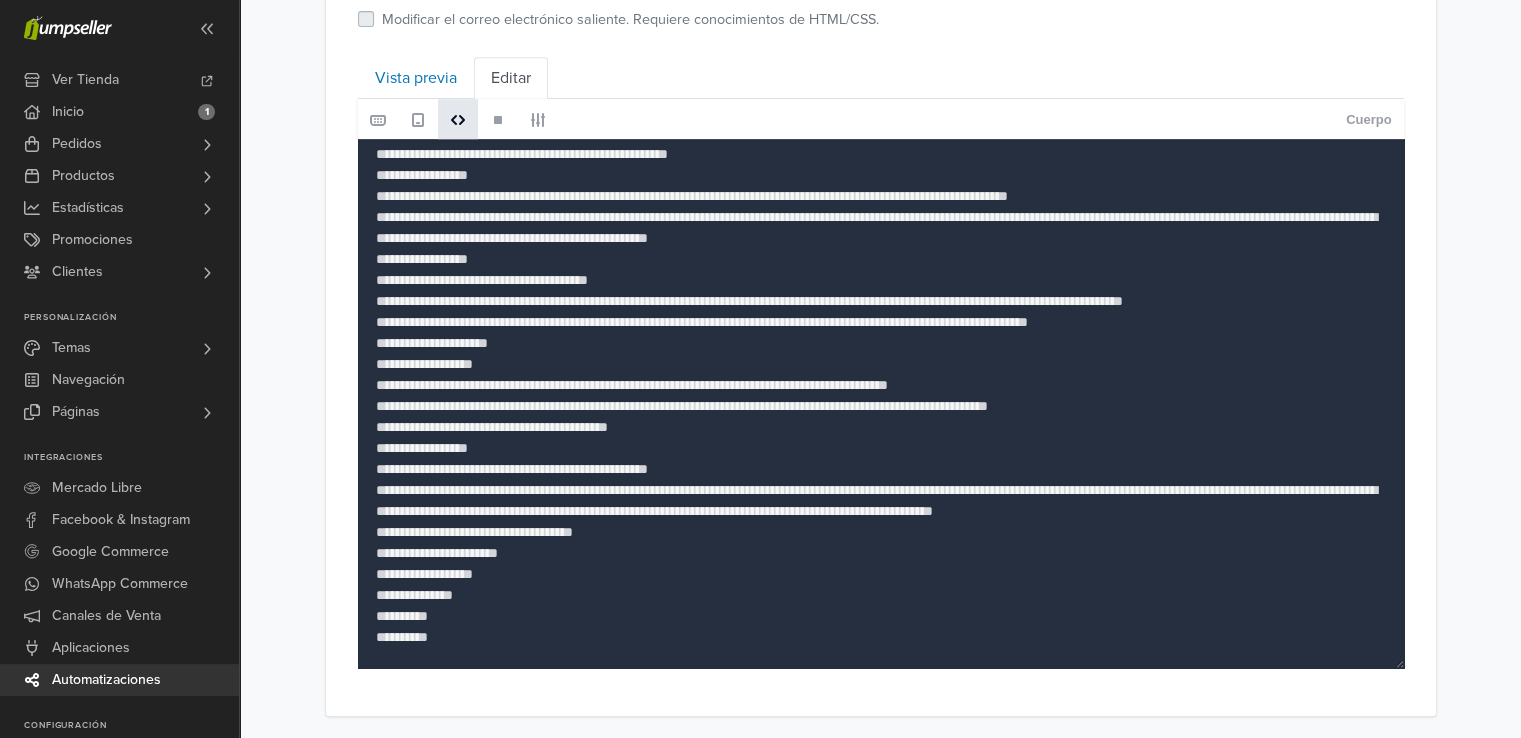 drag, startPoint x: 372, startPoint y: 178, endPoint x: 681, endPoint y: 610, distance: 531.13556 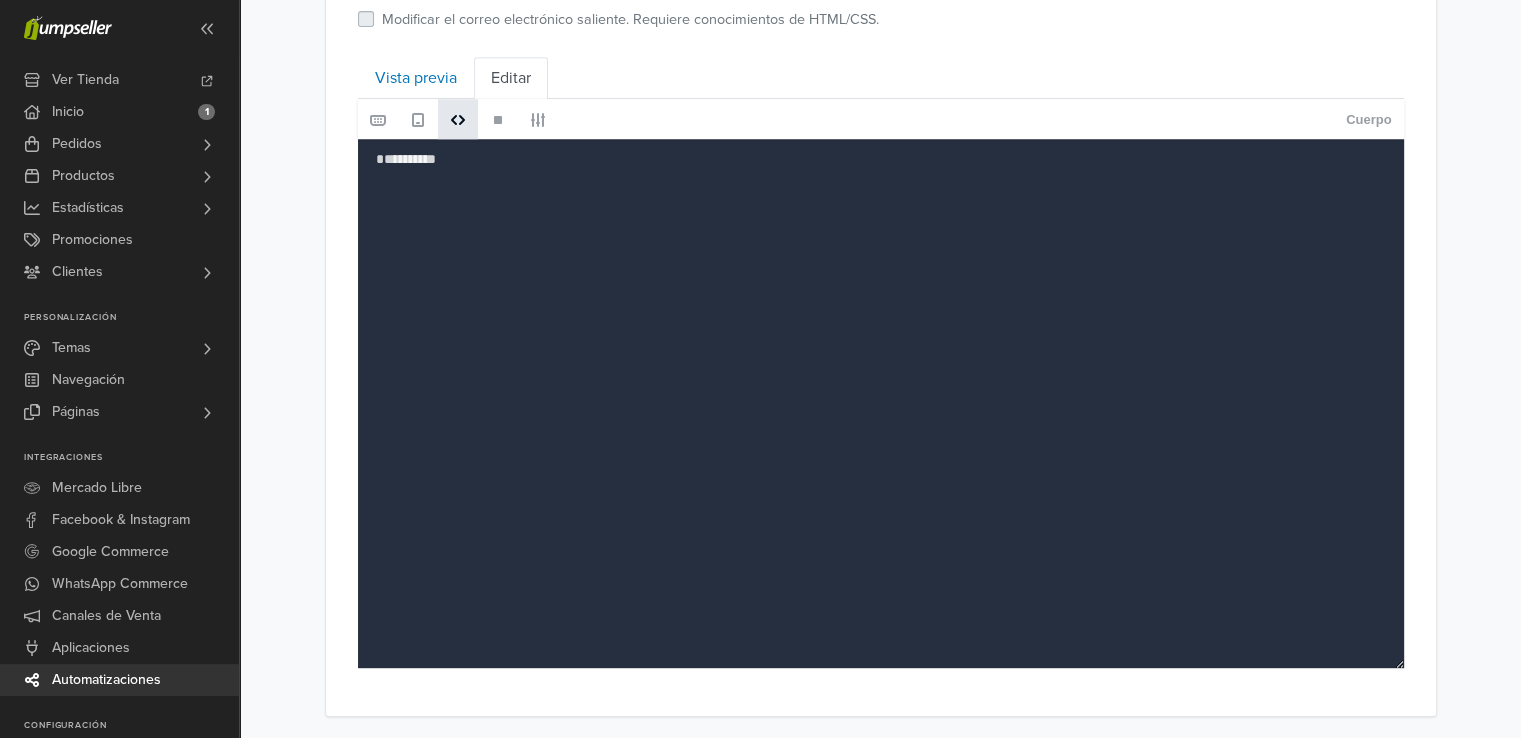 scroll, scrollTop: 0, scrollLeft: 0, axis: both 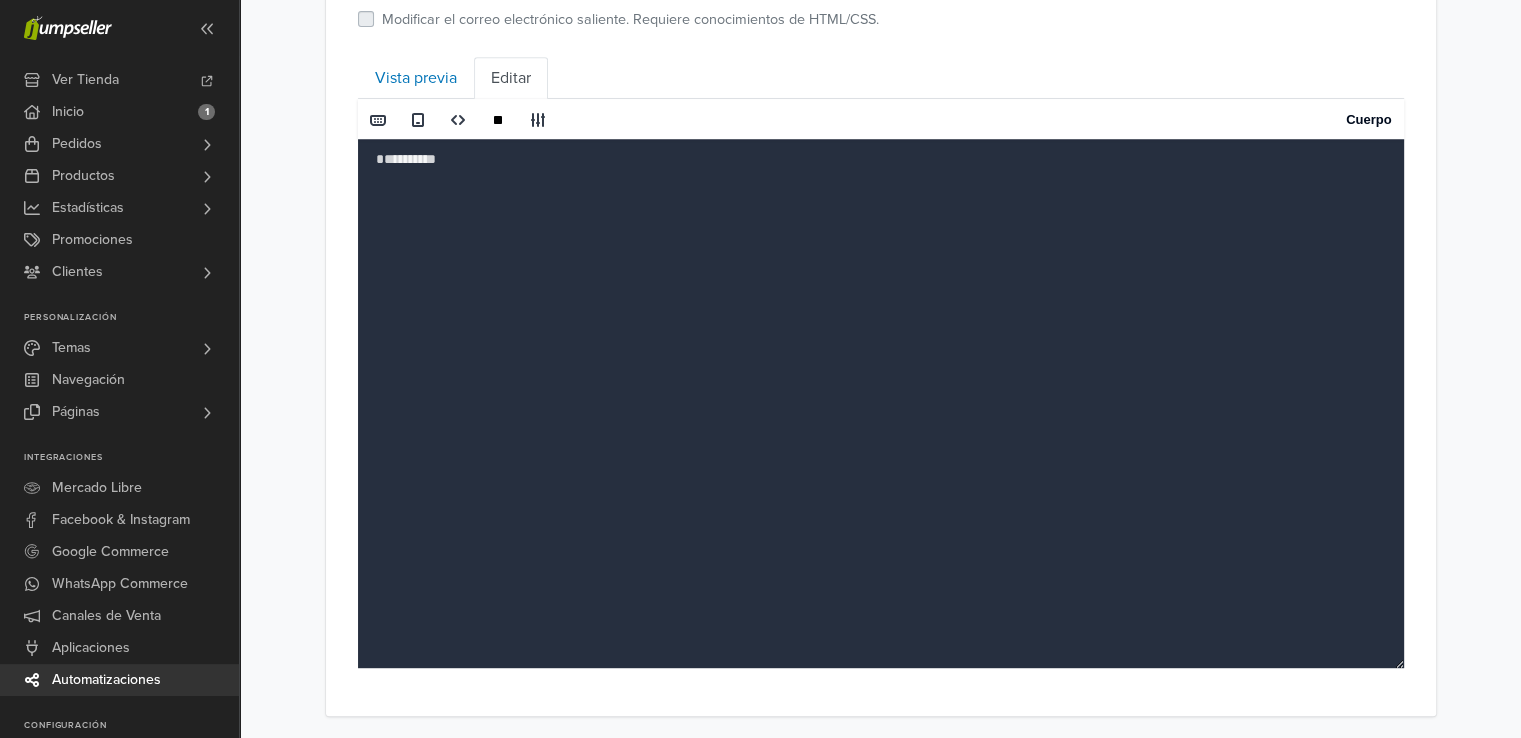 drag, startPoint x: 552, startPoint y: 285, endPoint x: 329, endPoint y: 174, distance: 249.09837 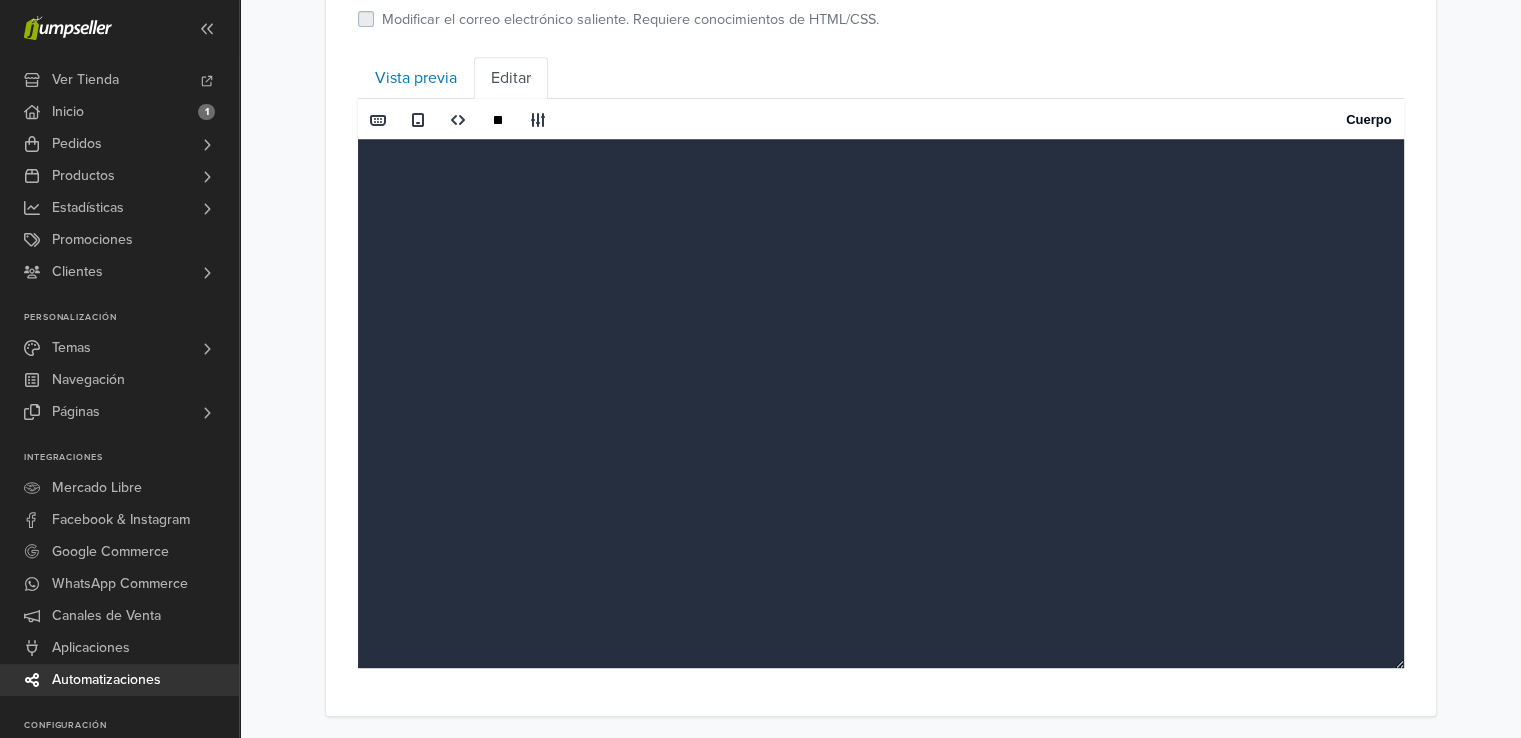 paste on "**********" 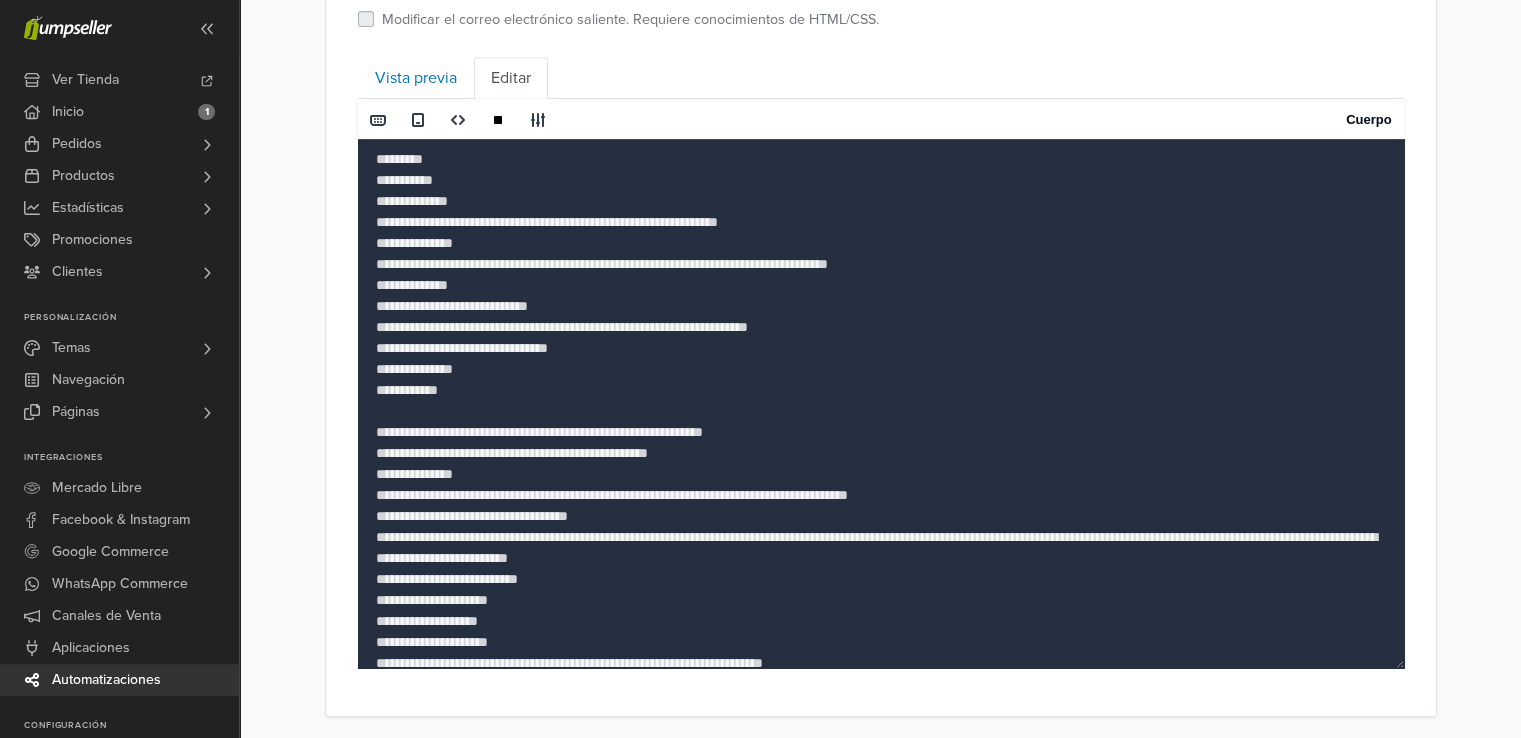 scroll, scrollTop: 885, scrollLeft: 0, axis: vertical 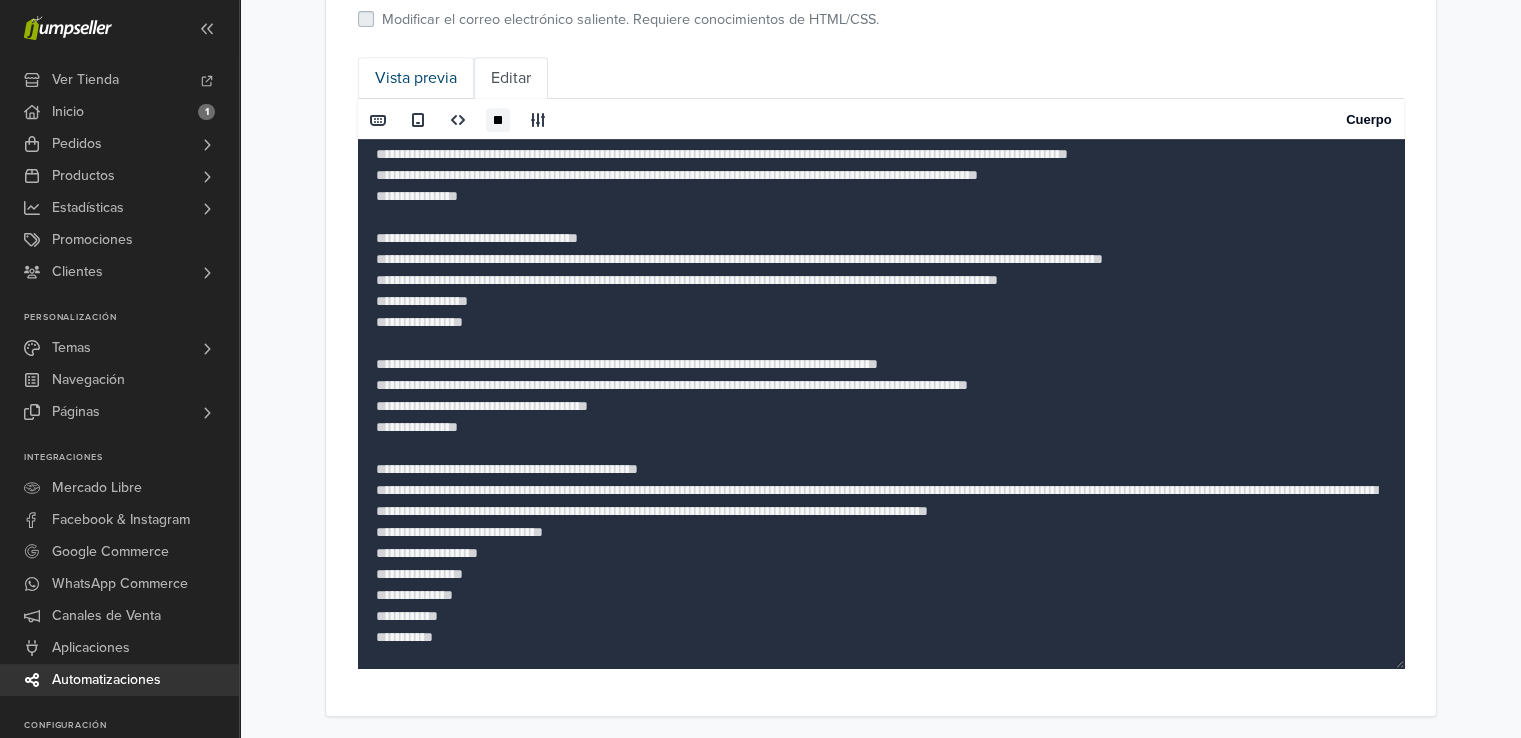 type on "**********" 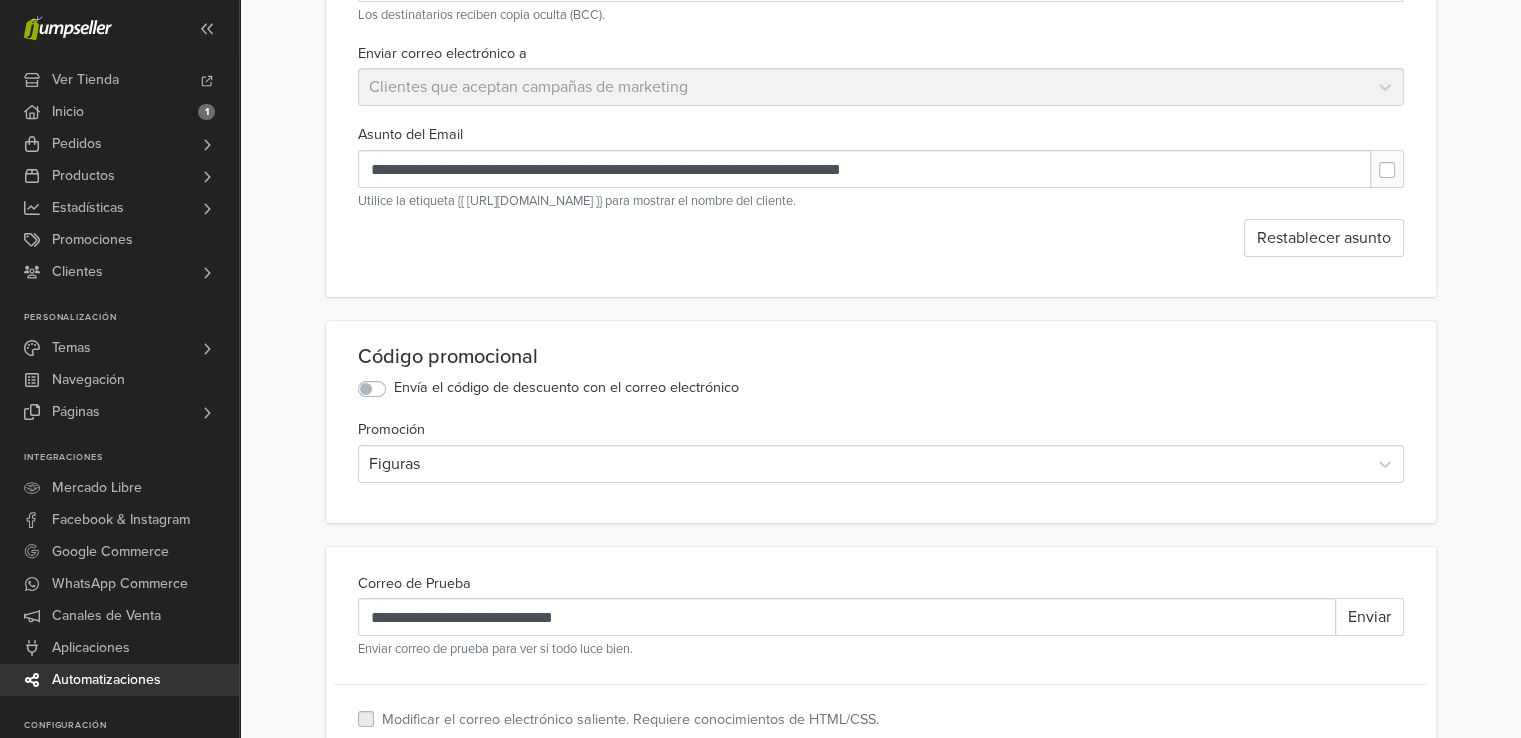 scroll, scrollTop: 0, scrollLeft: 0, axis: both 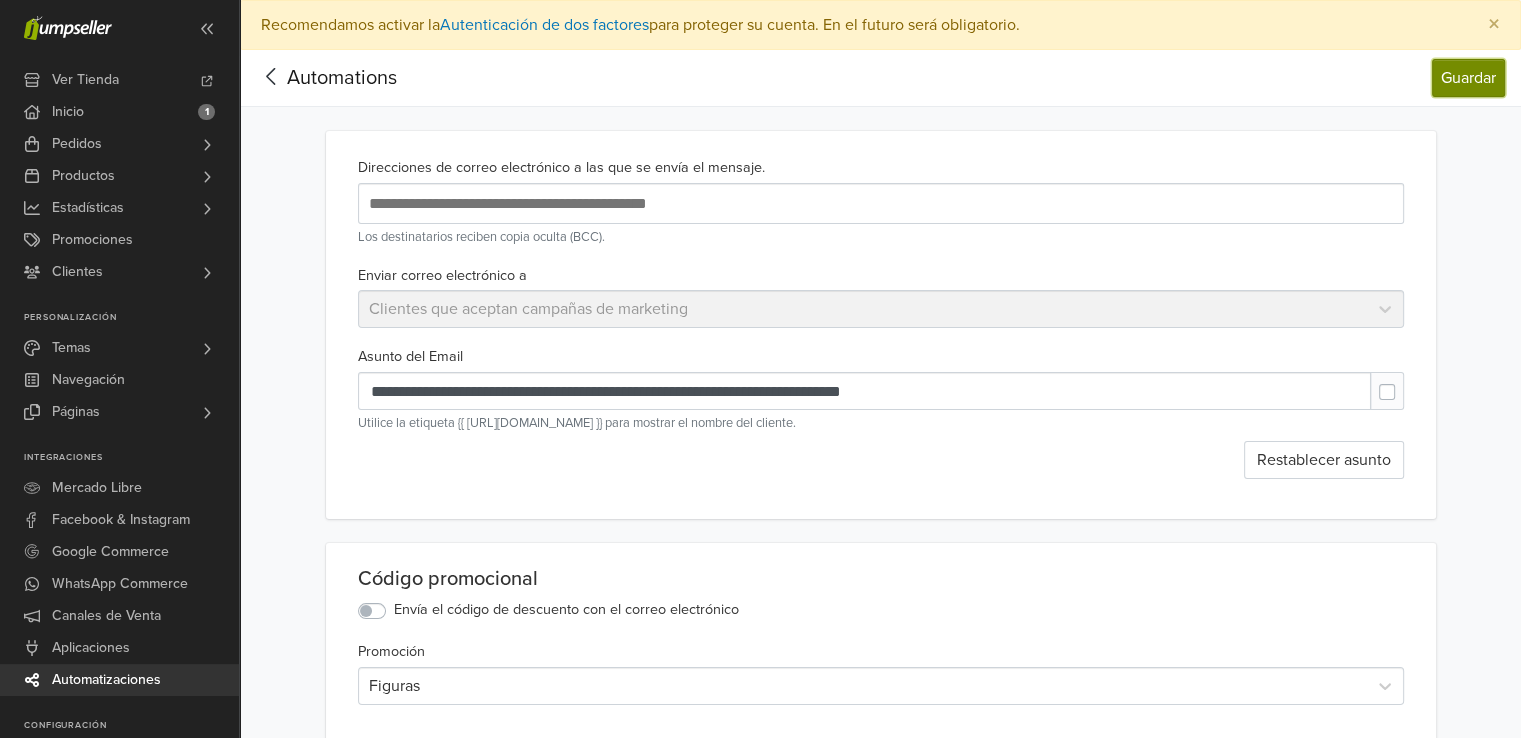 click on "Guardar" at bounding box center (1468, 78) 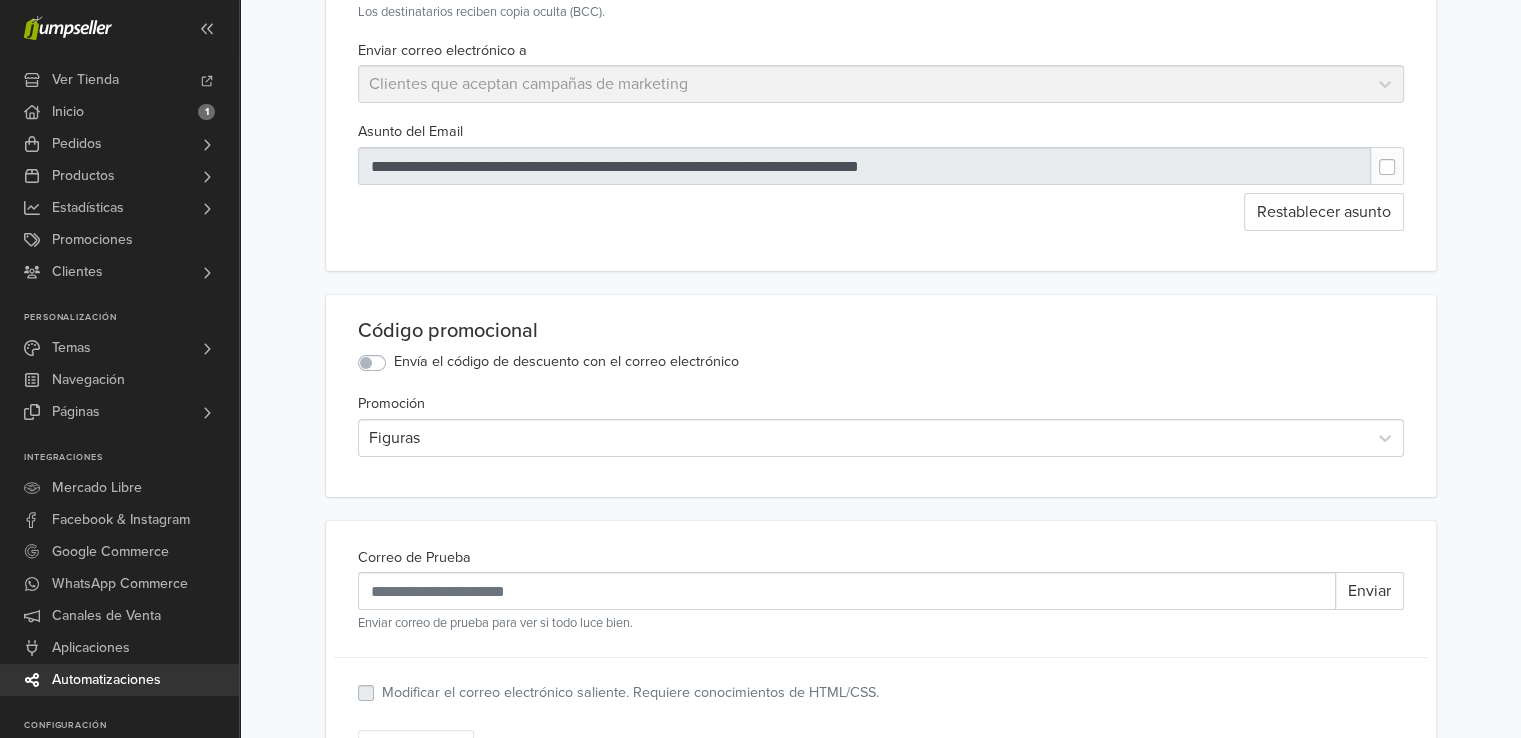 scroll, scrollTop: 487, scrollLeft: 0, axis: vertical 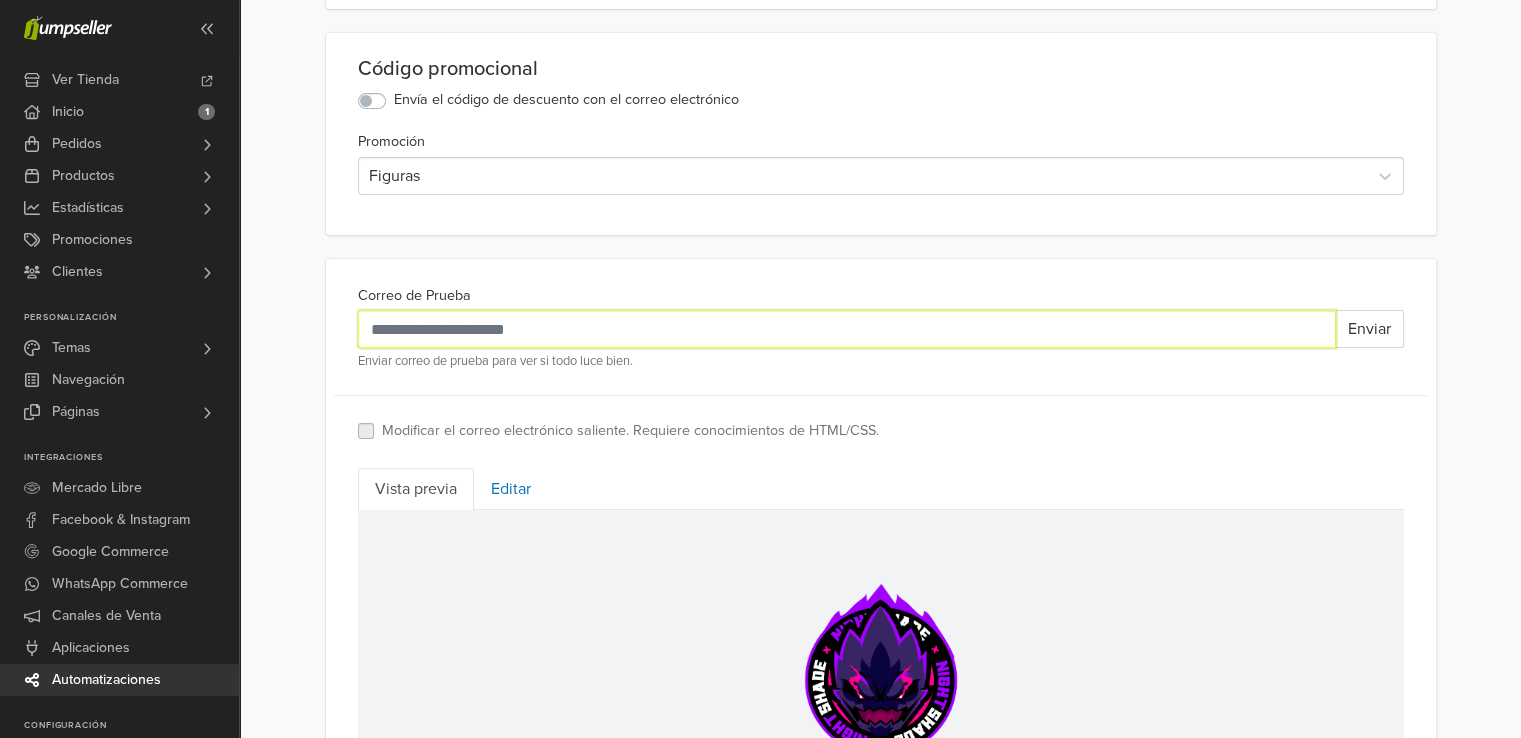 click on "Correo de Prueba" at bounding box center (847, 329) 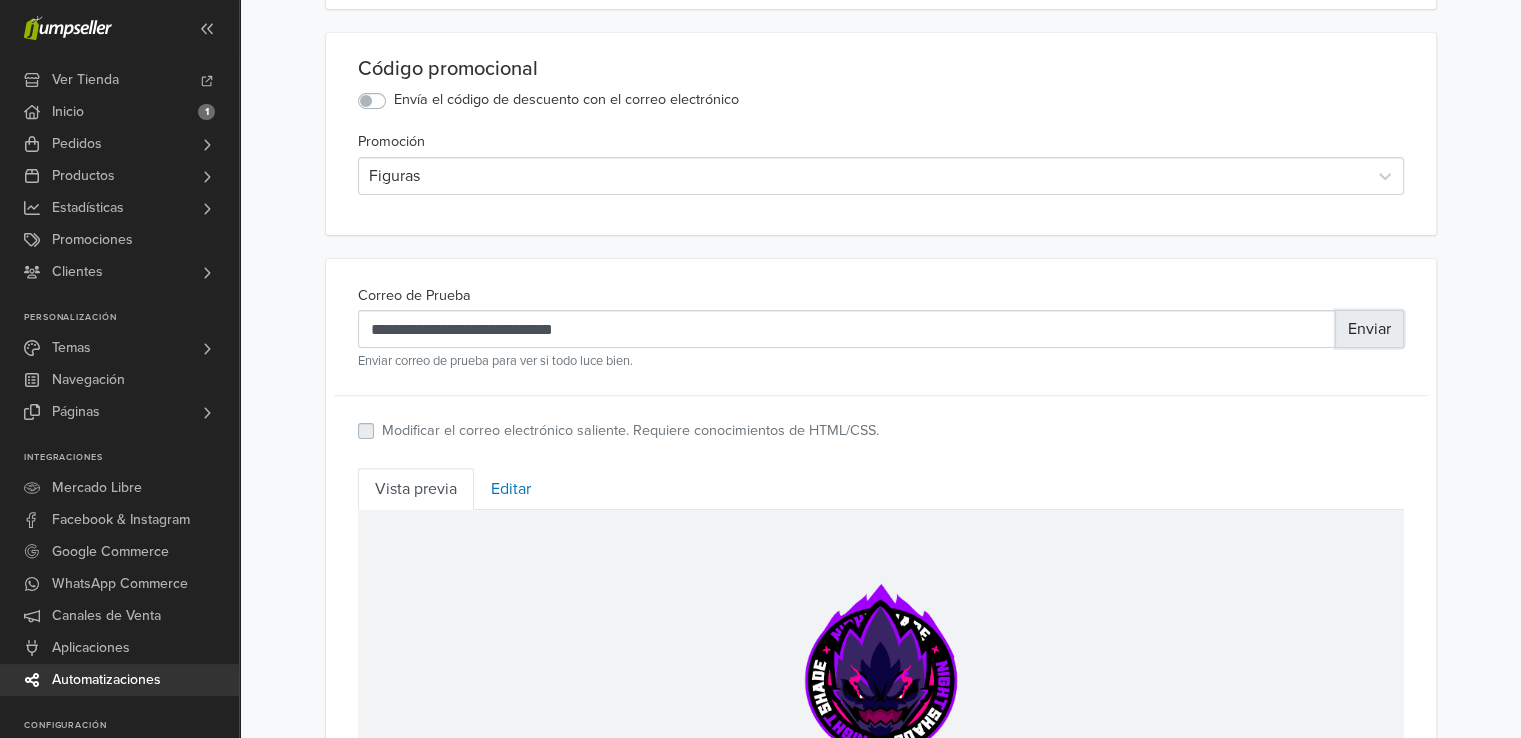 click on "Enviar" at bounding box center (1369, 329) 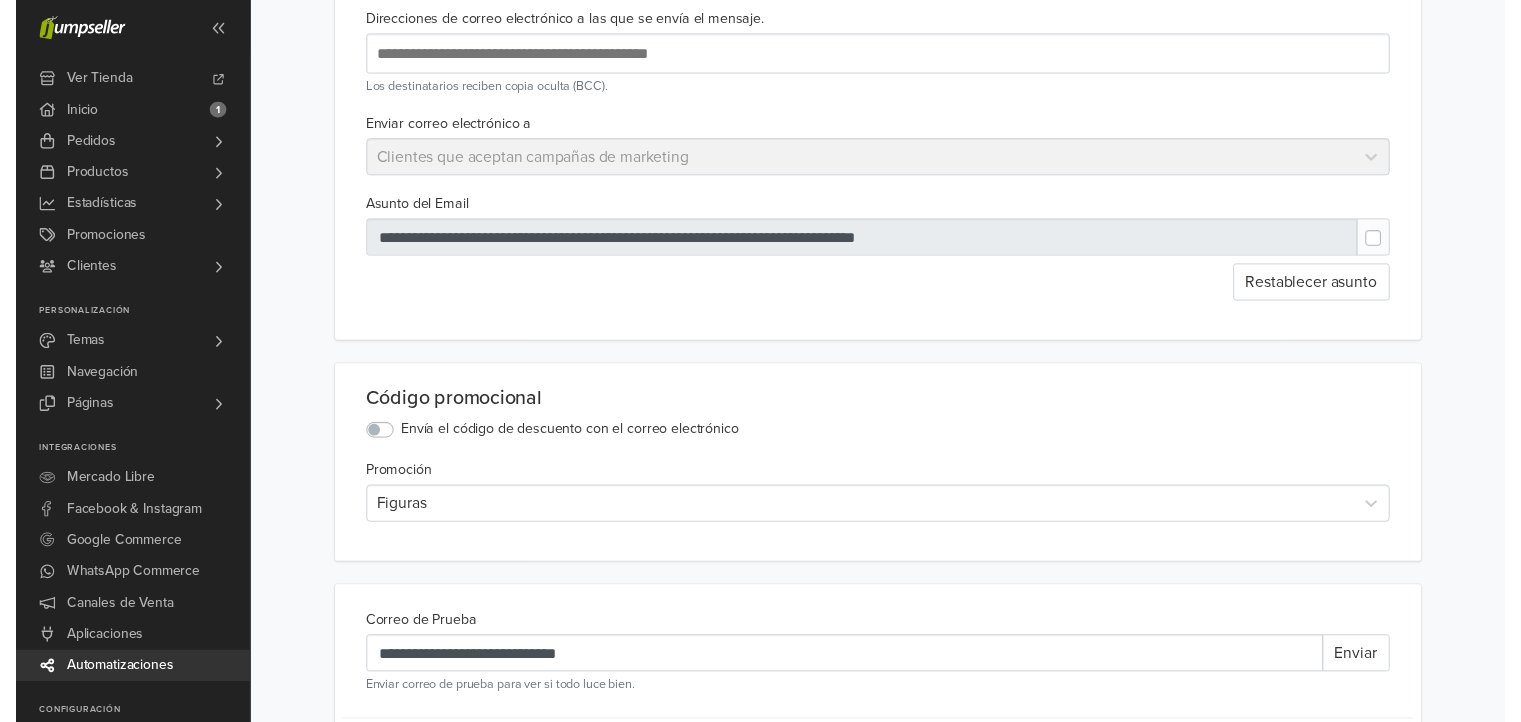 scroll, scrollTop: 0, scrollLeft: 0, axis: both 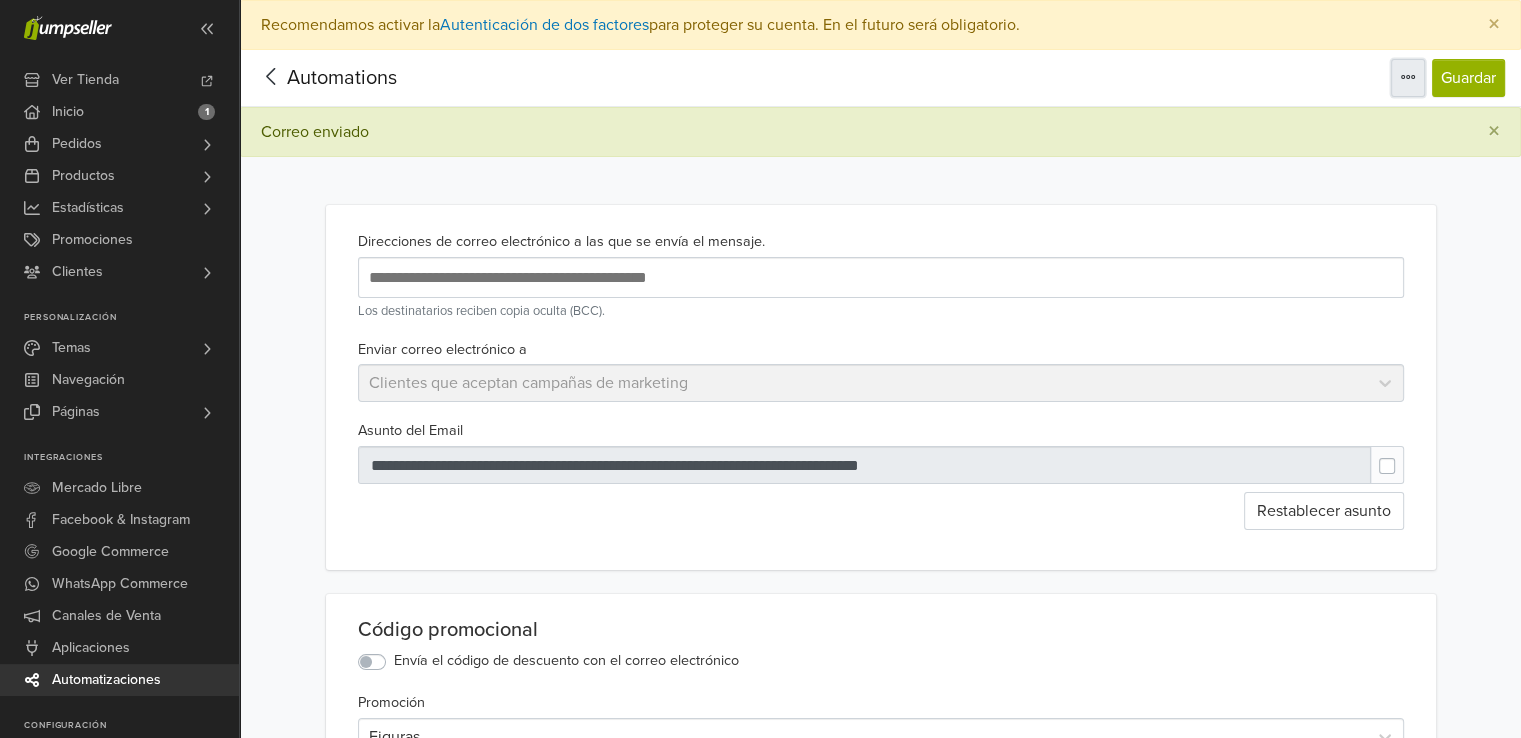click at bounding box center (1408, 78) 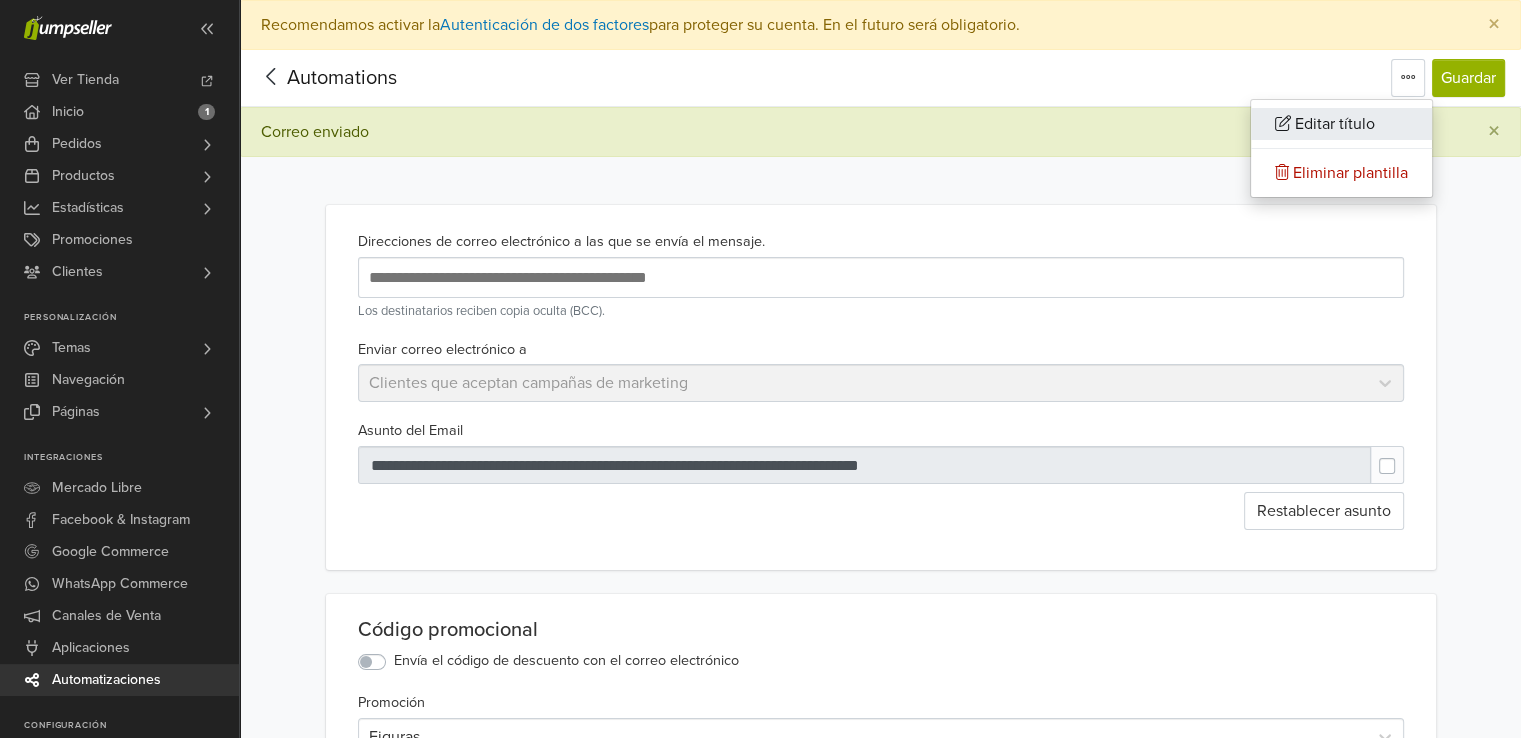 click on "Editar título" at bounding box center [1335, 124] 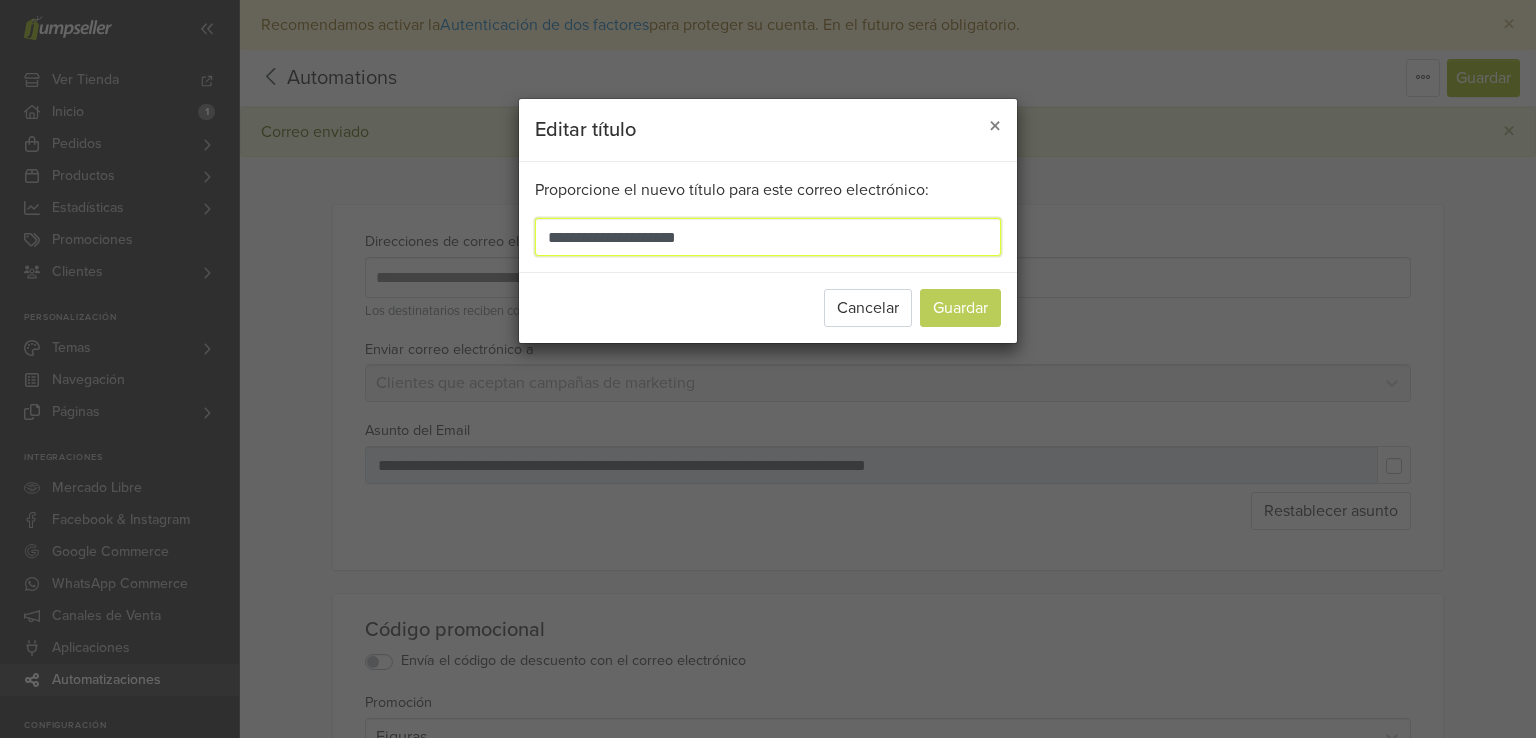 click on "**********" at bounding box center (768, 237) 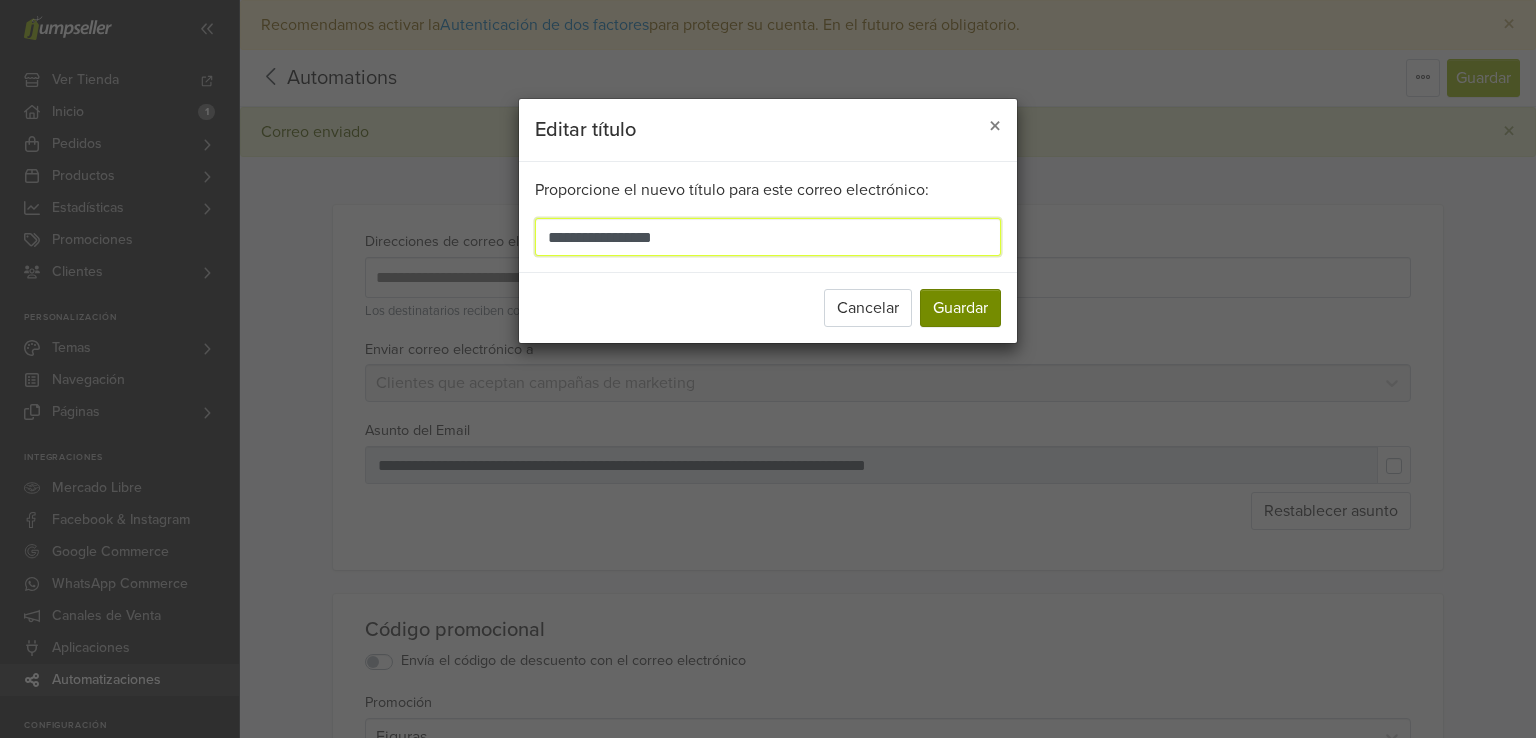 type on "**********" 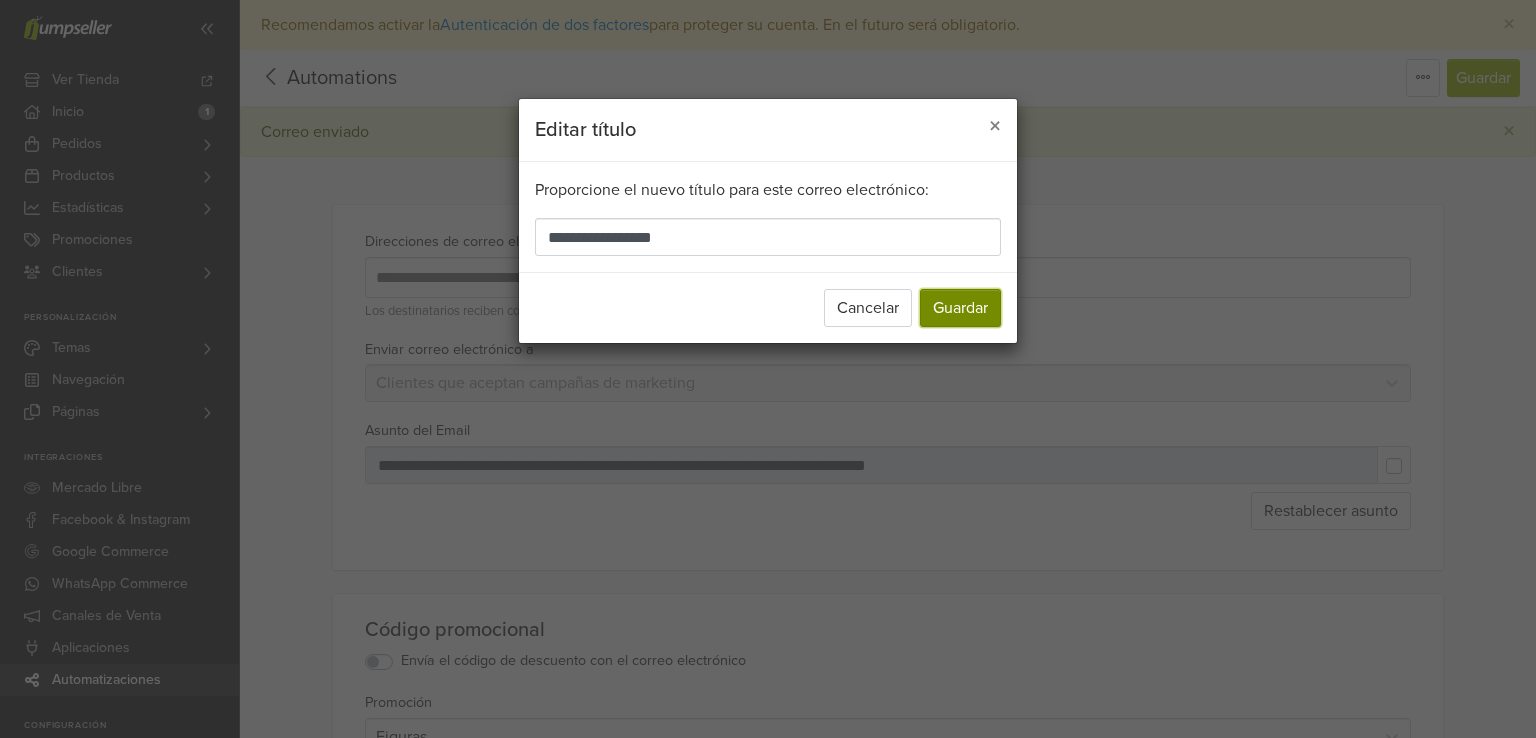 click on "Guardar" at bounding box center (960, 308) 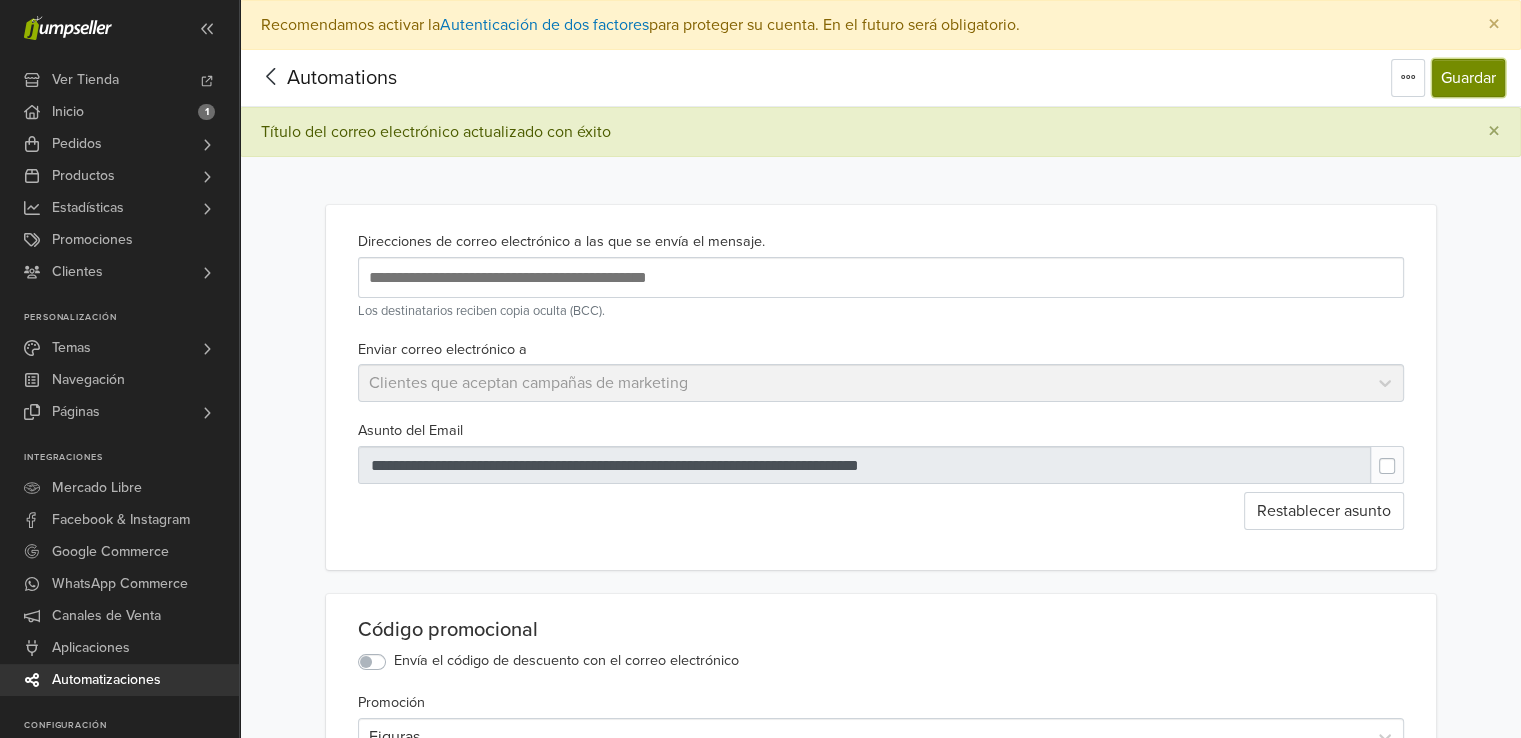 click on "Guardar" at bounding box center (1468, 78) 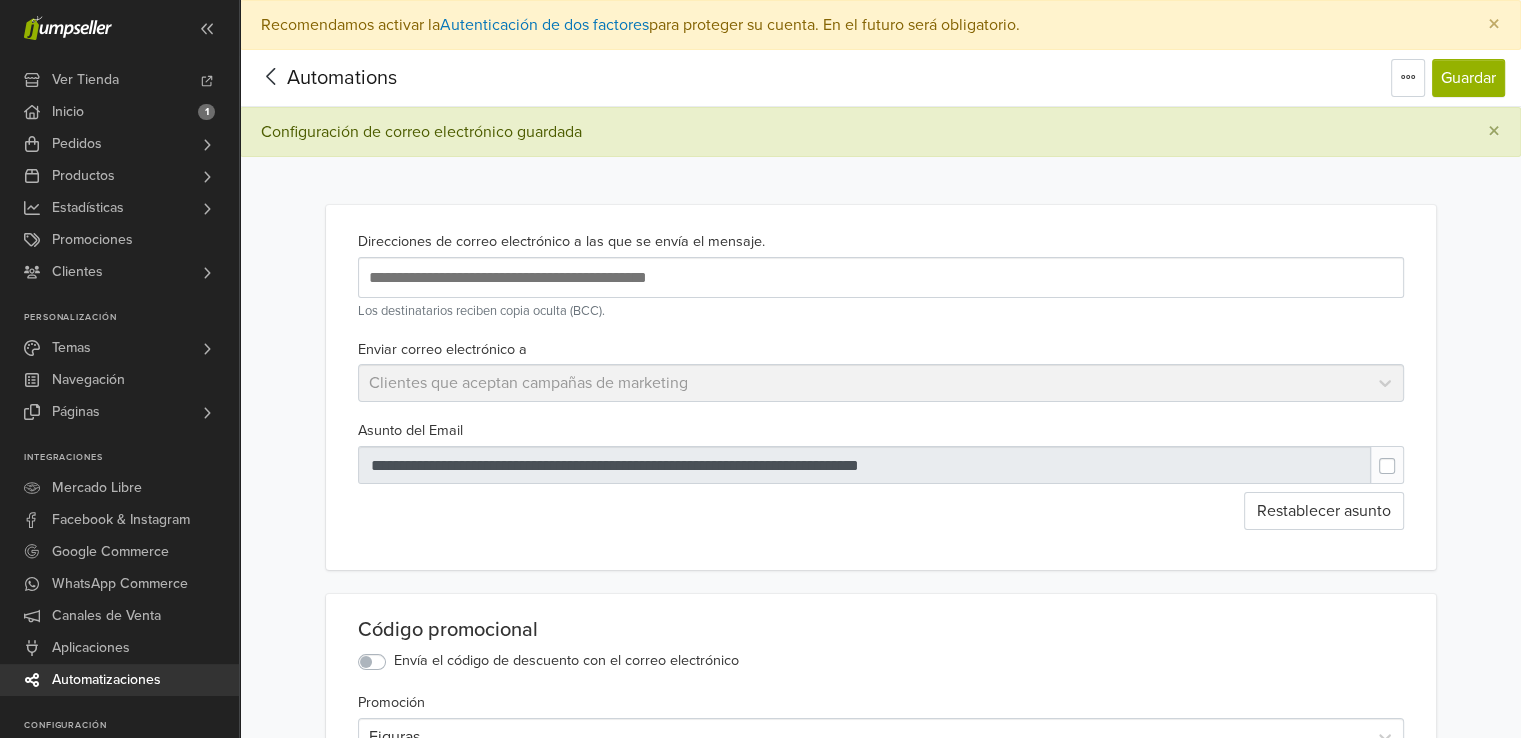 click 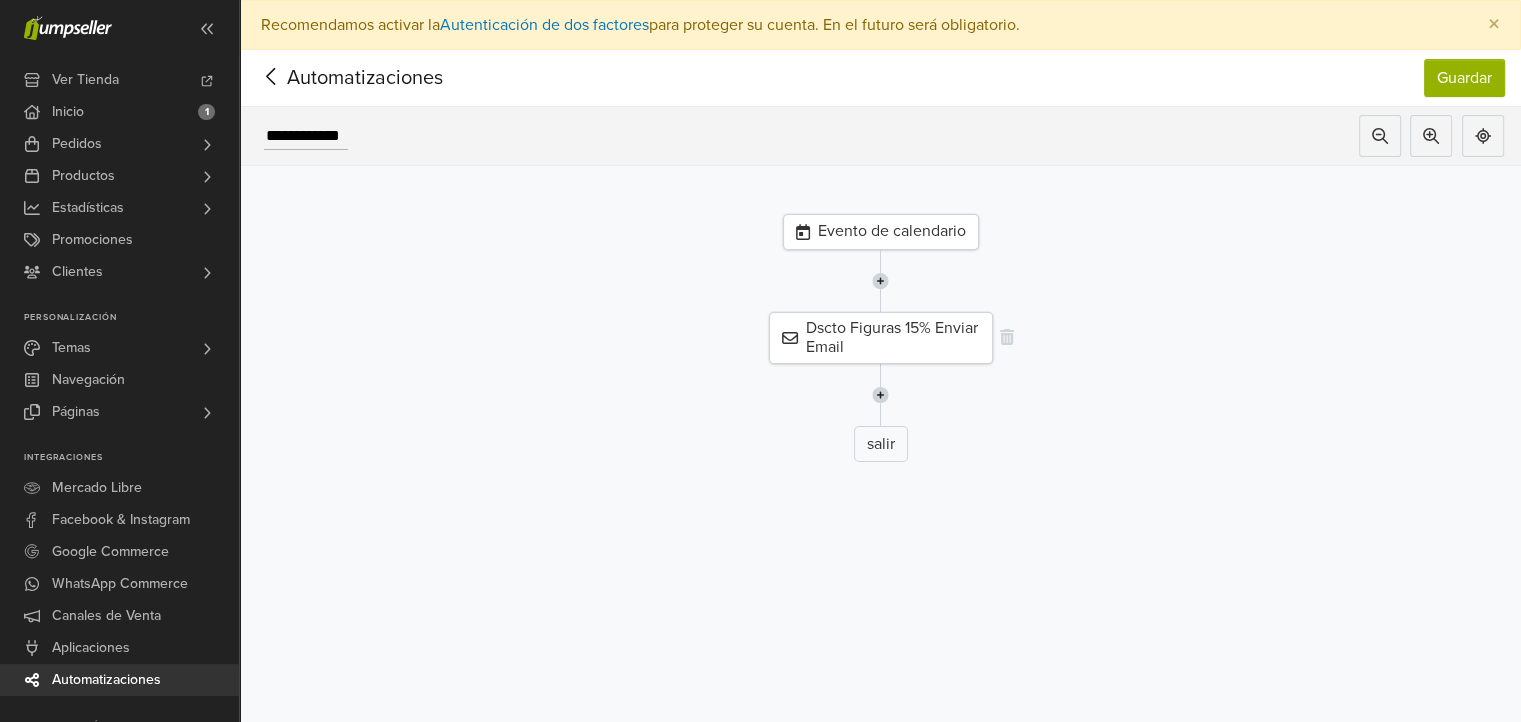 click on "Dscto Figuras 15% Enviar Email" at bounding box center [881, 338] 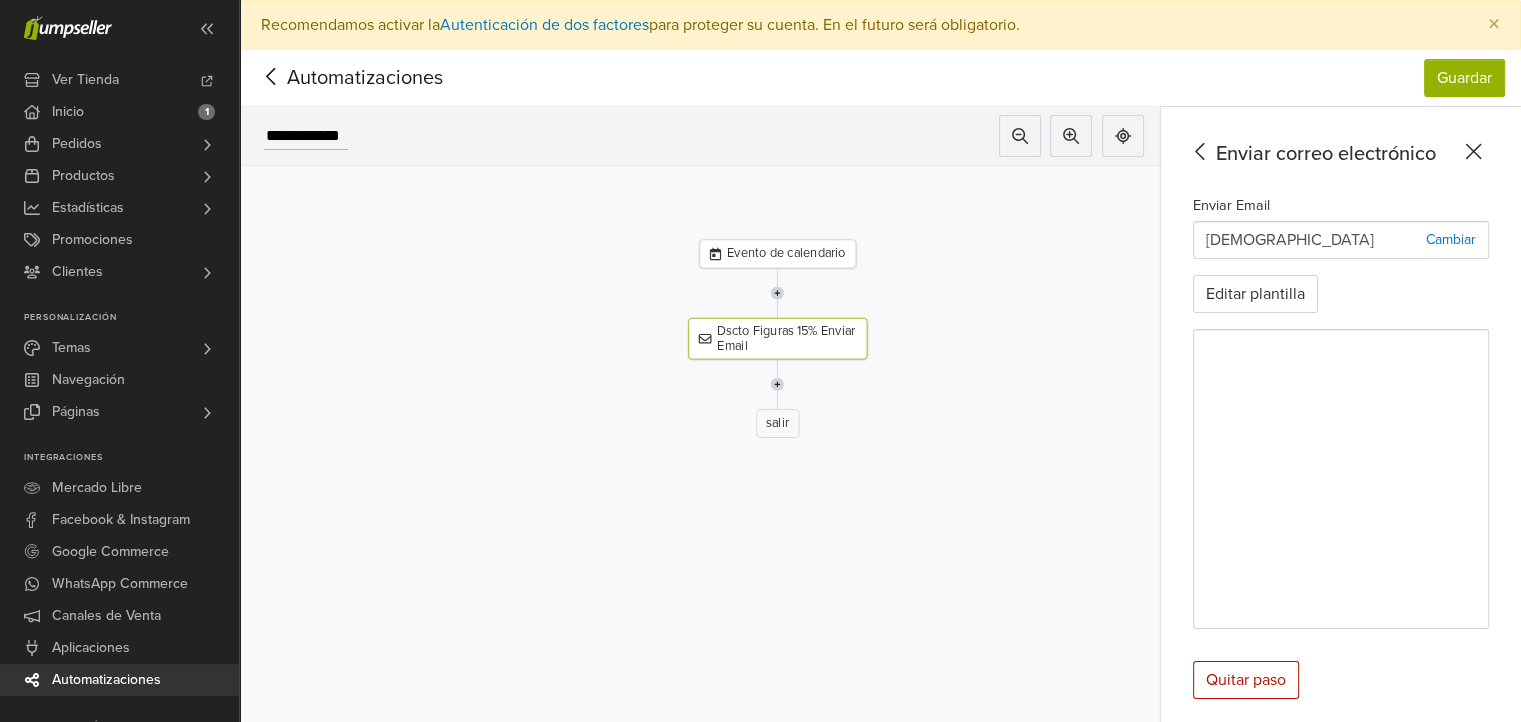 click on "Evento de calendario" at bounding box center [777, 253] 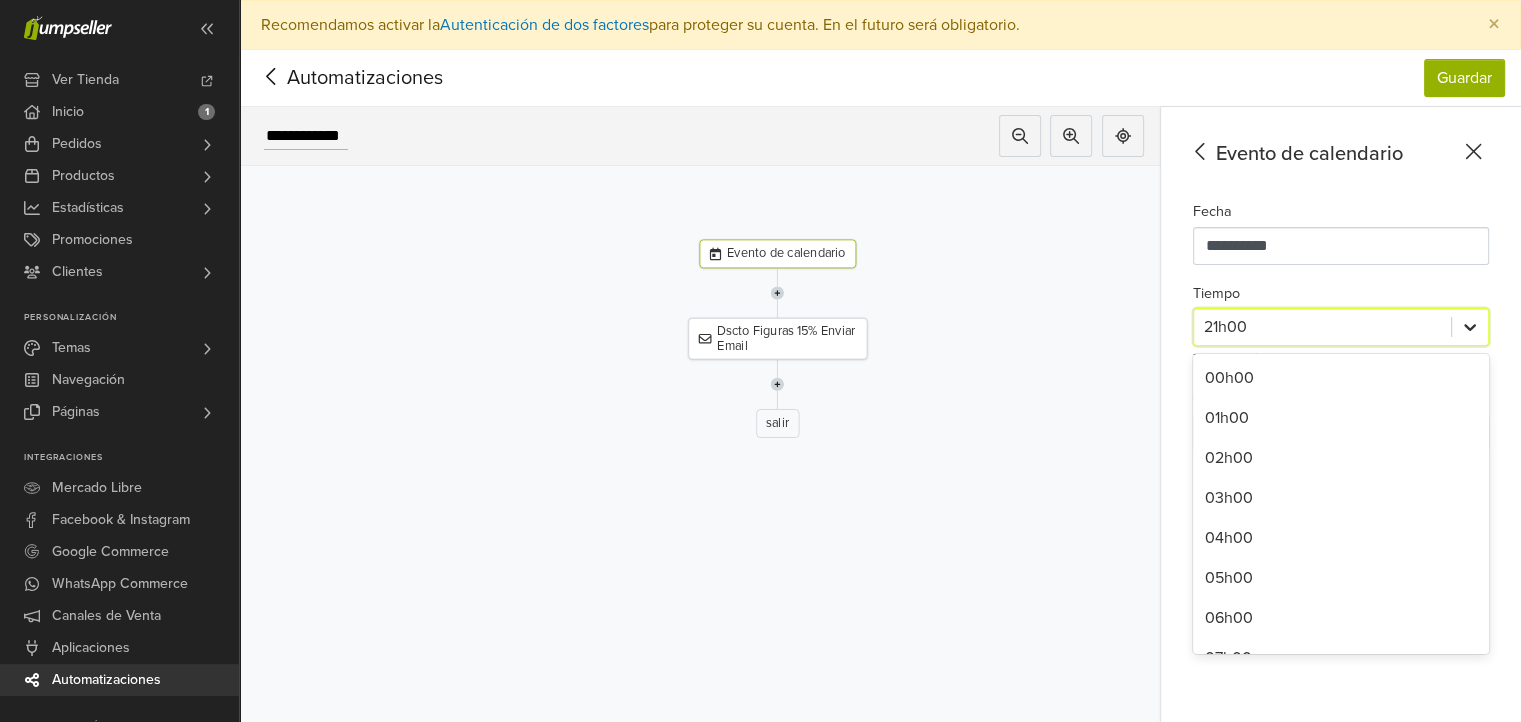 click 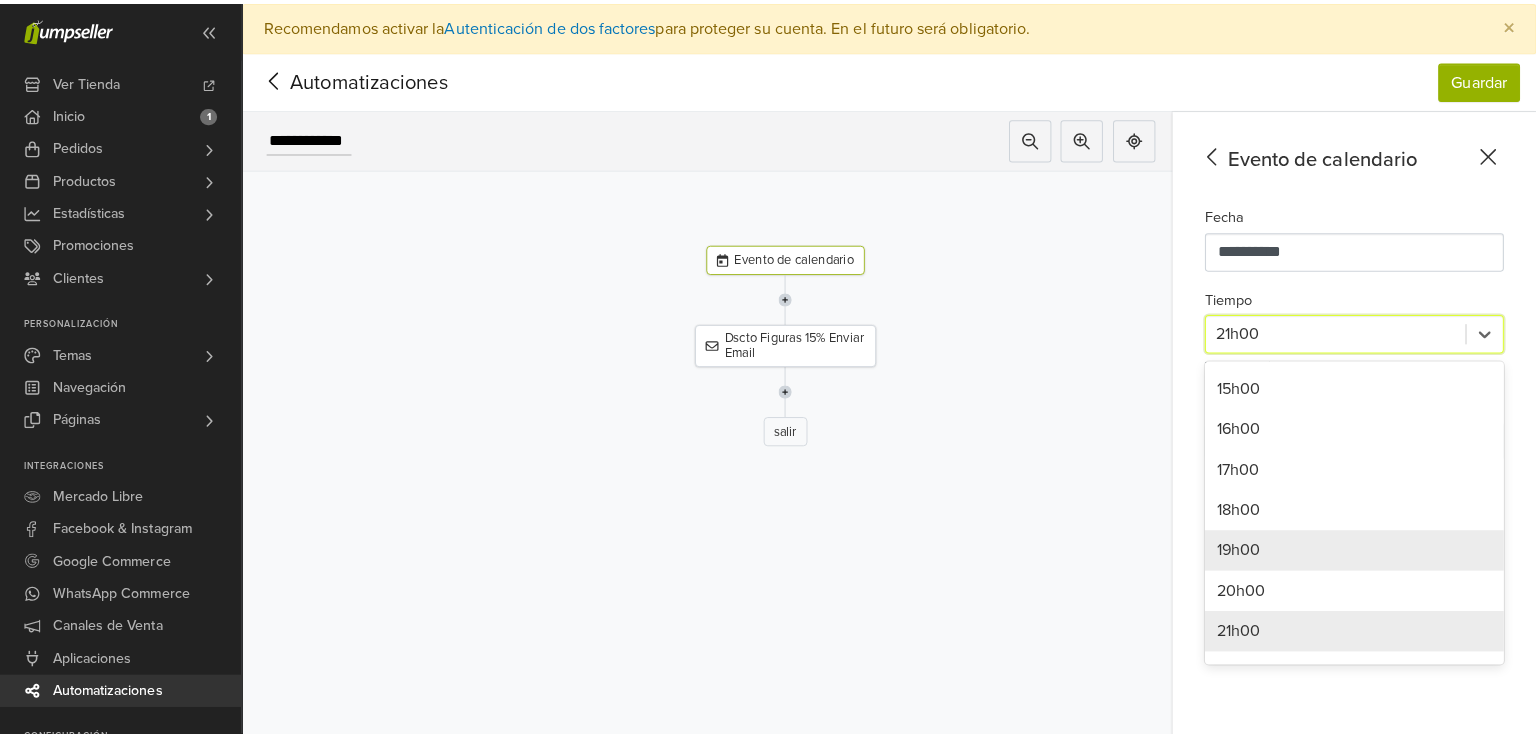 scroll, scrollTop: 668, scrollLeft: 0, axis: vertical 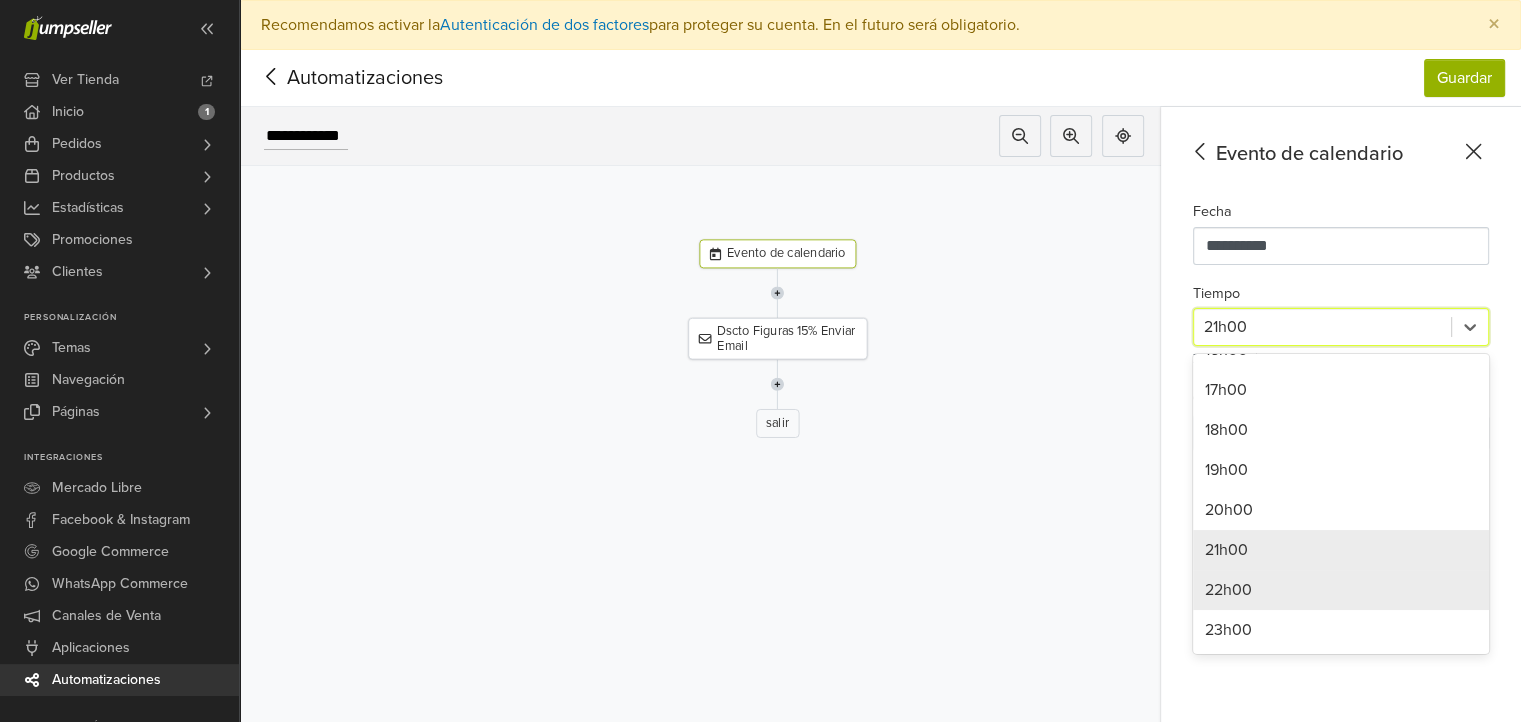 click on "22h00" at bounding box center (1341, 590) 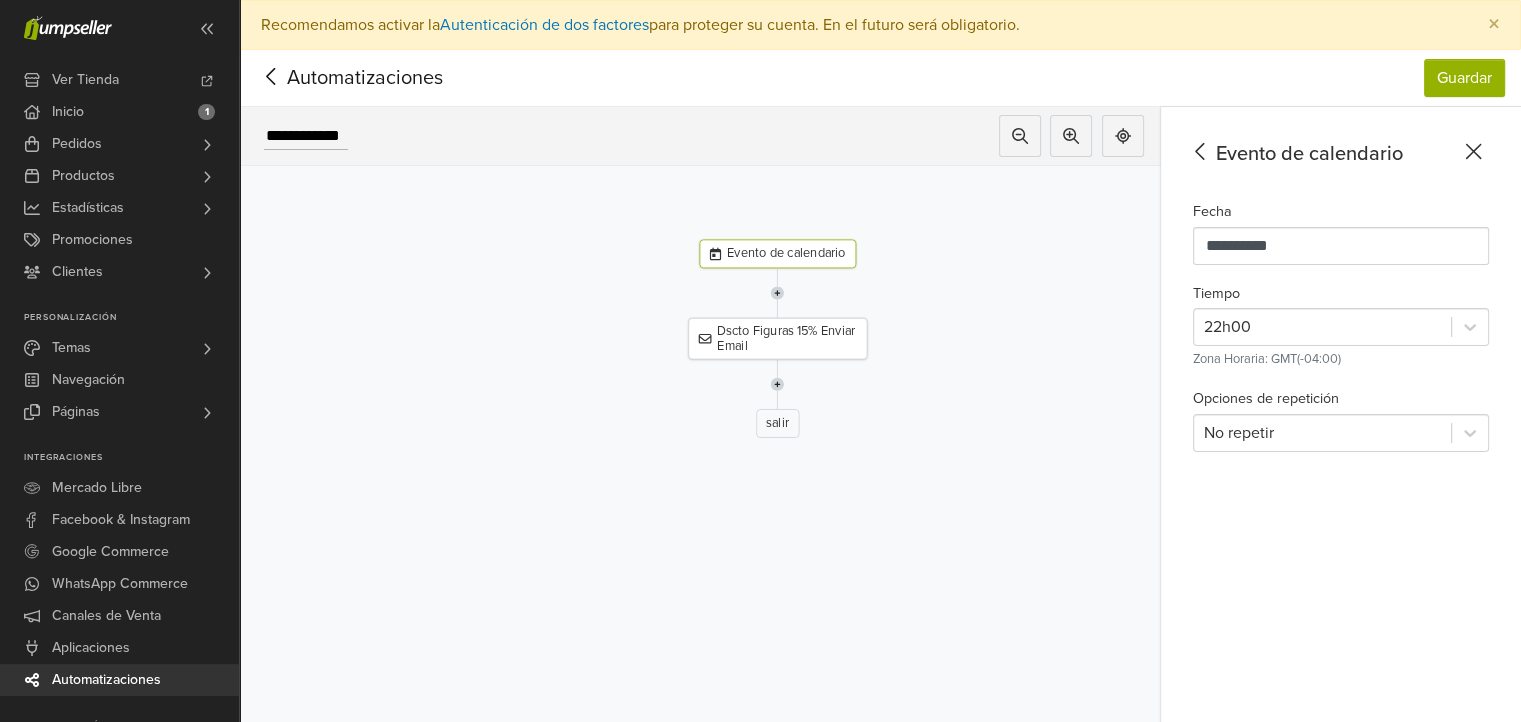 click on "**********" at bounding box center [1341, 439] 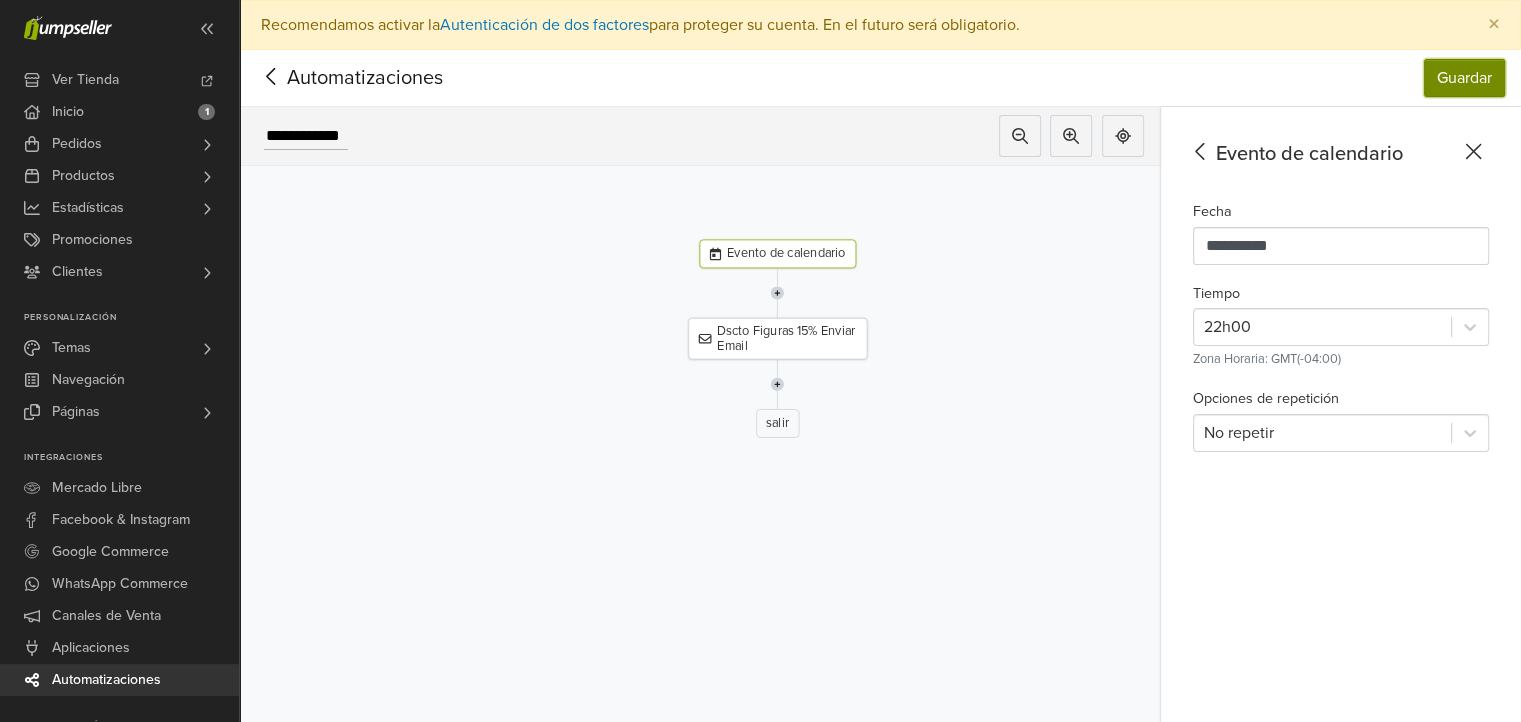 click on "Guardar" at bounding box center [1464, 78] 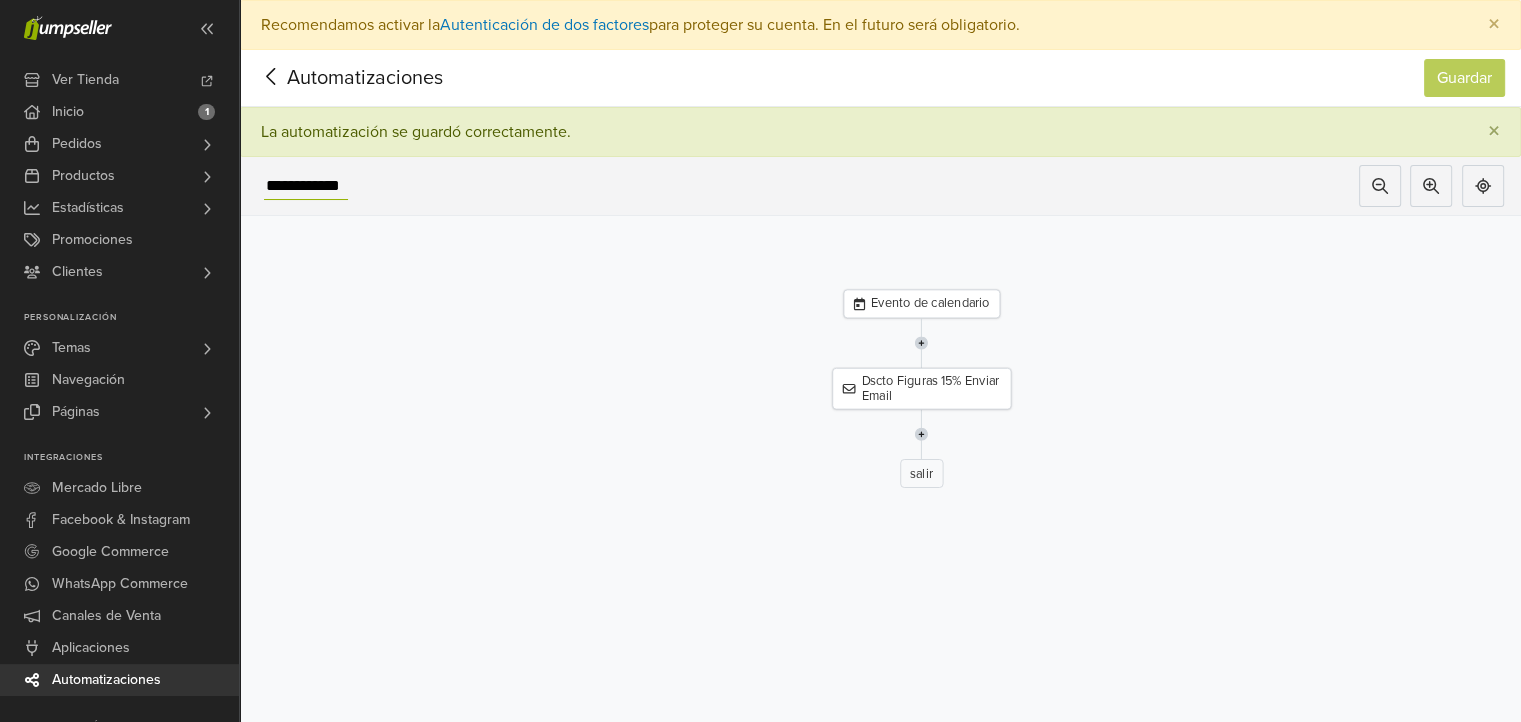 click on "**********" at bounding box center [306, 186] 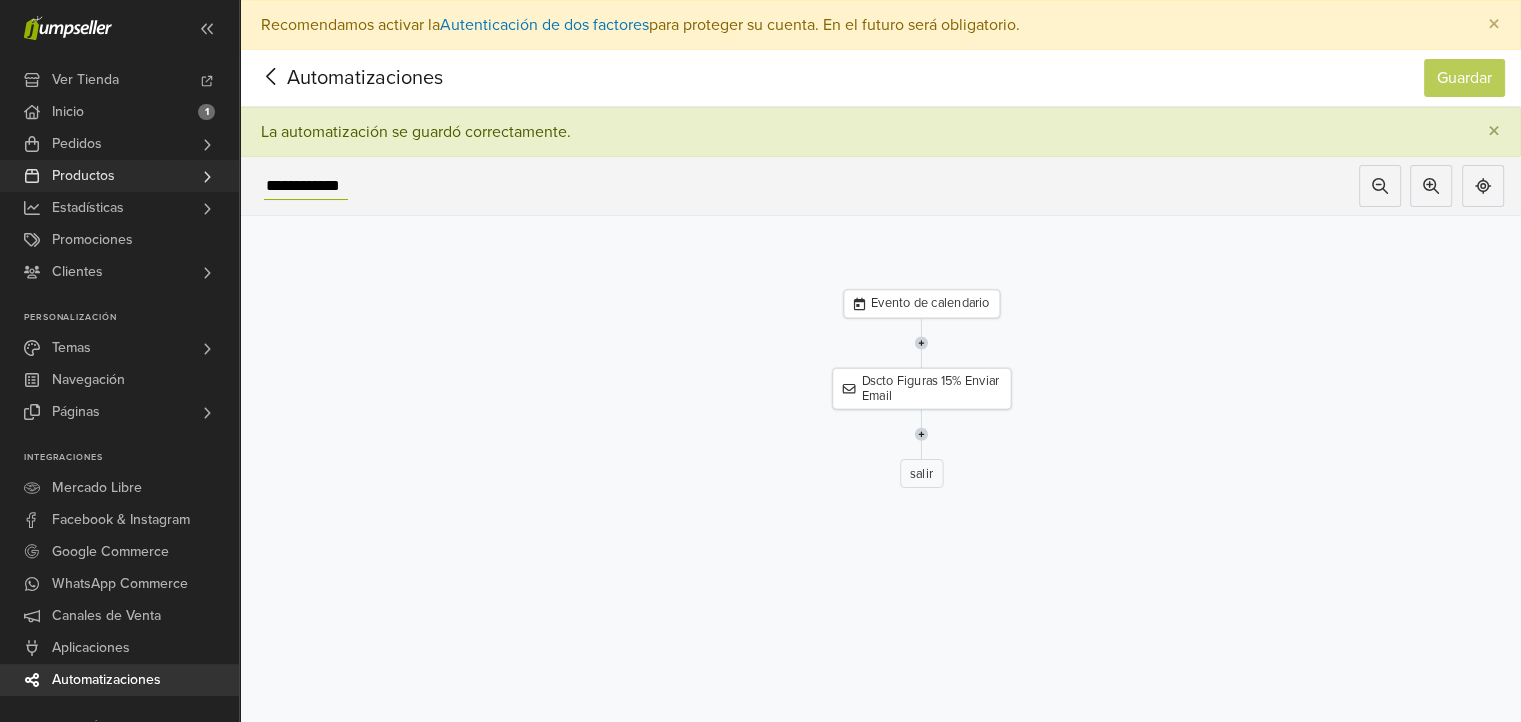 drag, startPoint x: 346, startPoint y: 189, endPoint x: 213, endPoint y: 181, distance: 133.24039 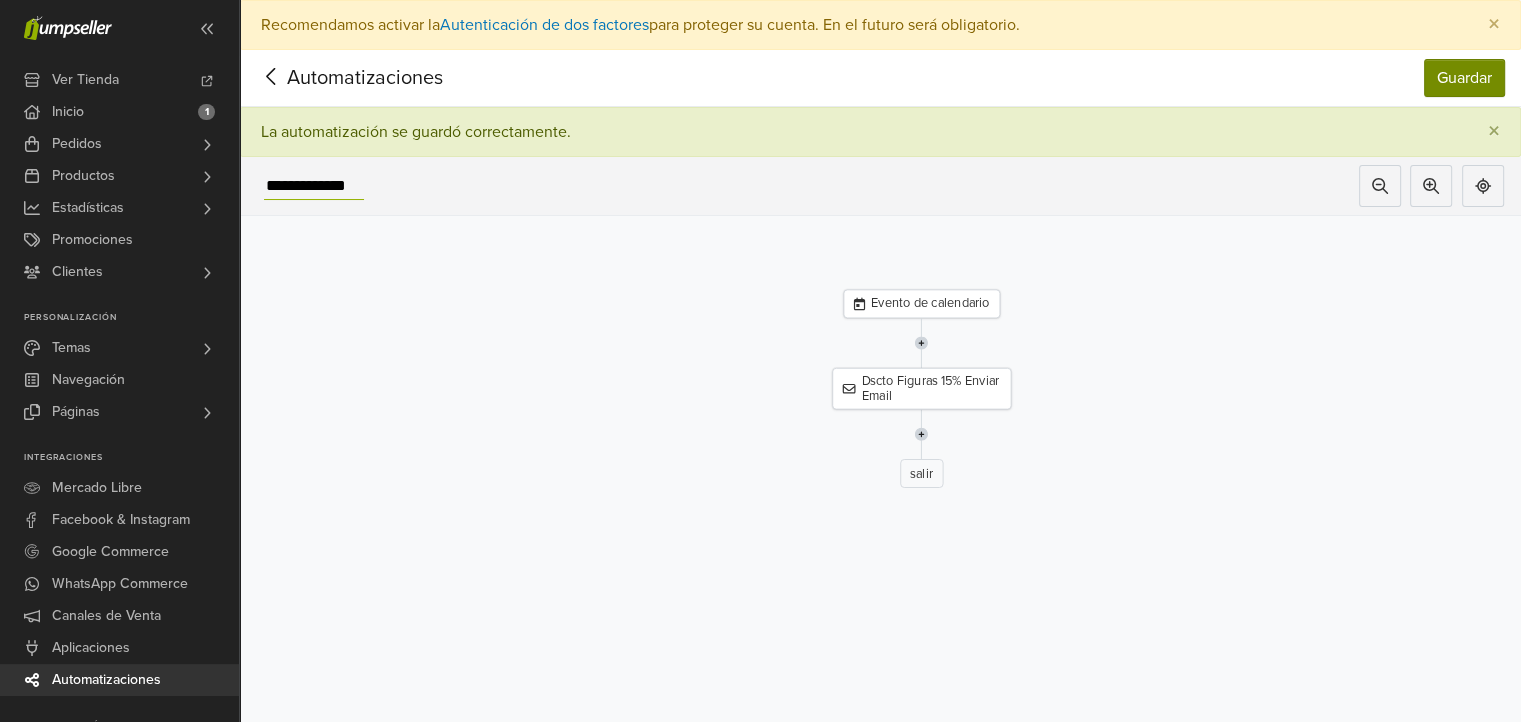 type on "**********" 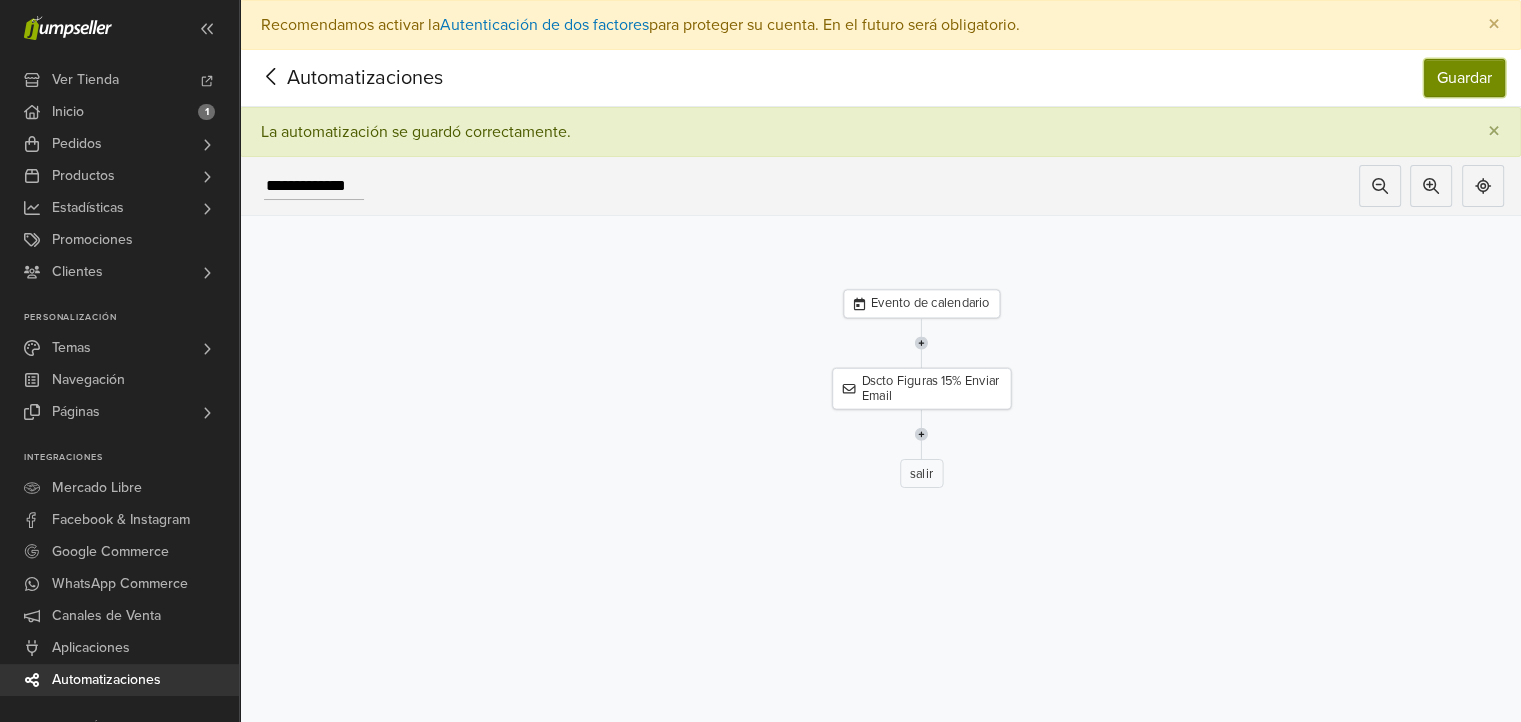 click on "Guardar" at bounding box center [1464, 78] 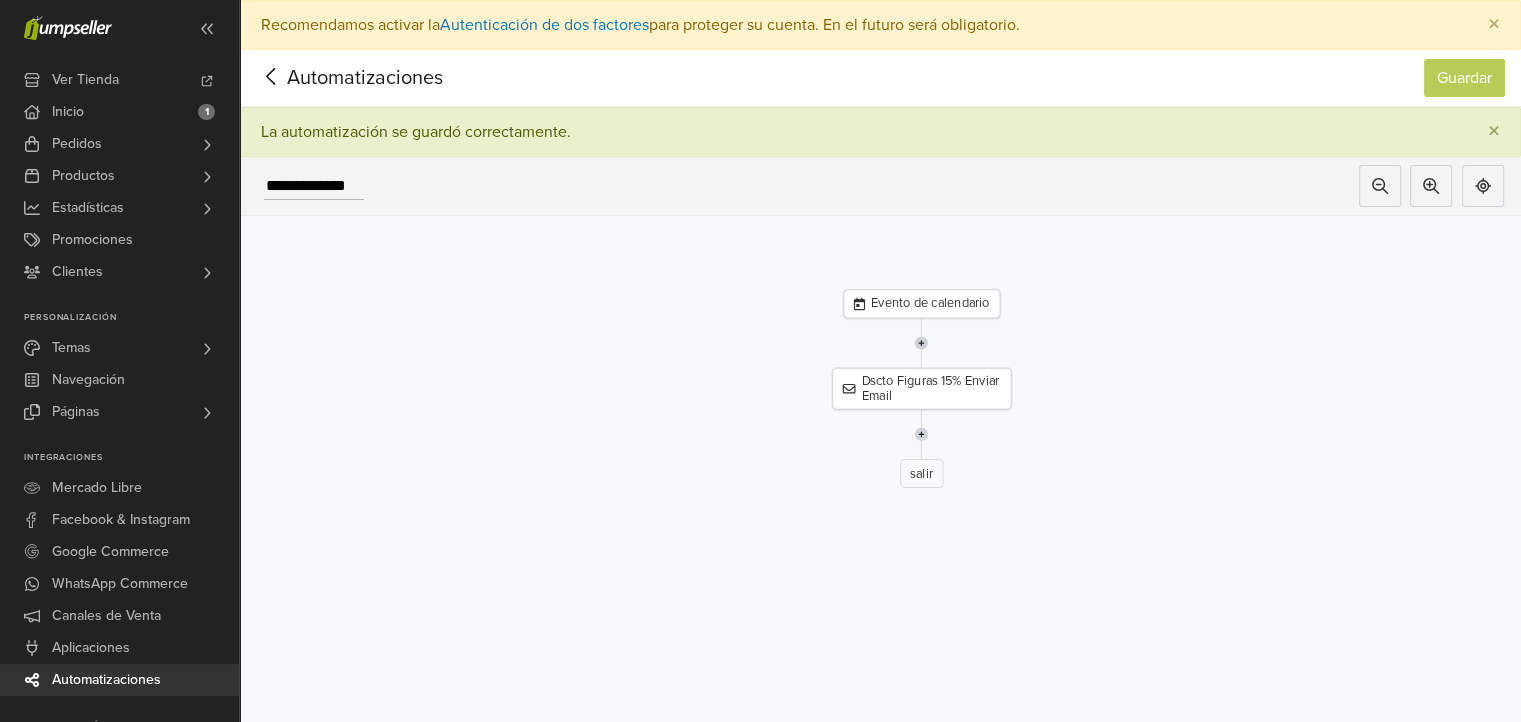 click 